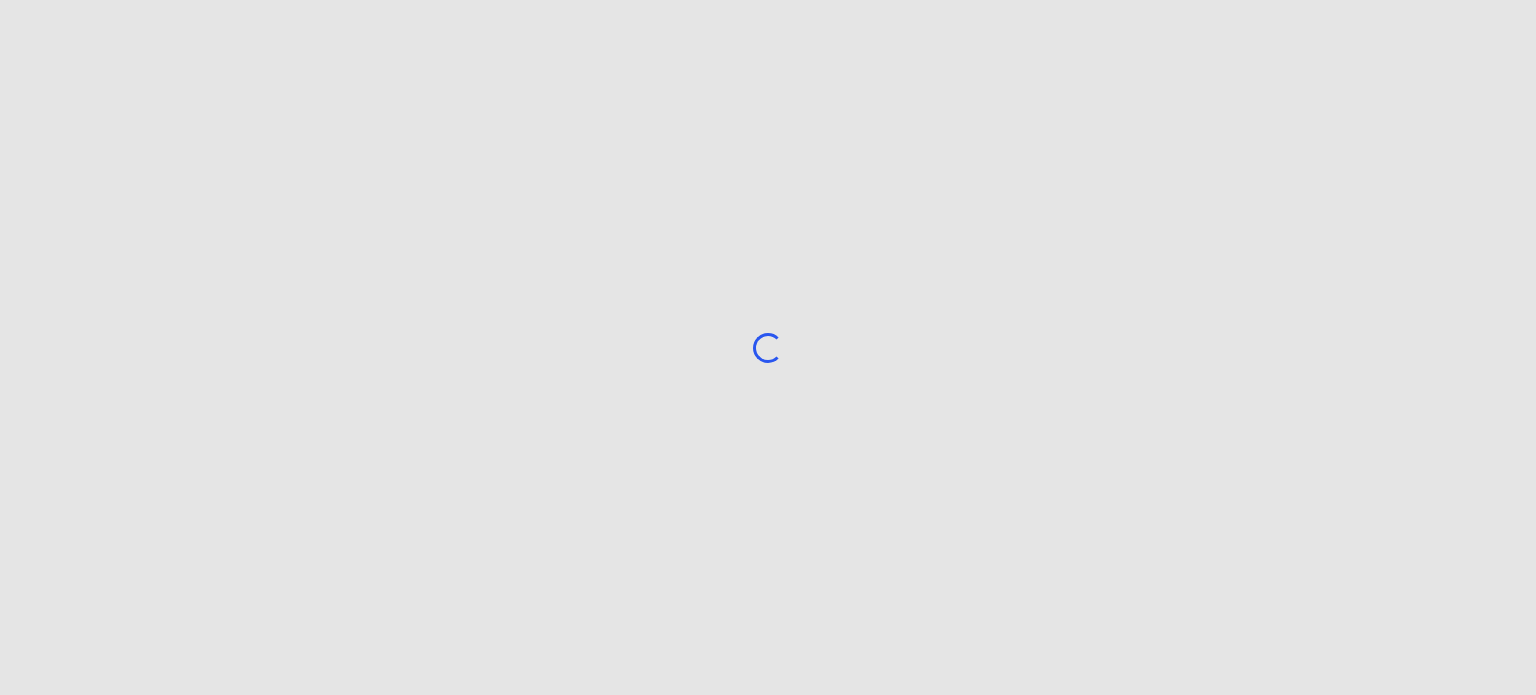 scroll, scrollTop: 0, scrollLeft: 0, axis: both 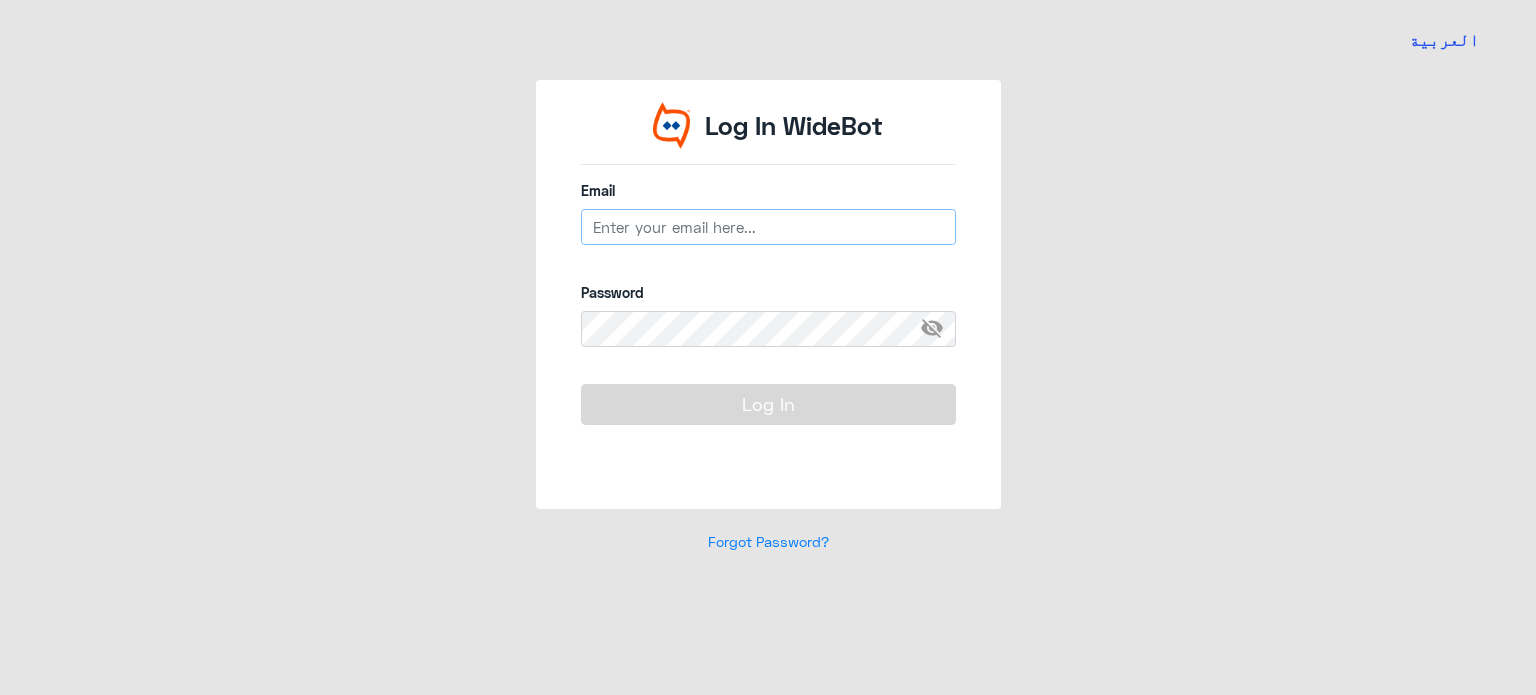 type on "[EMAIL_ADDRESS][DOMAIN_NAME]" 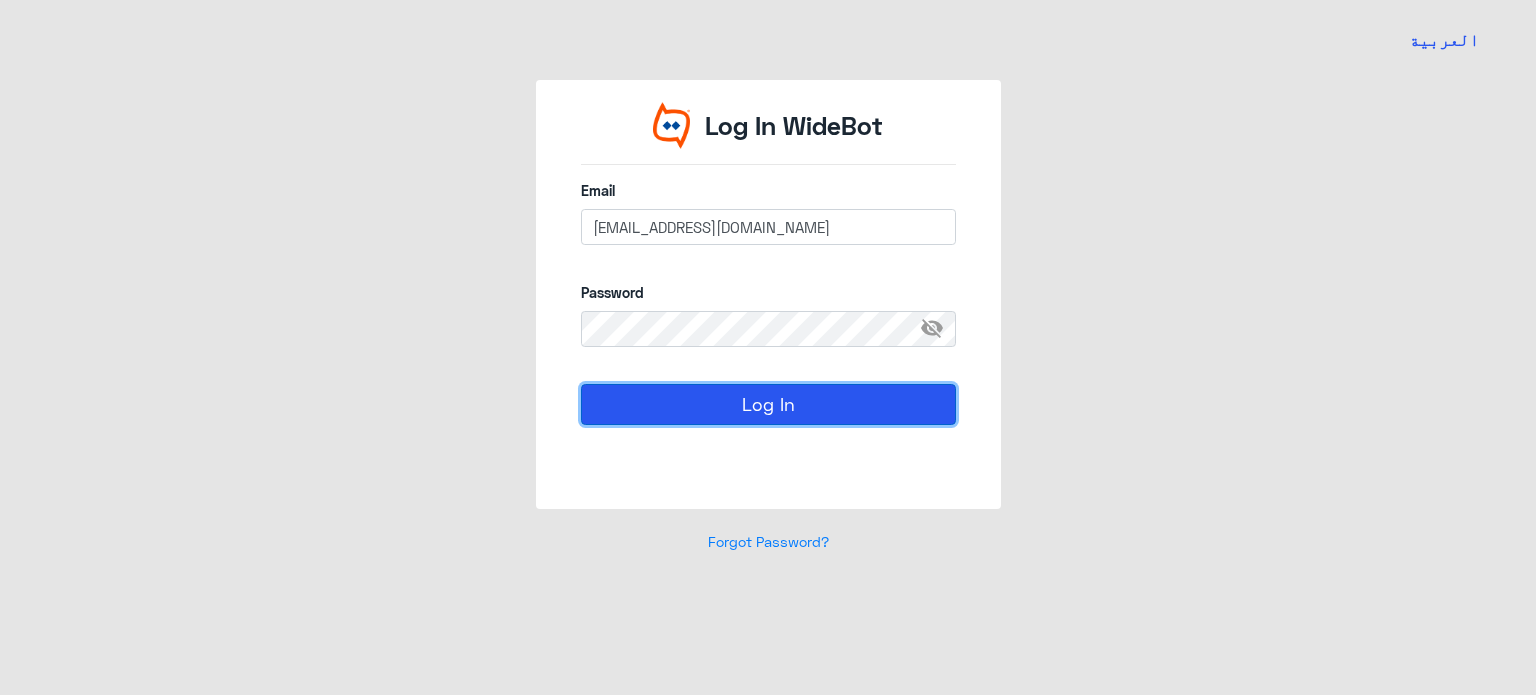 click on "Log In" 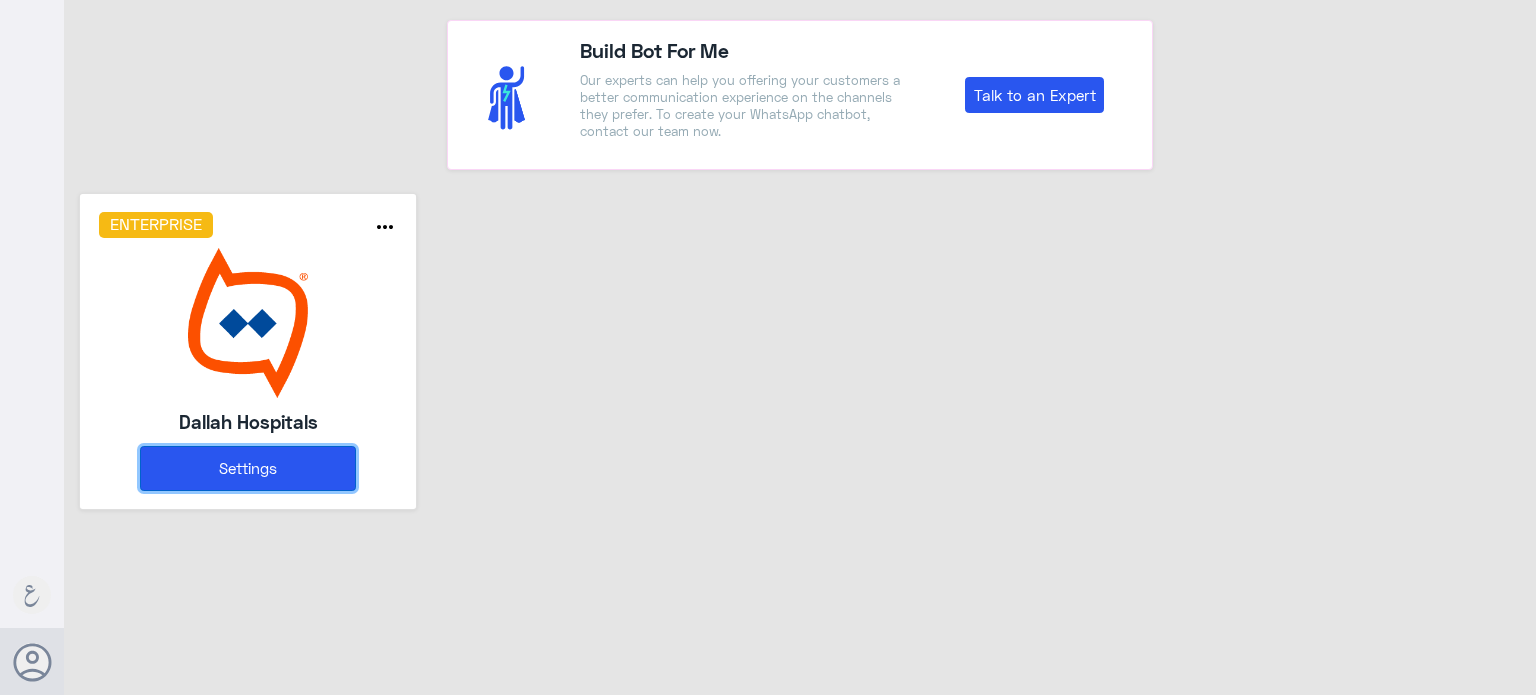 click on "Settings" at bounding box center (248, 468) 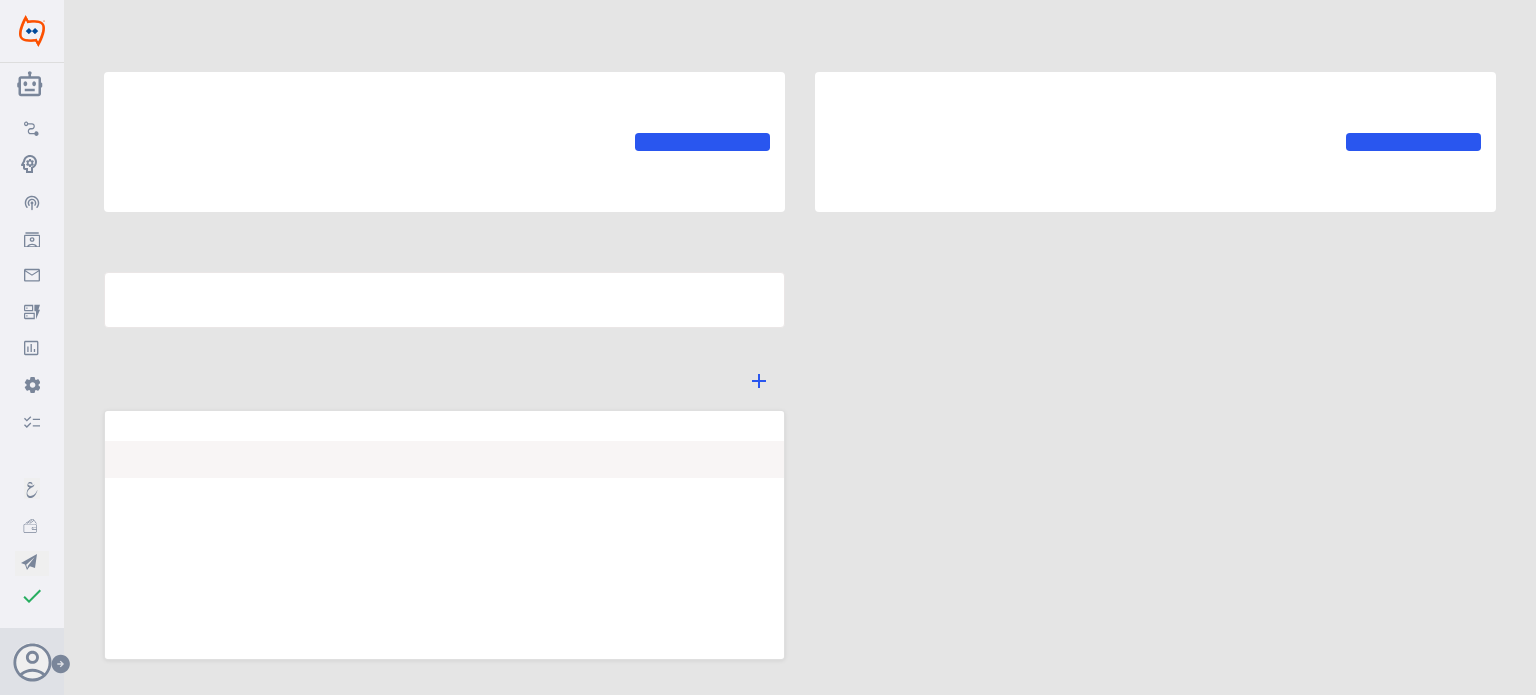type on "Dallah Hospitals" 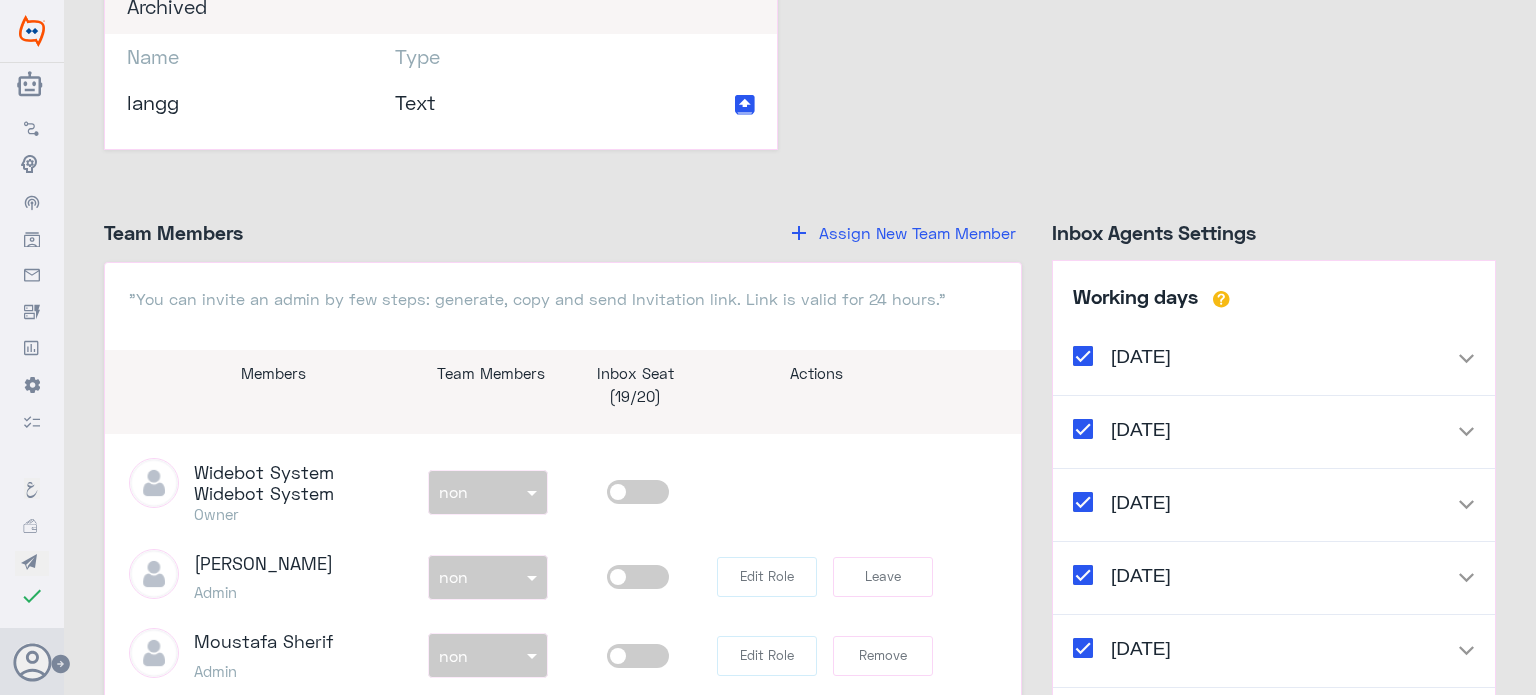 scroll, scrollTop: 2400, scrollLeft: 0, axis: vertical 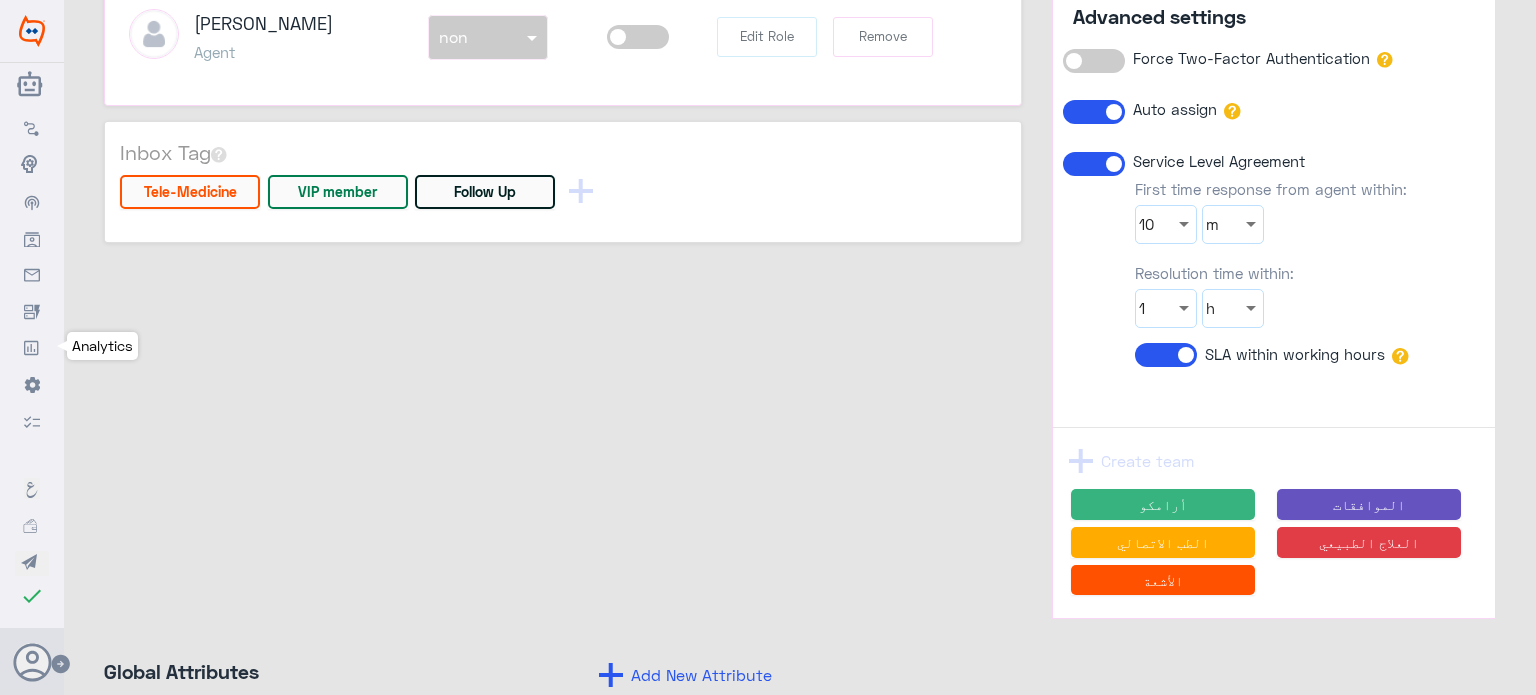 click 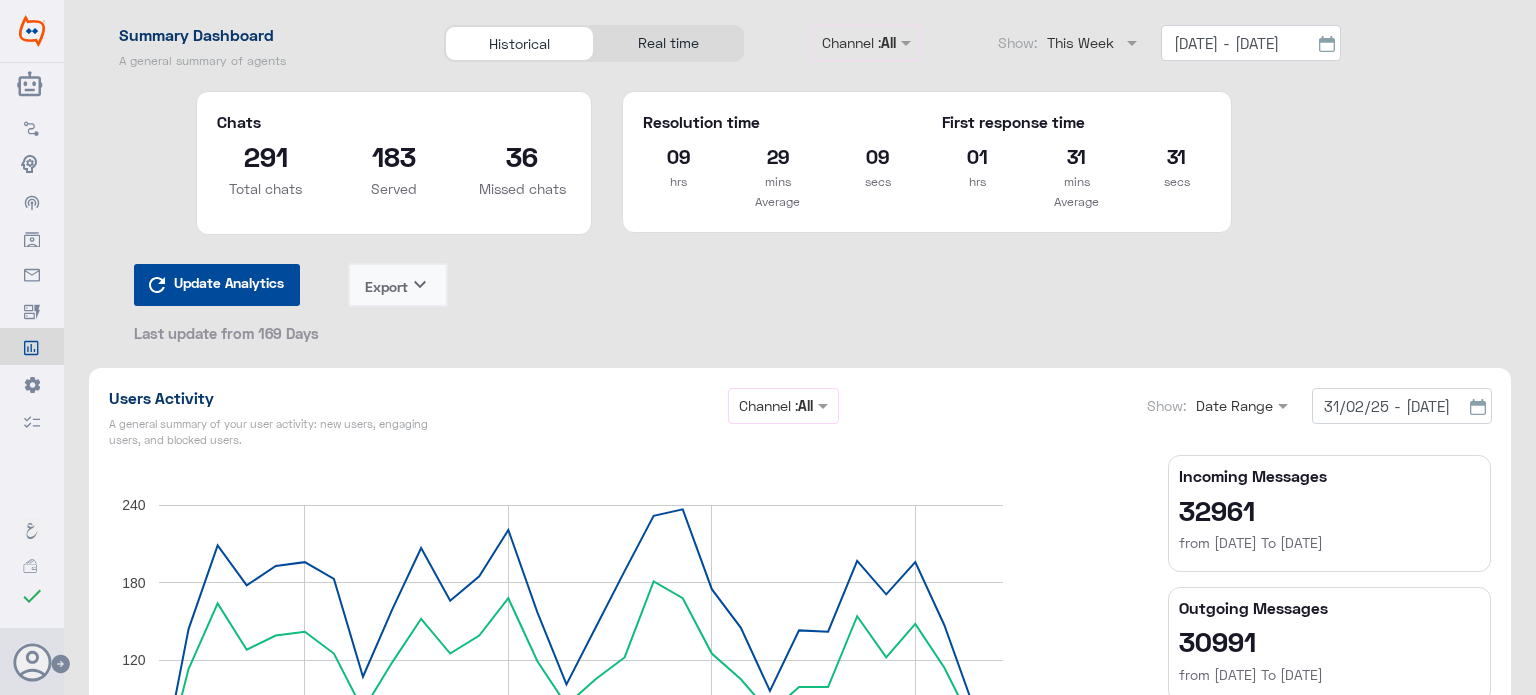 click on "Real time" 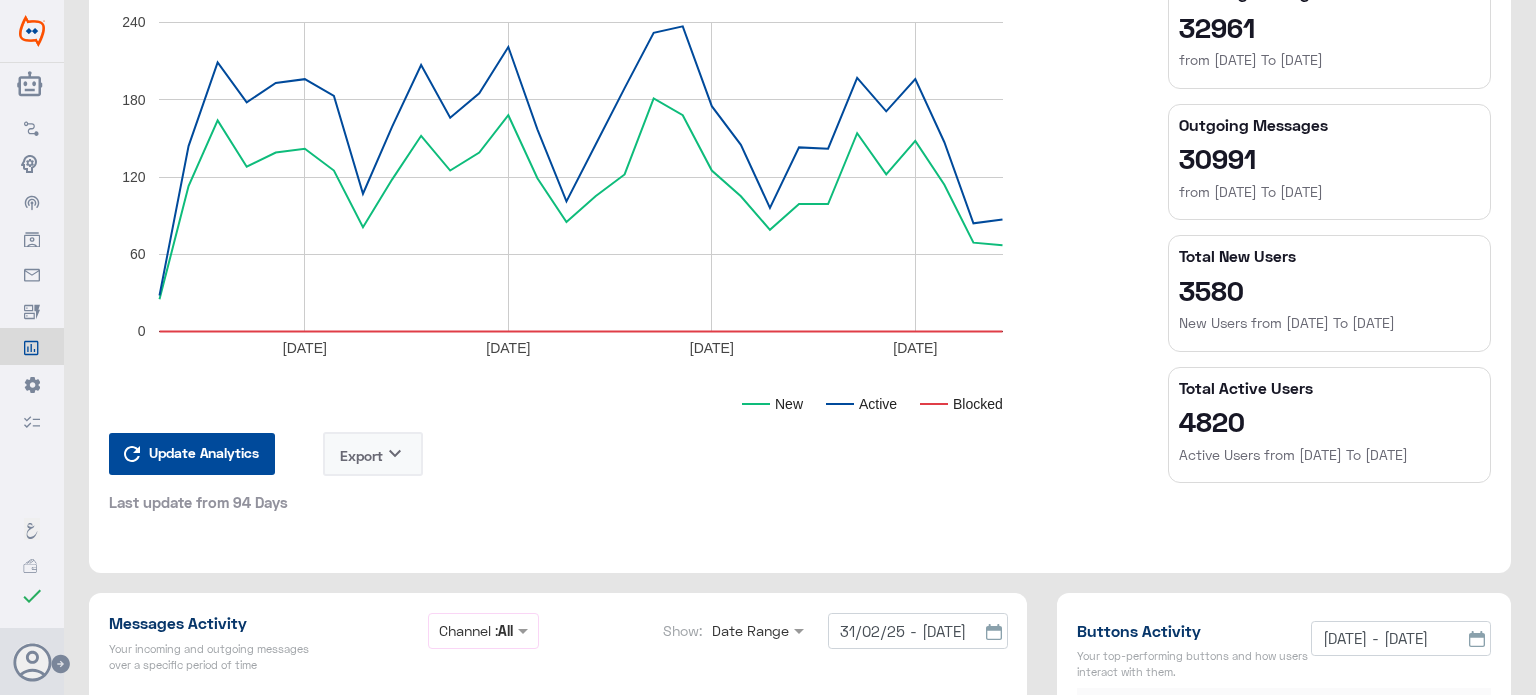 scroll, scrollTop: 500, scrollLeft: 0, axis: vertical 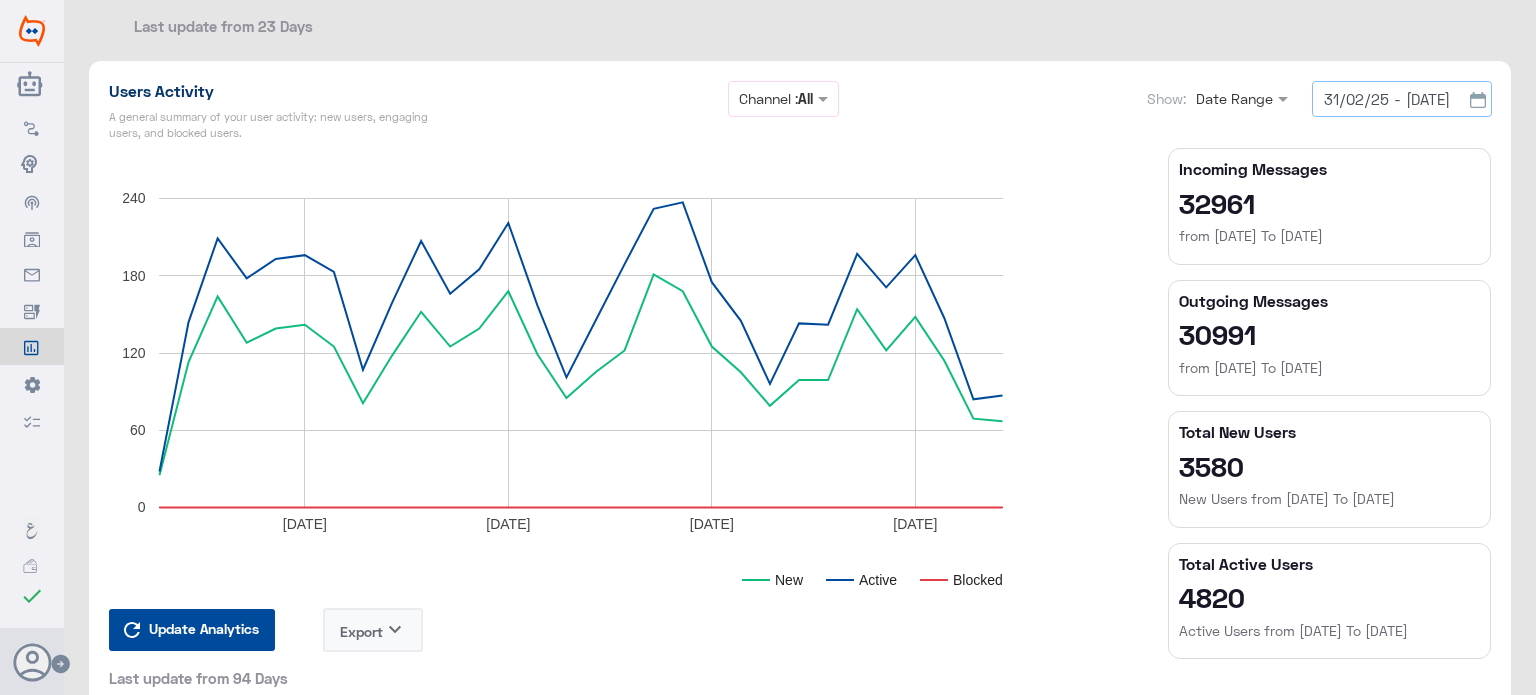 click on "31/02/25 - [DATE]" 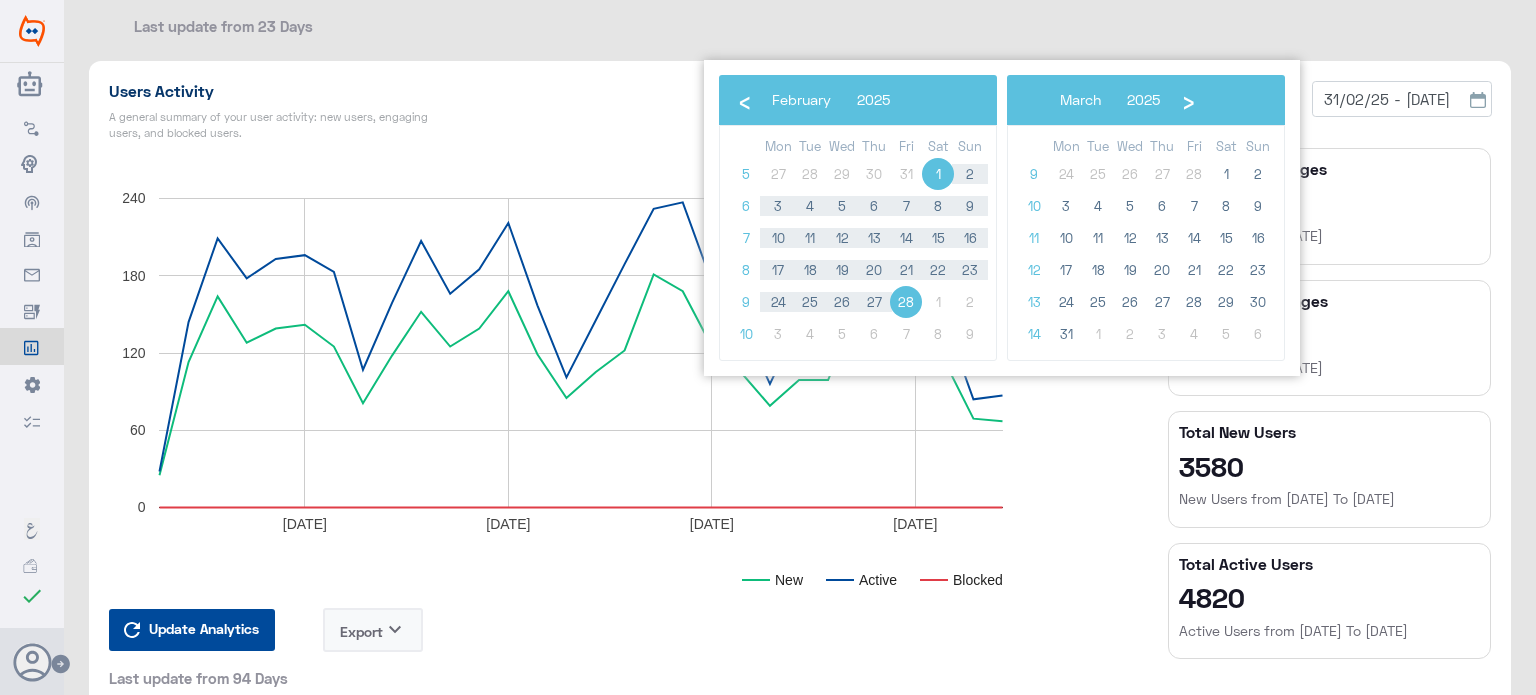 click on "31/02/25 - [DATE]" 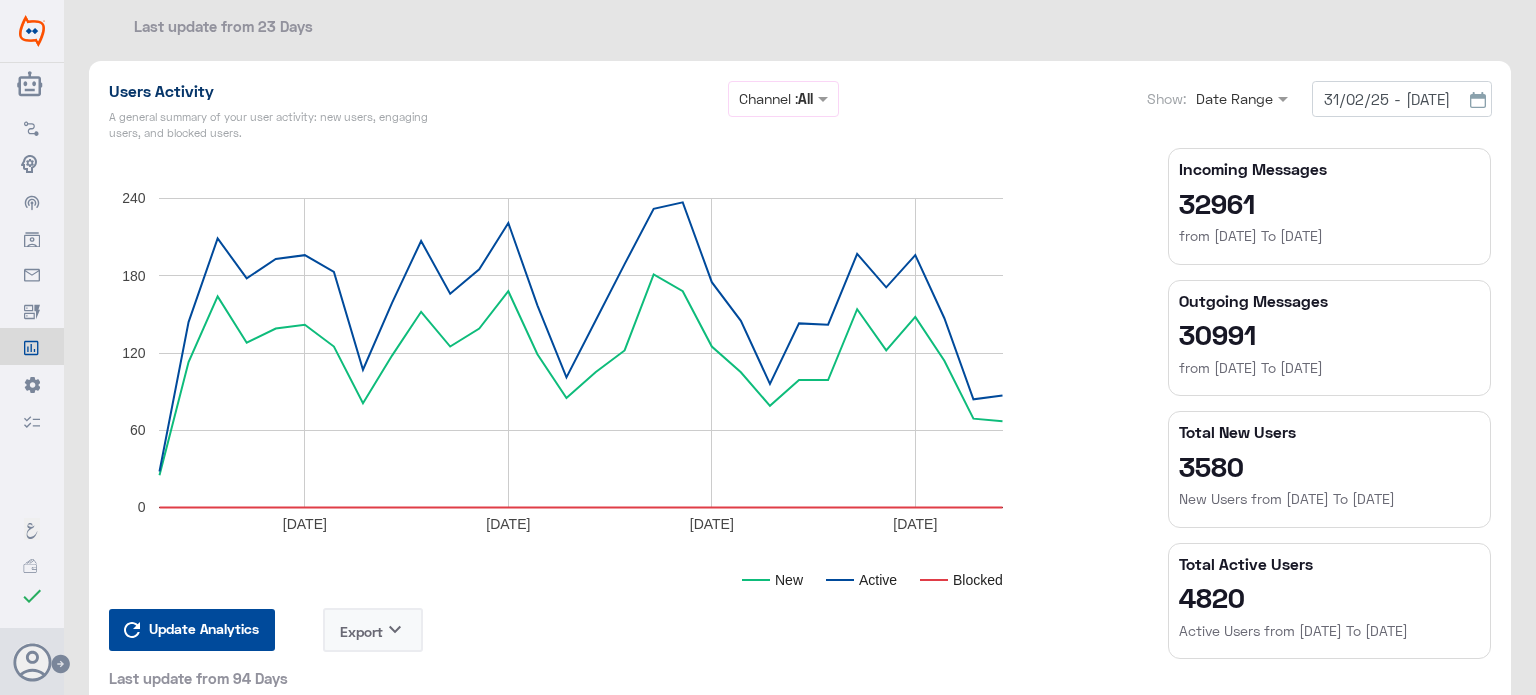 click 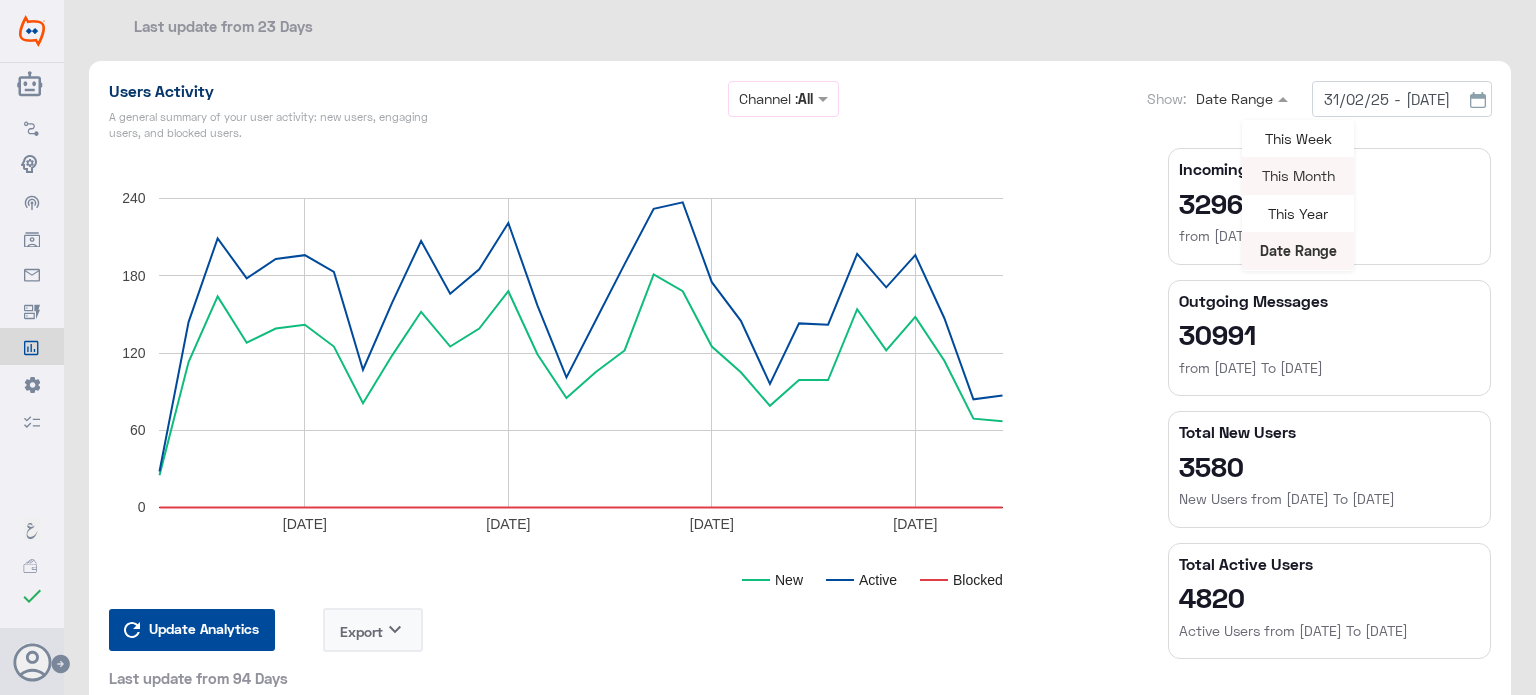 click on "This Month" at bounding box center [1298, 175] 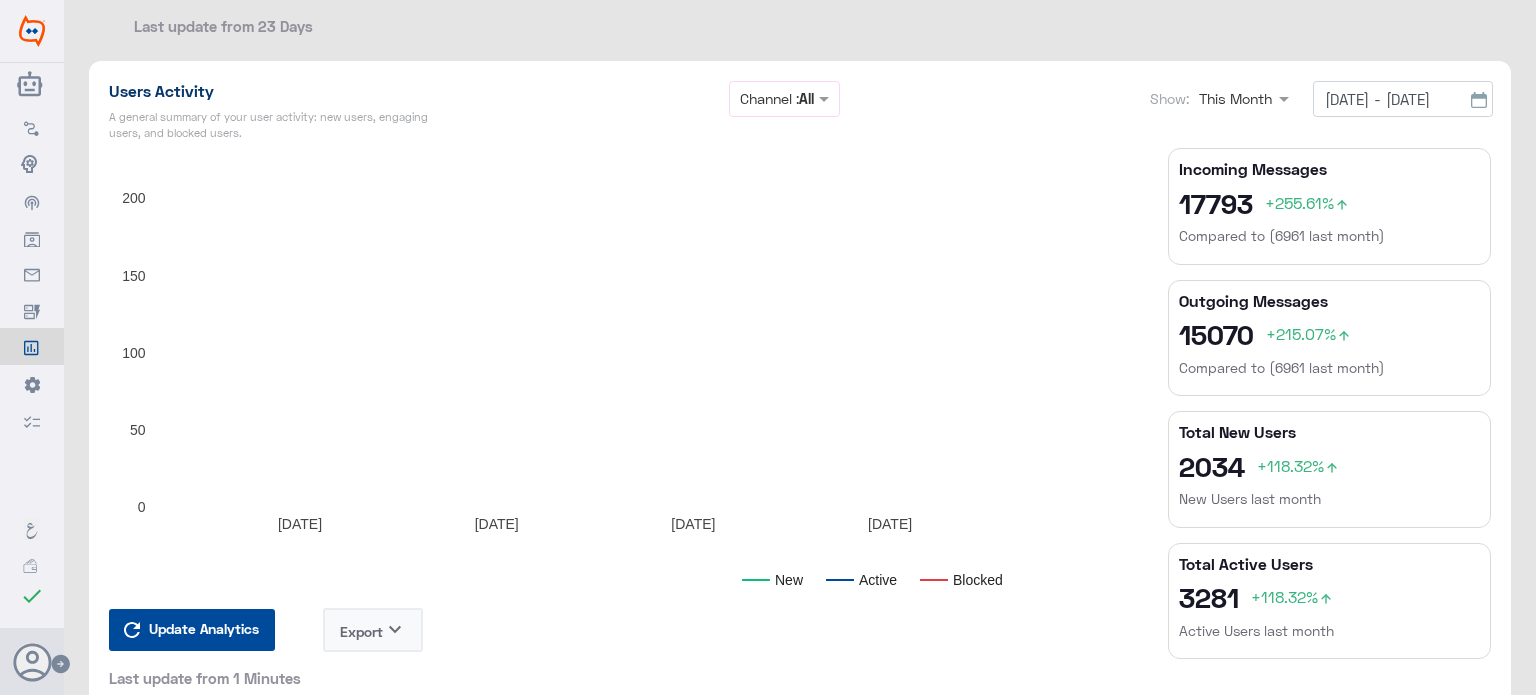 type on "[DATE] - [DATE]" 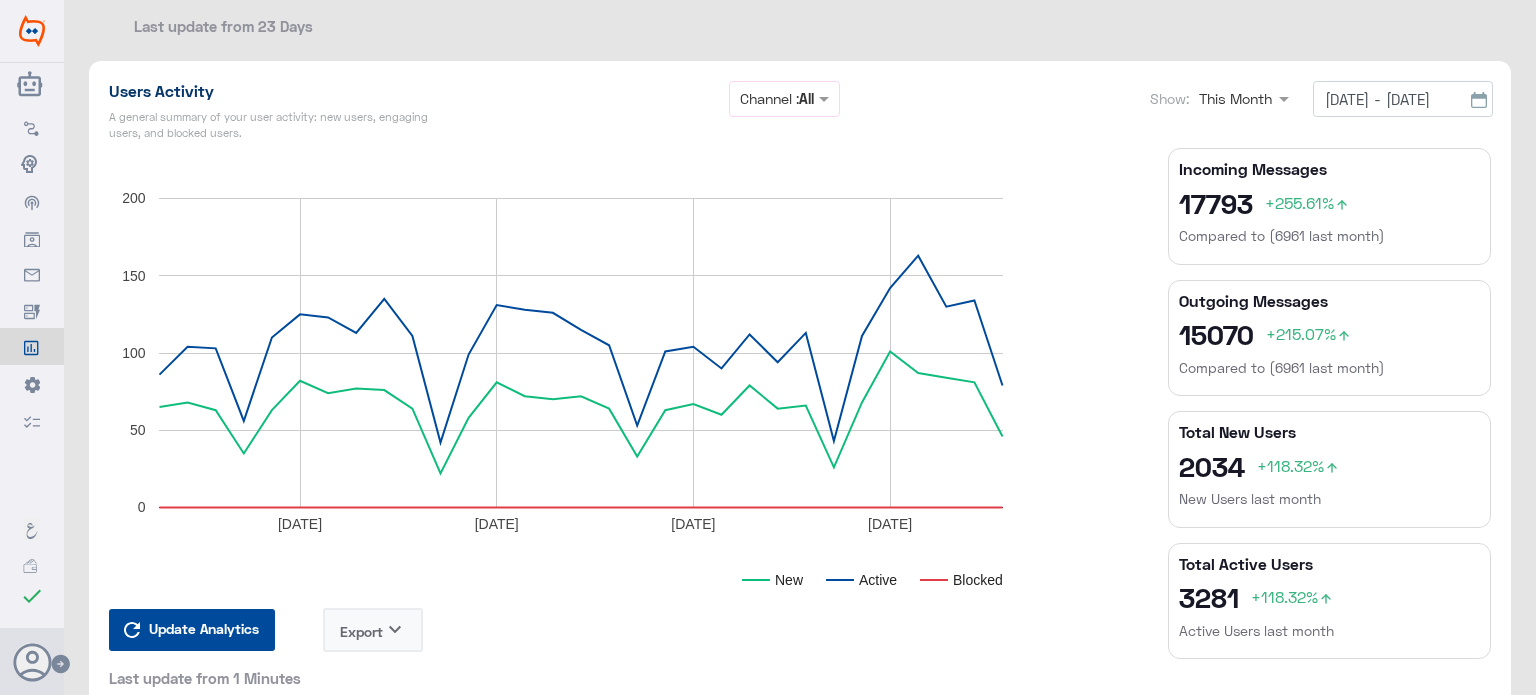 type on "[DATE] - [DATE]" 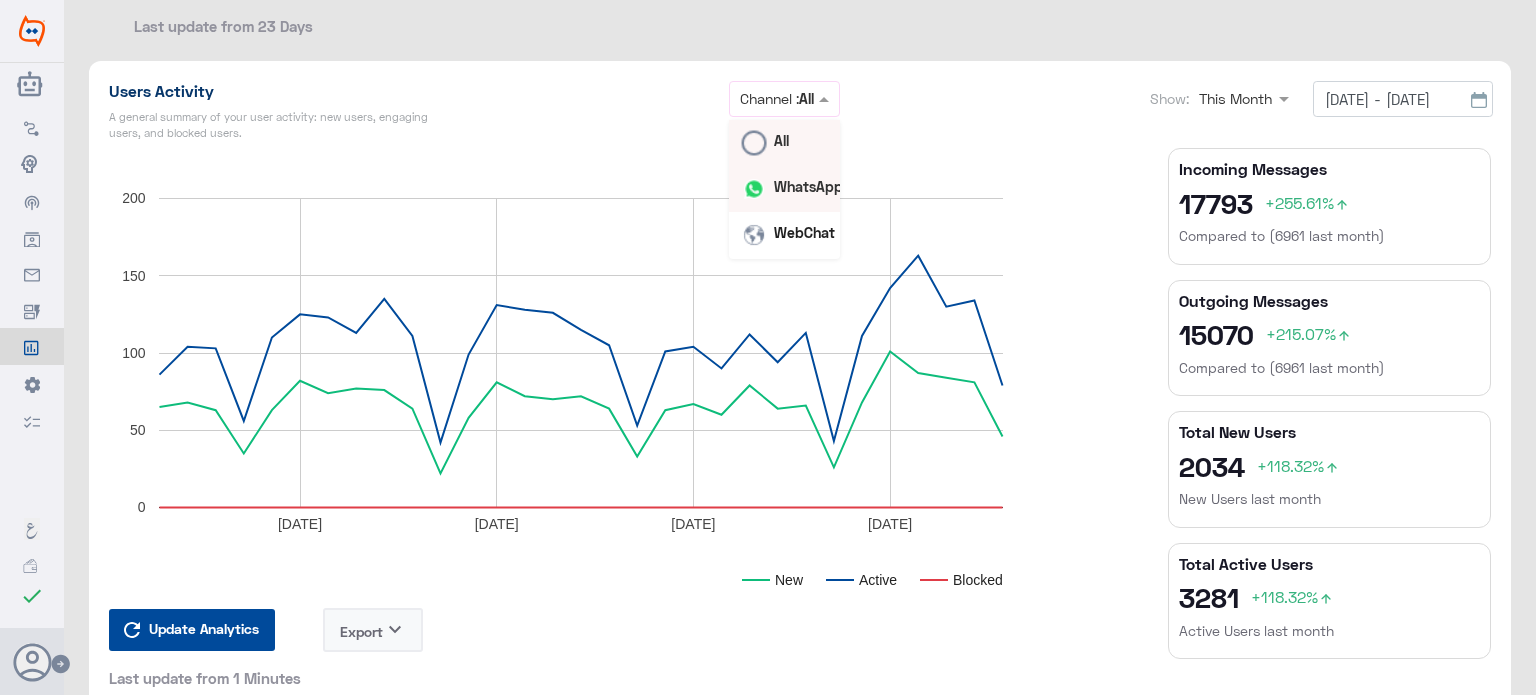 click on "WhatsApp" at bounding box center [808, 187] 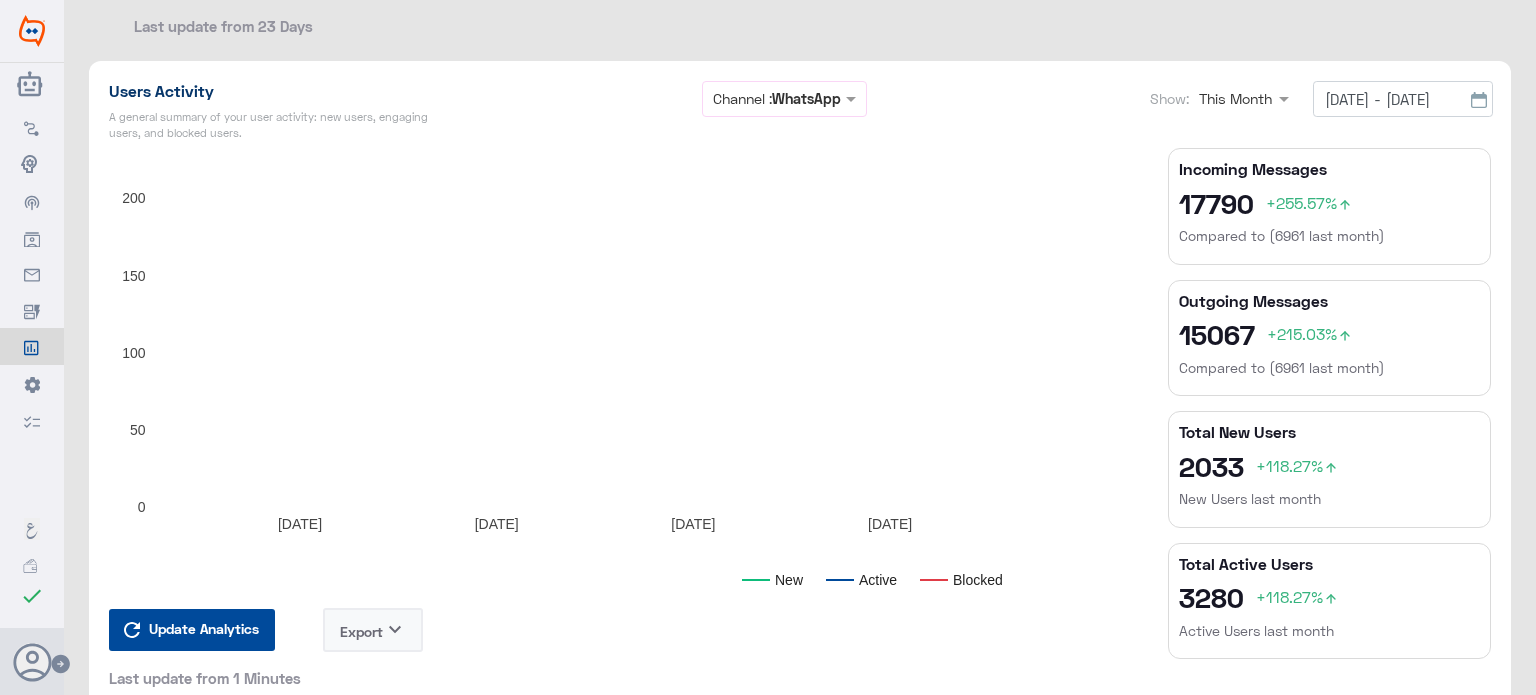 scroll, scrollTop: 500, scrollLeft: 0, axis: vertical 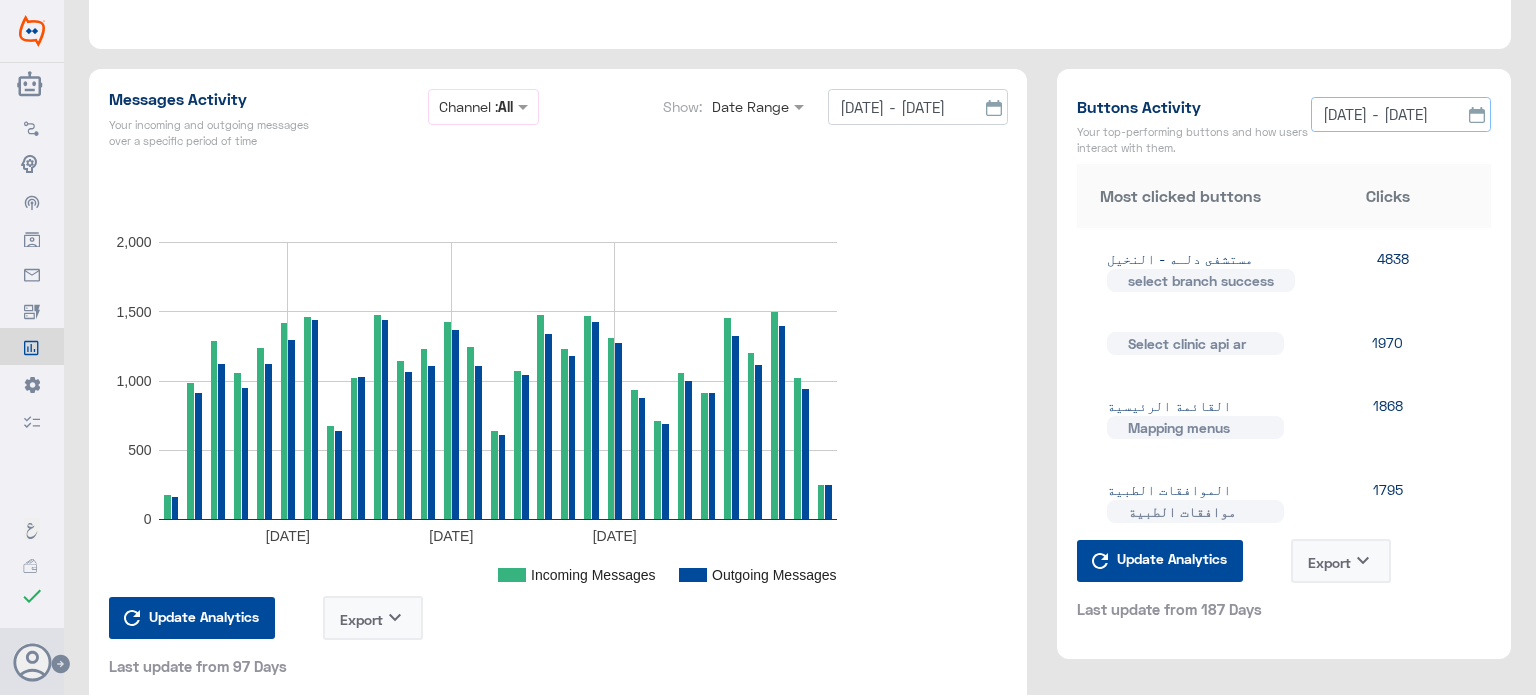 click on "[DATE] - [DATE]" 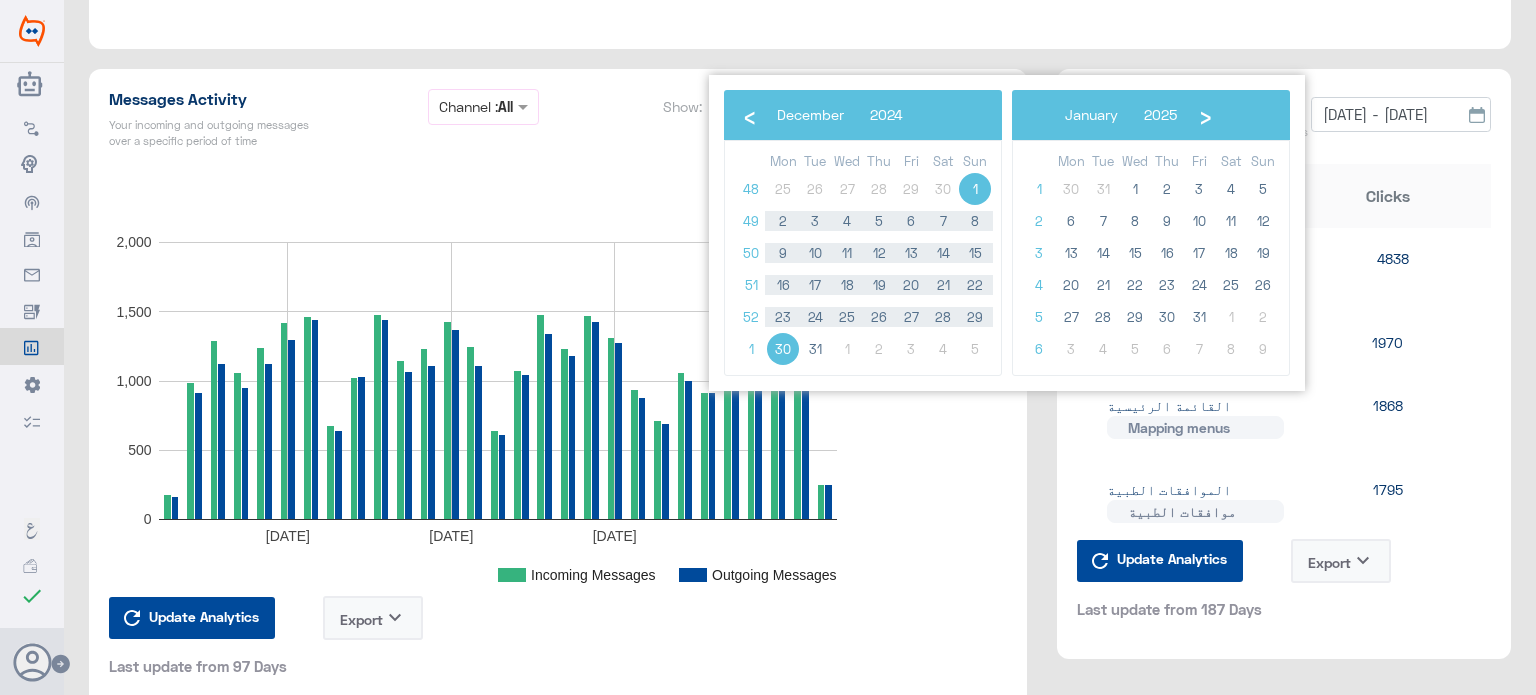 click on "Most clicked buttons Clicks" 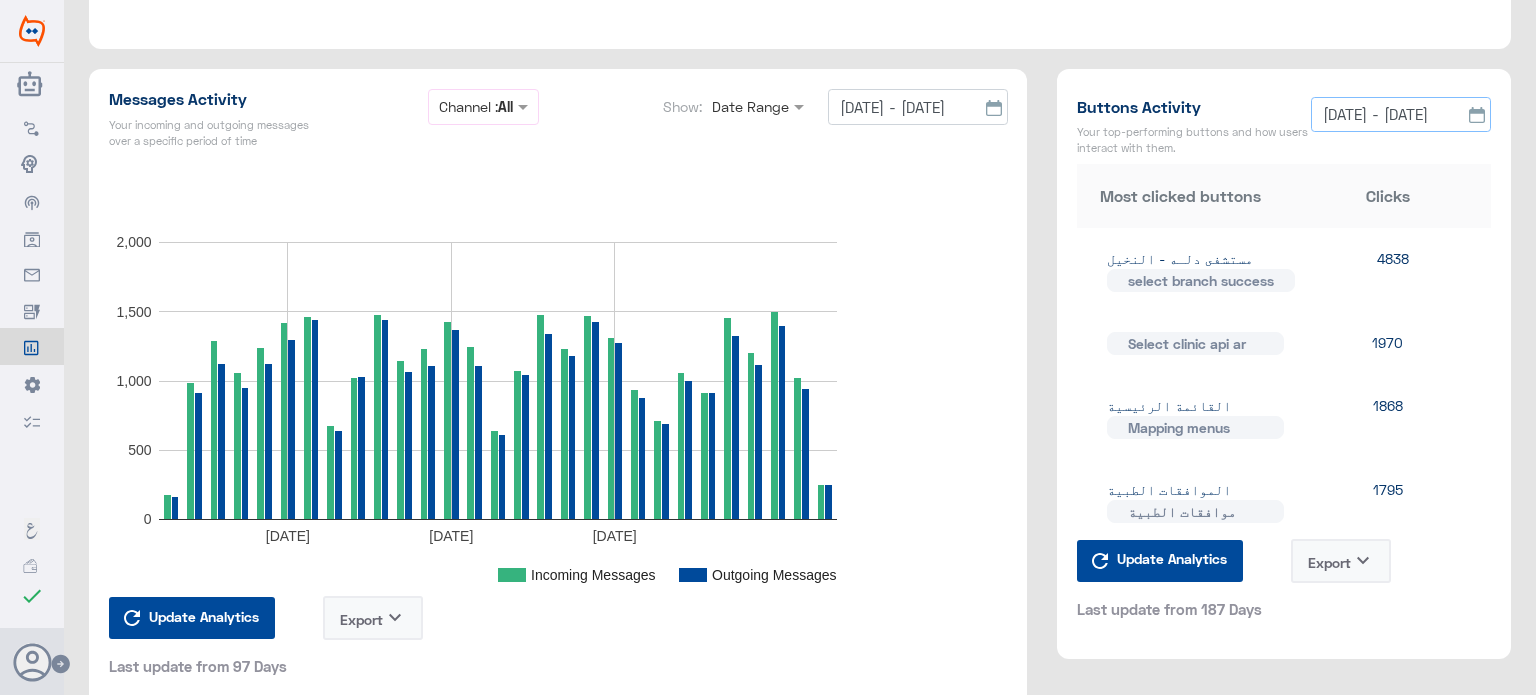 click on "[DATE] - [DATE]" 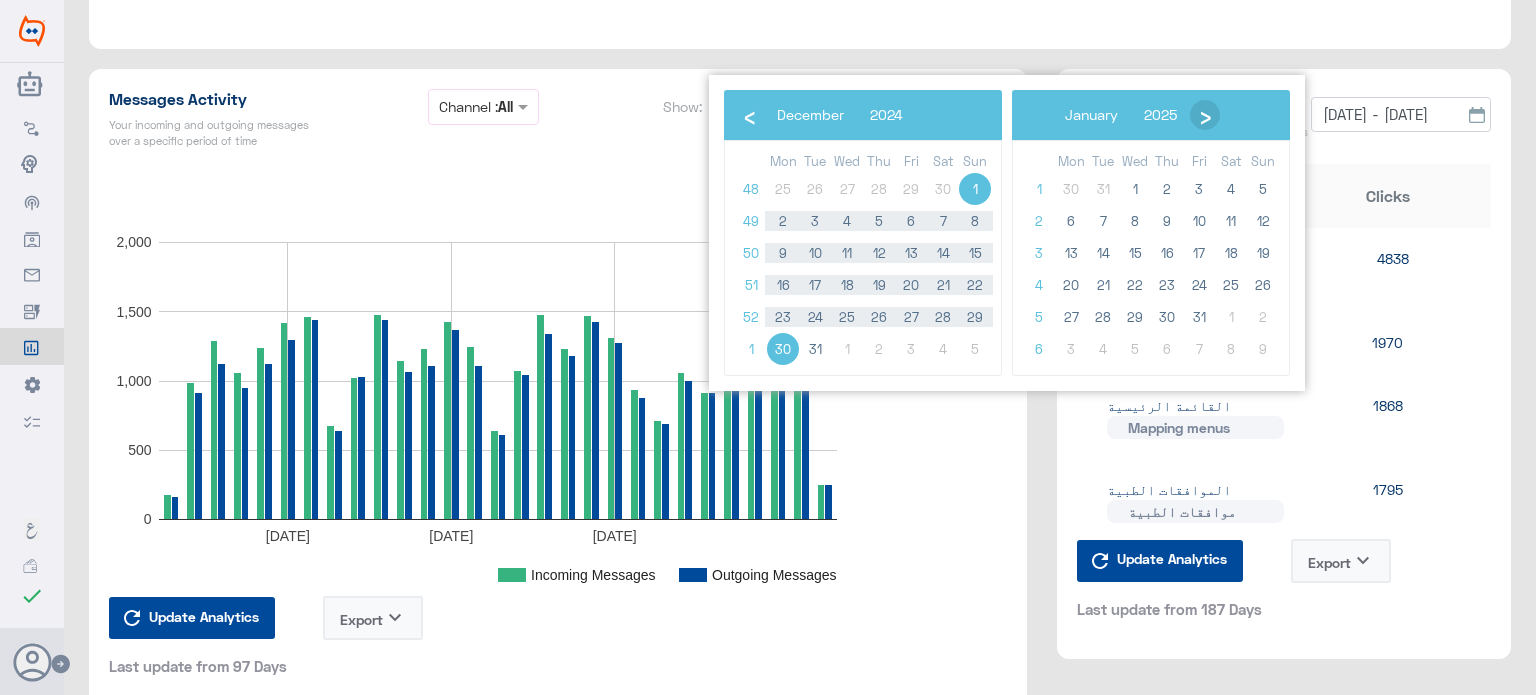 click on "›" 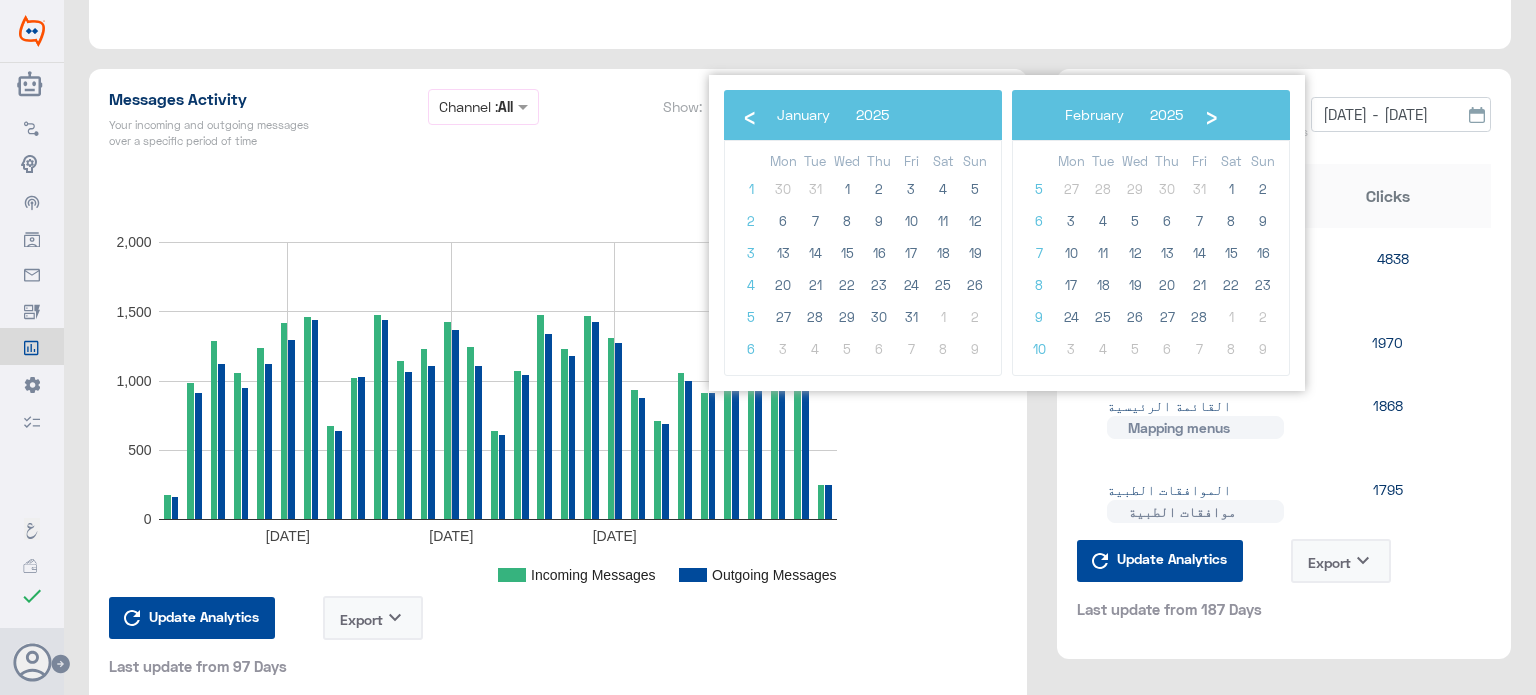 click on "›" 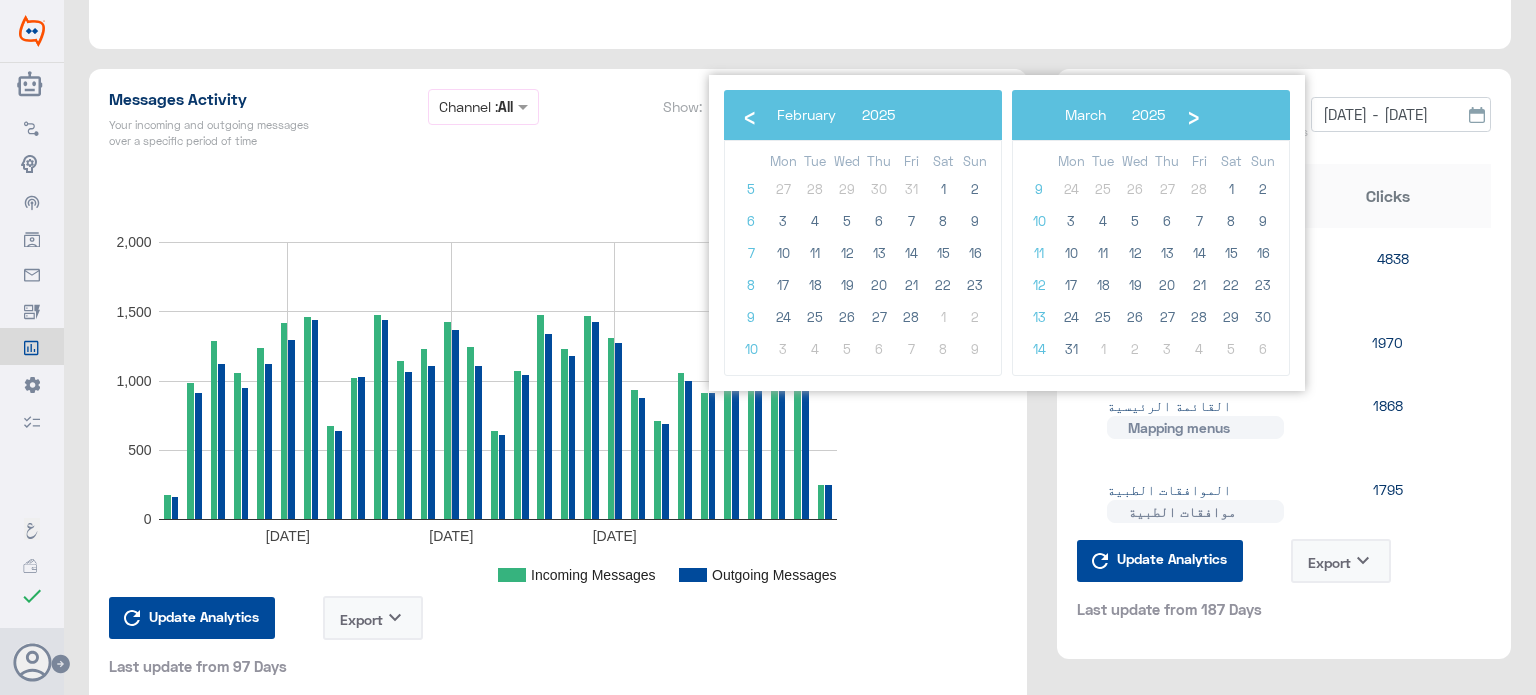 click on "›" 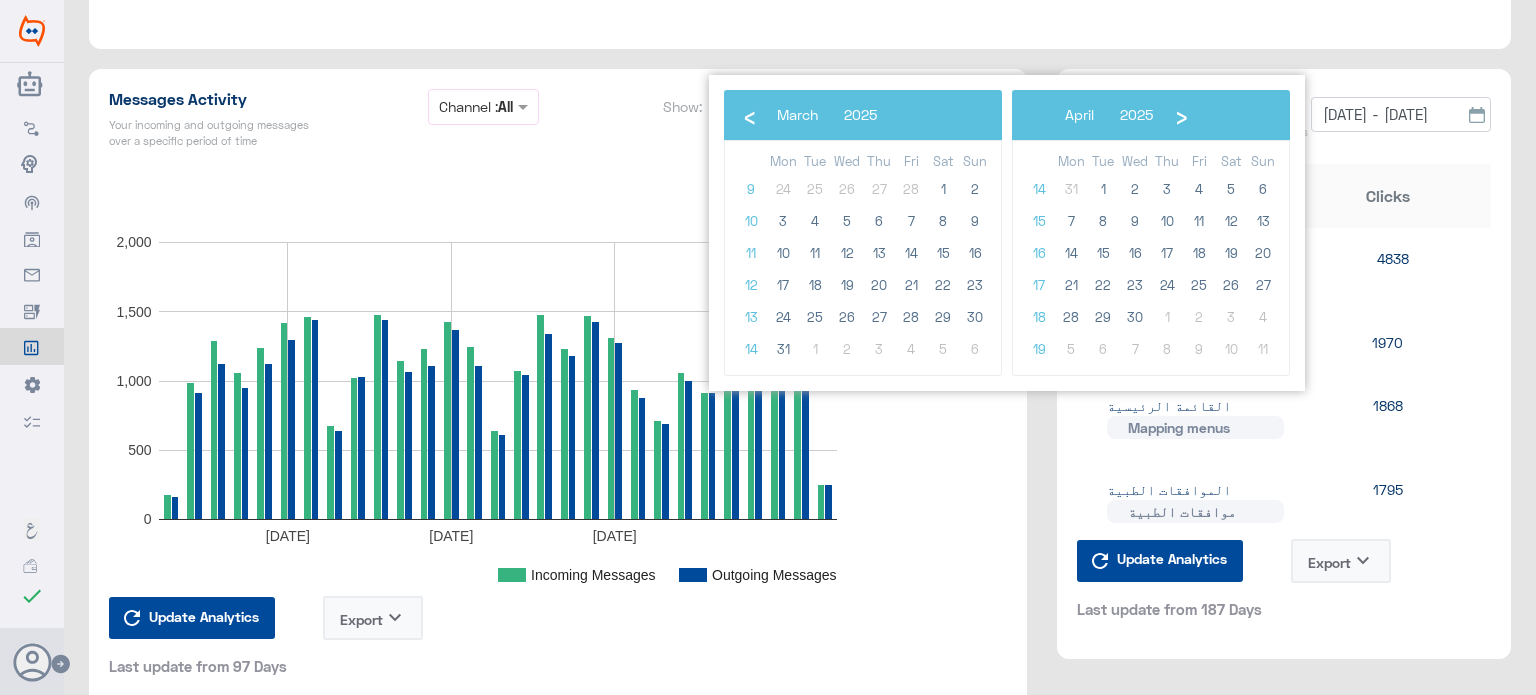 click on "‹ [DATE] ›" 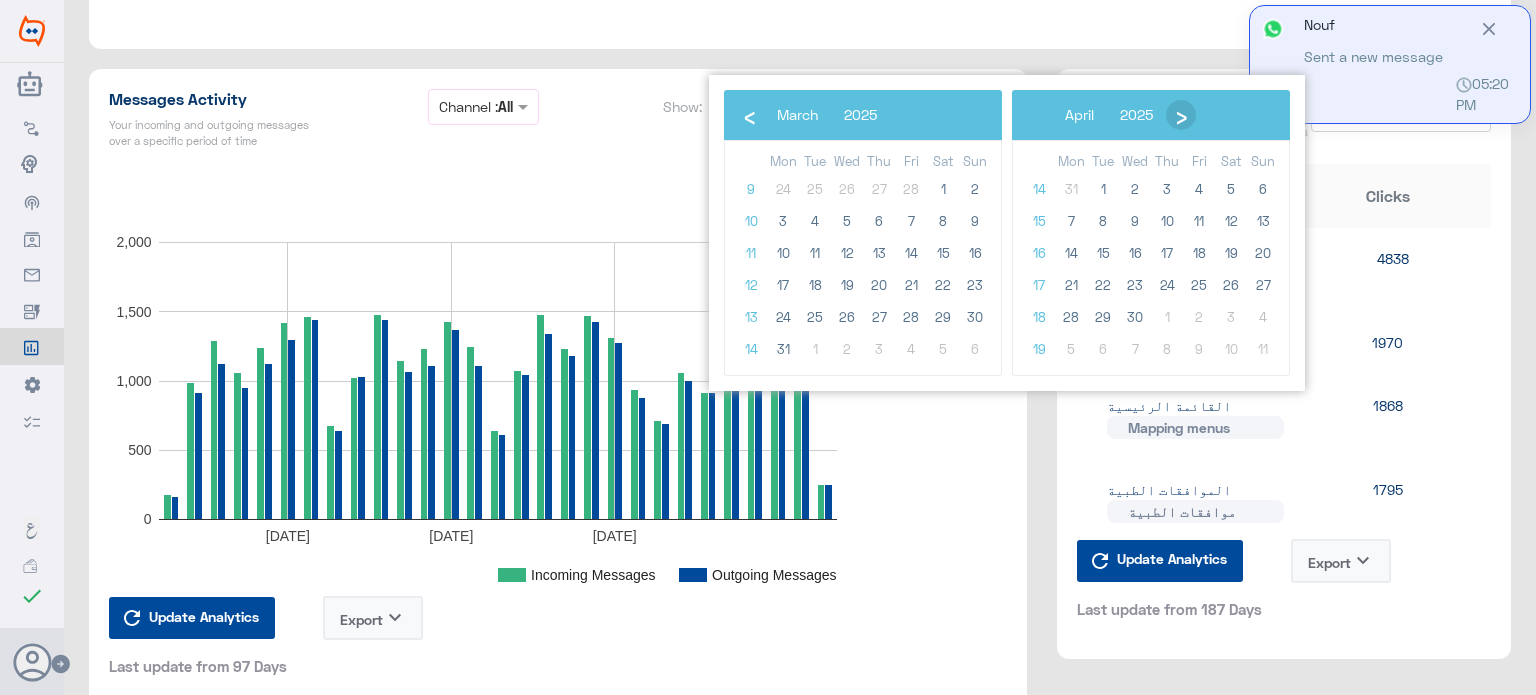click on "›" 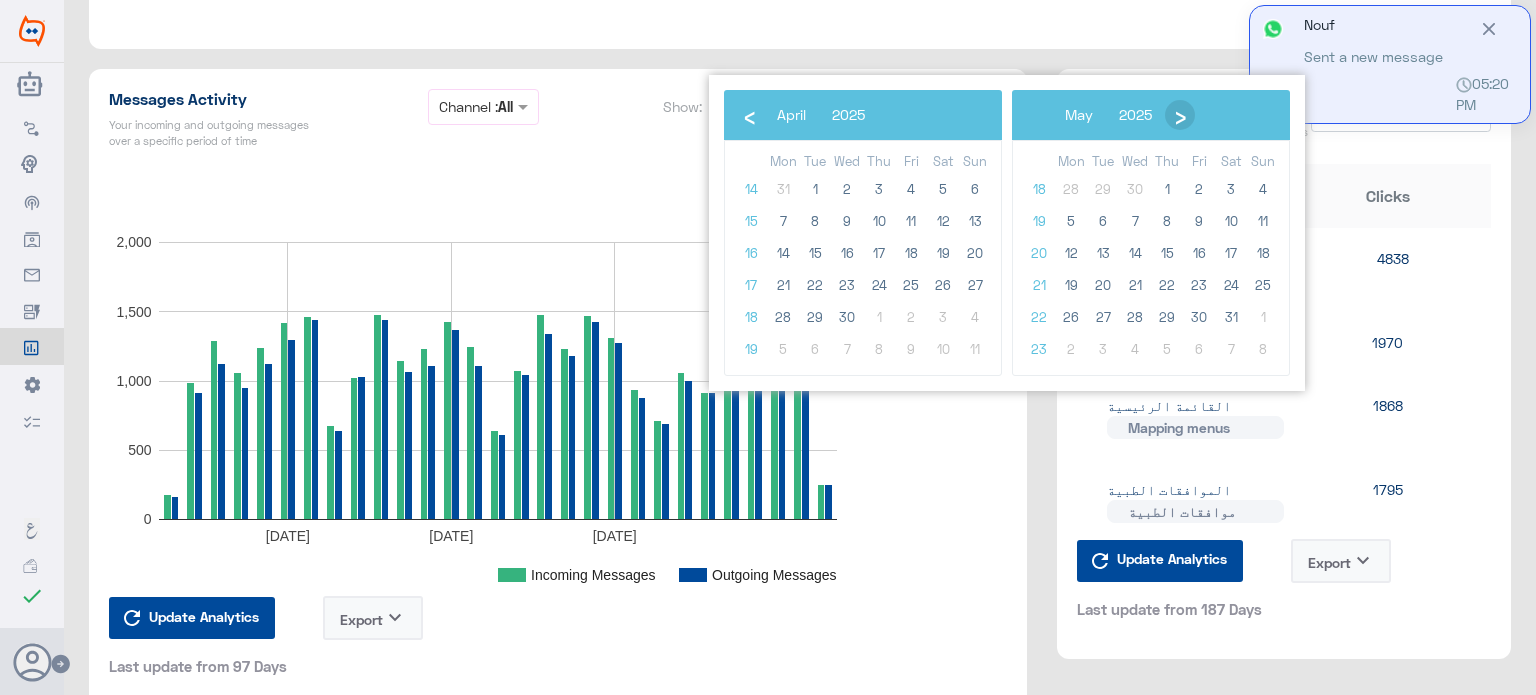 click on "›" 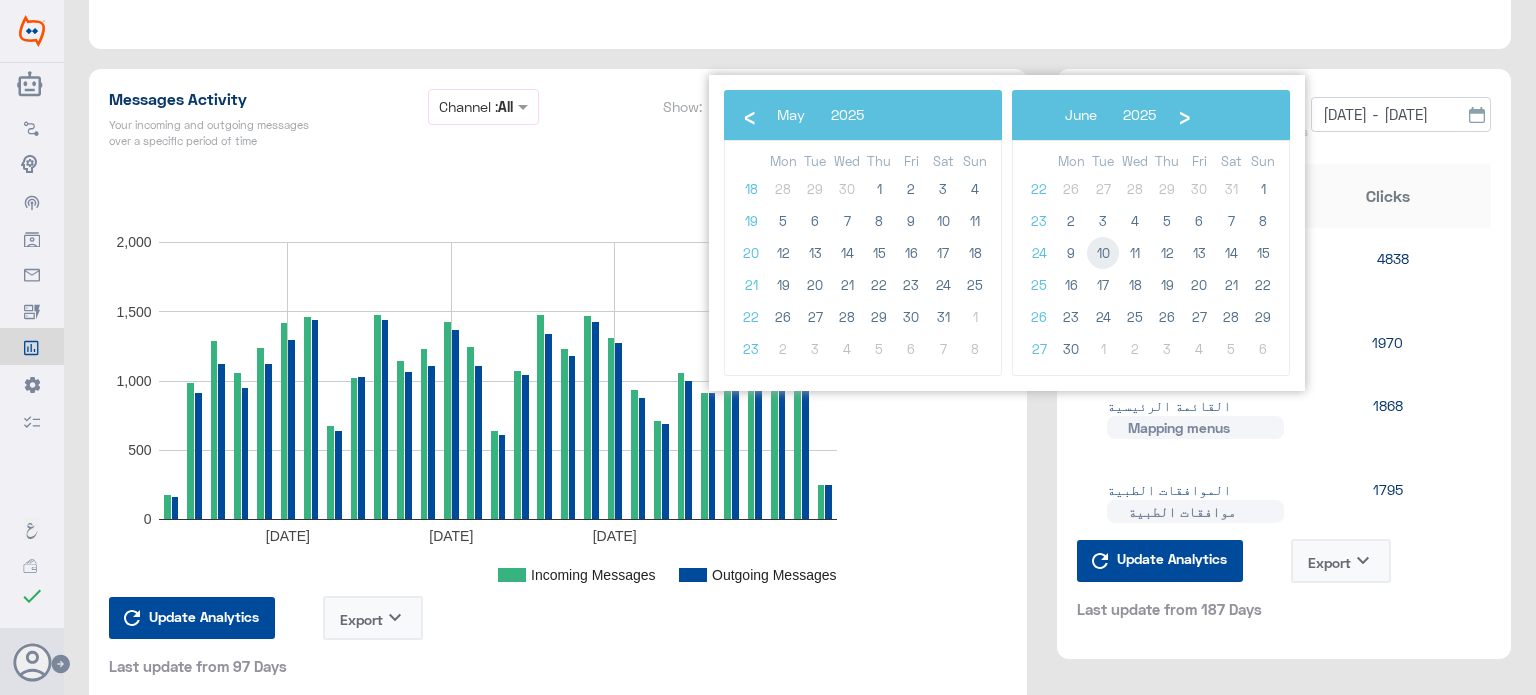 click on "10" 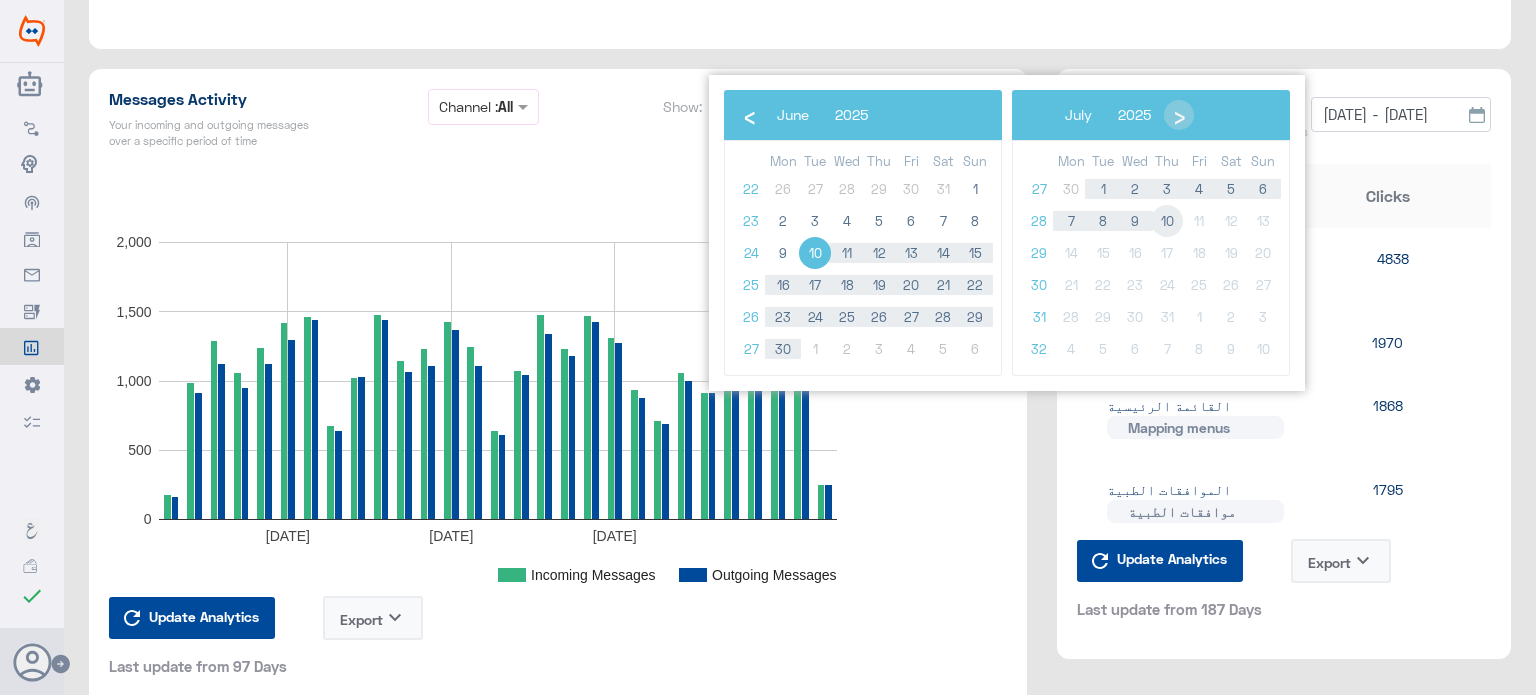 click on "10" 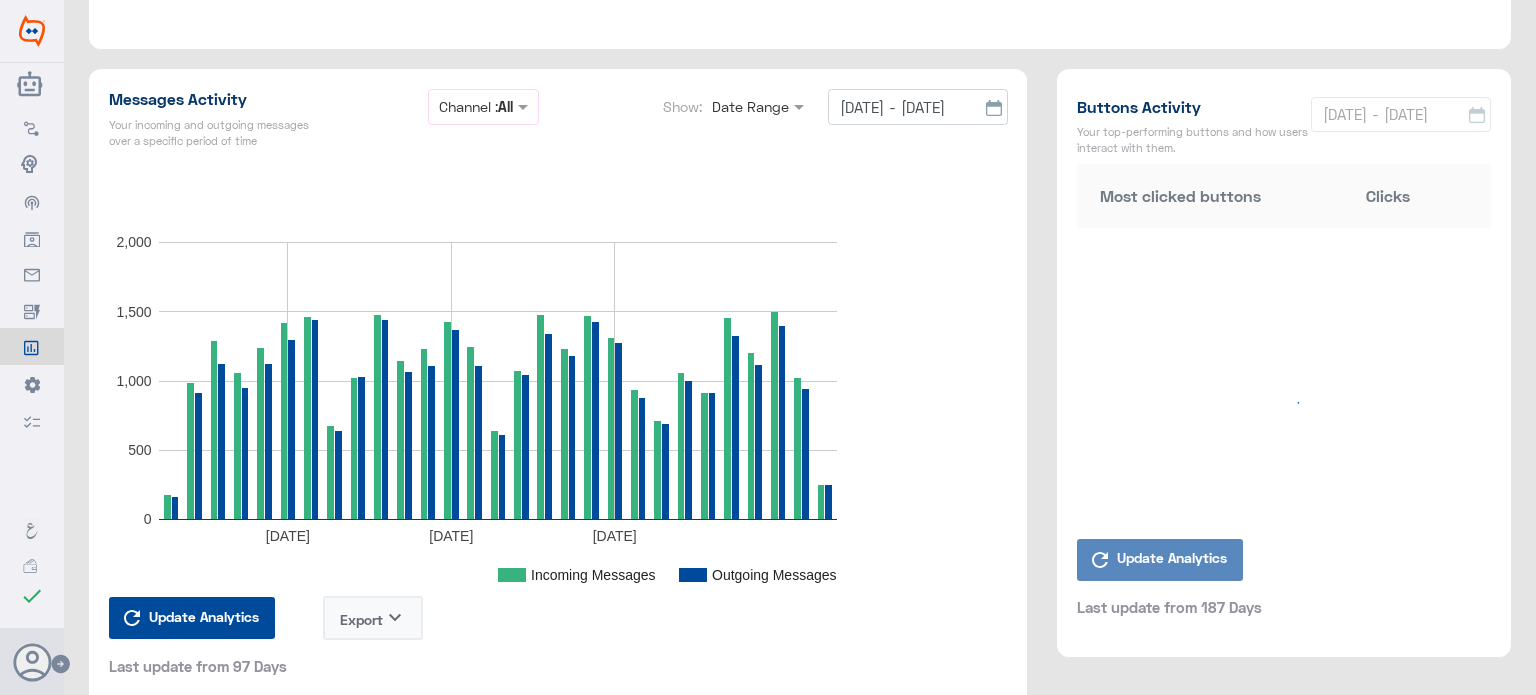 type on "[DATE] - [DATE]" 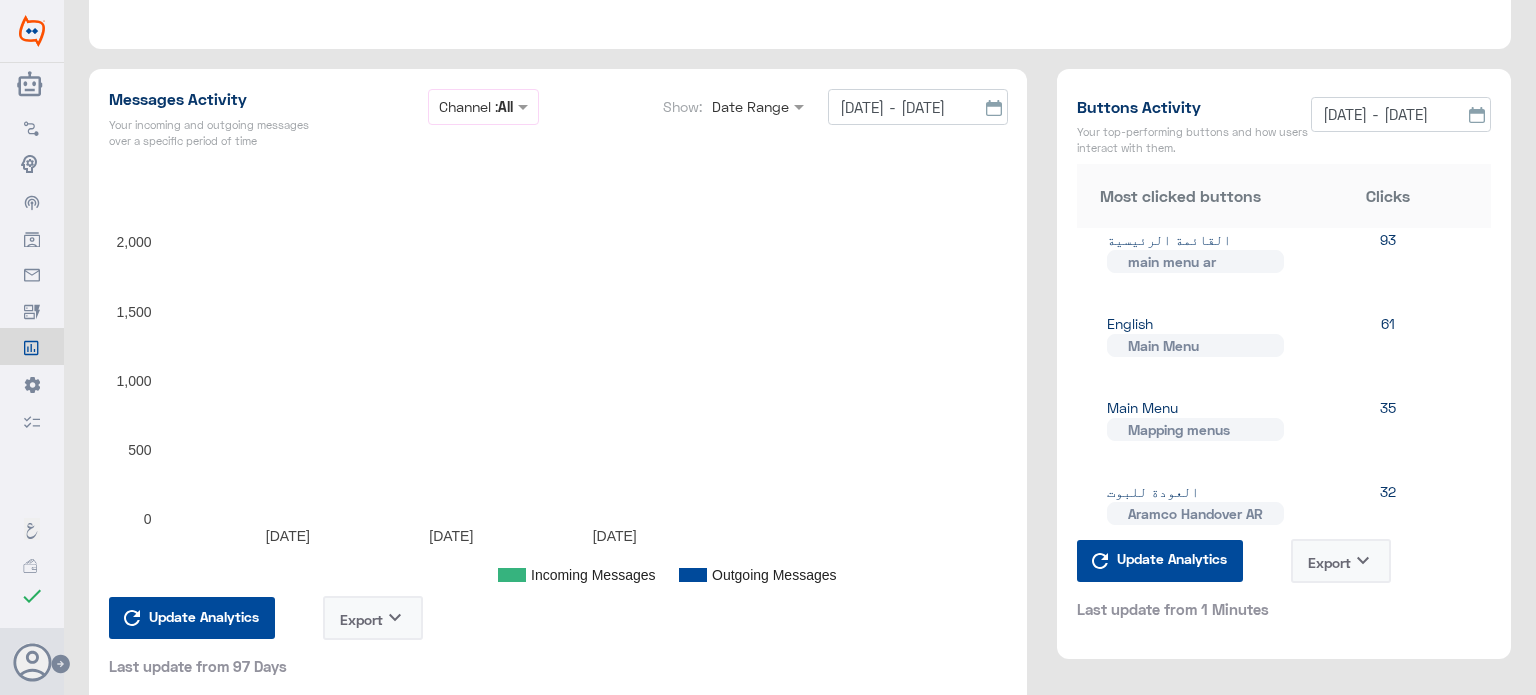 scroll, scrollTop: 536, scrollLeft: 0, axis: vertical 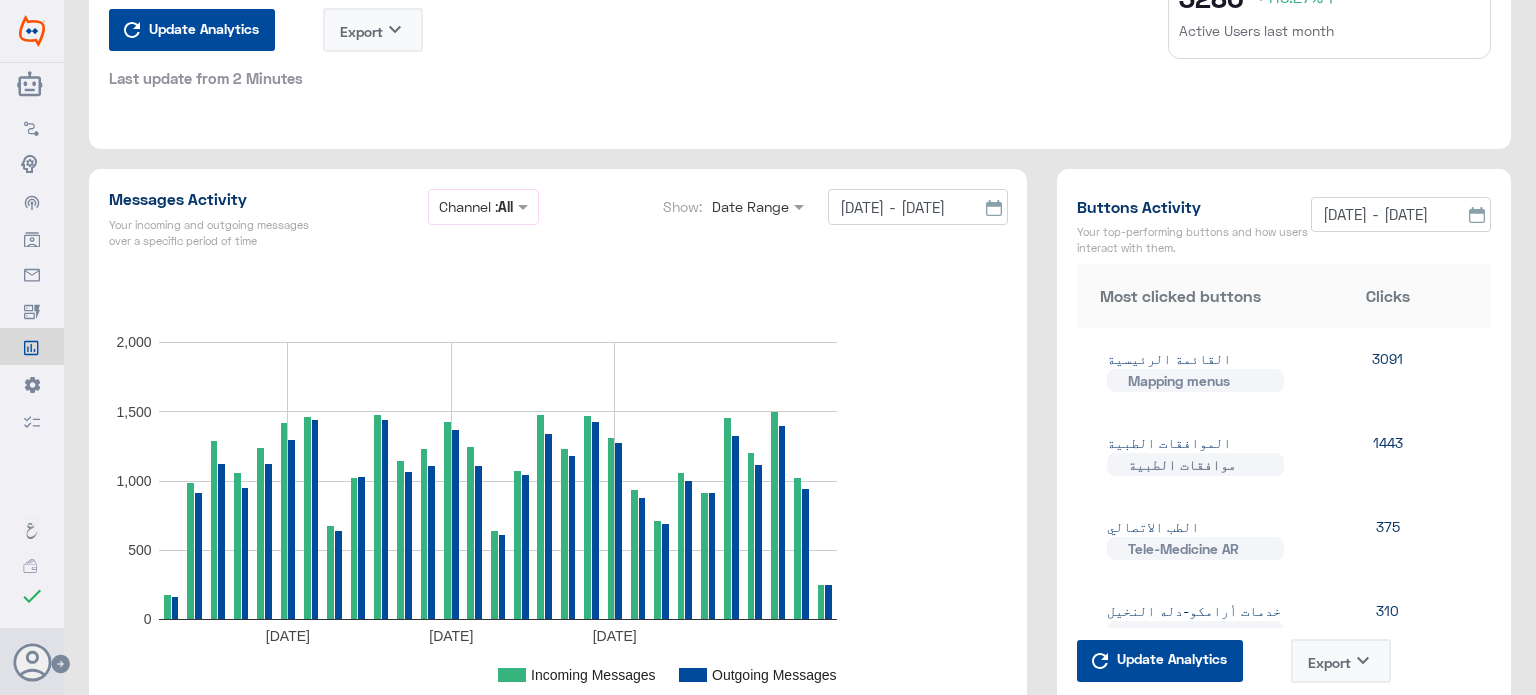 click on "keyboard_arrow_down" 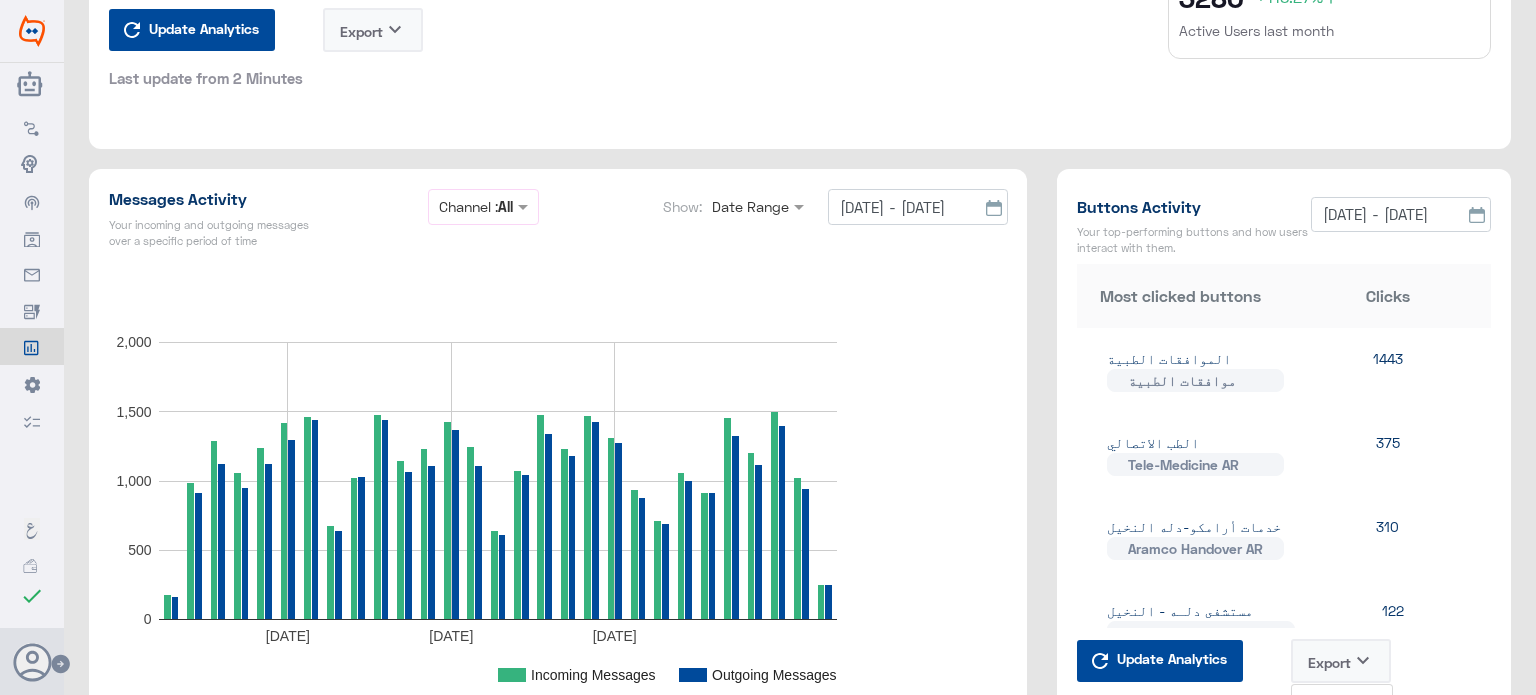 scroll, scrollTop: 200, scrollLeft: 0, axis: vertical 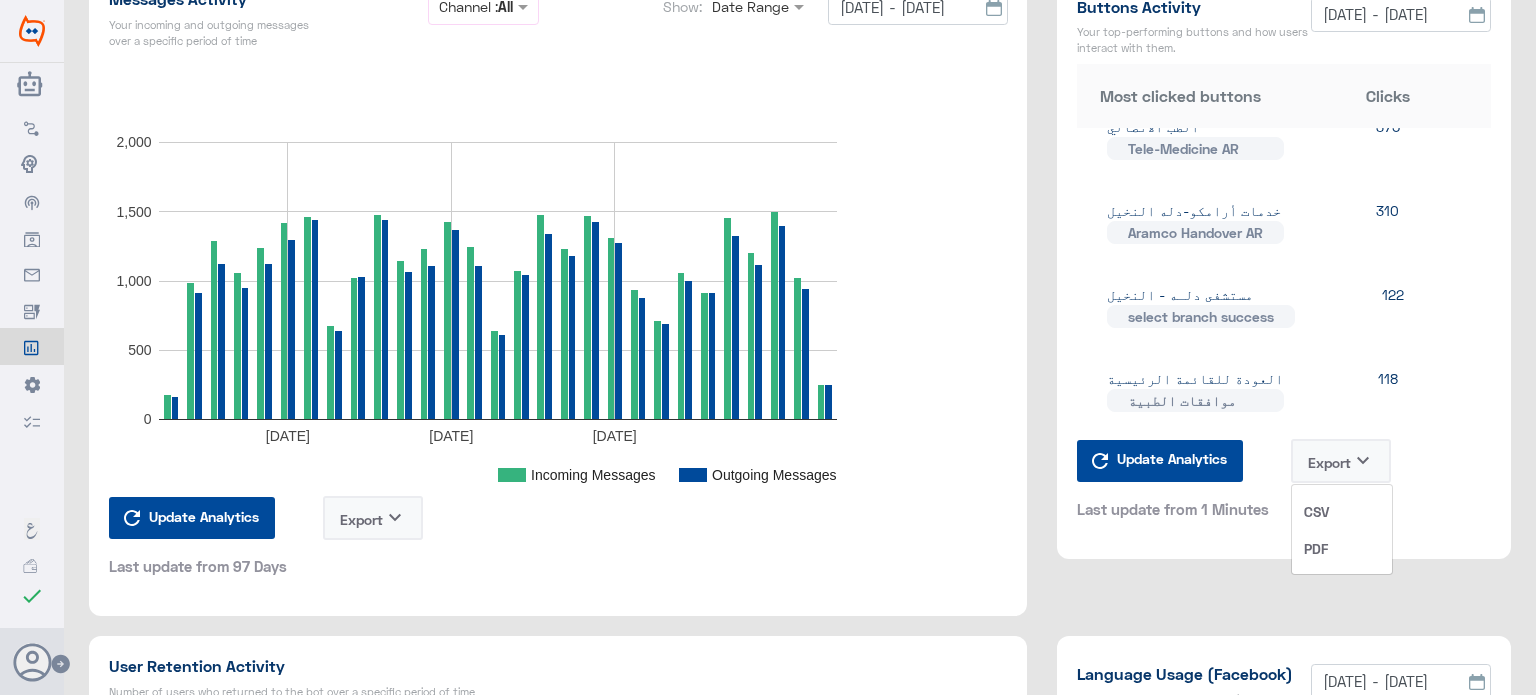 click on "PDF" 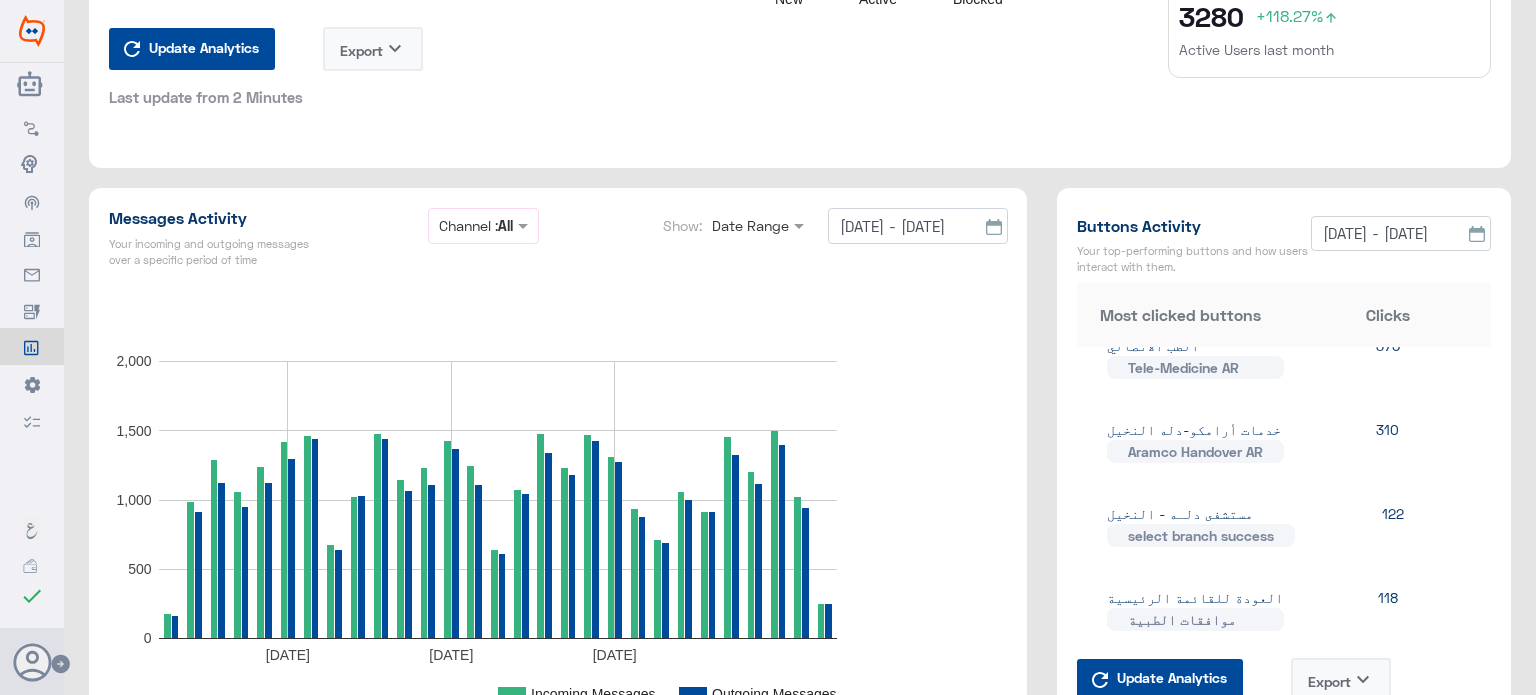 scroll, scrollTop: 1200, scrollLeft: 0, axis: vertical 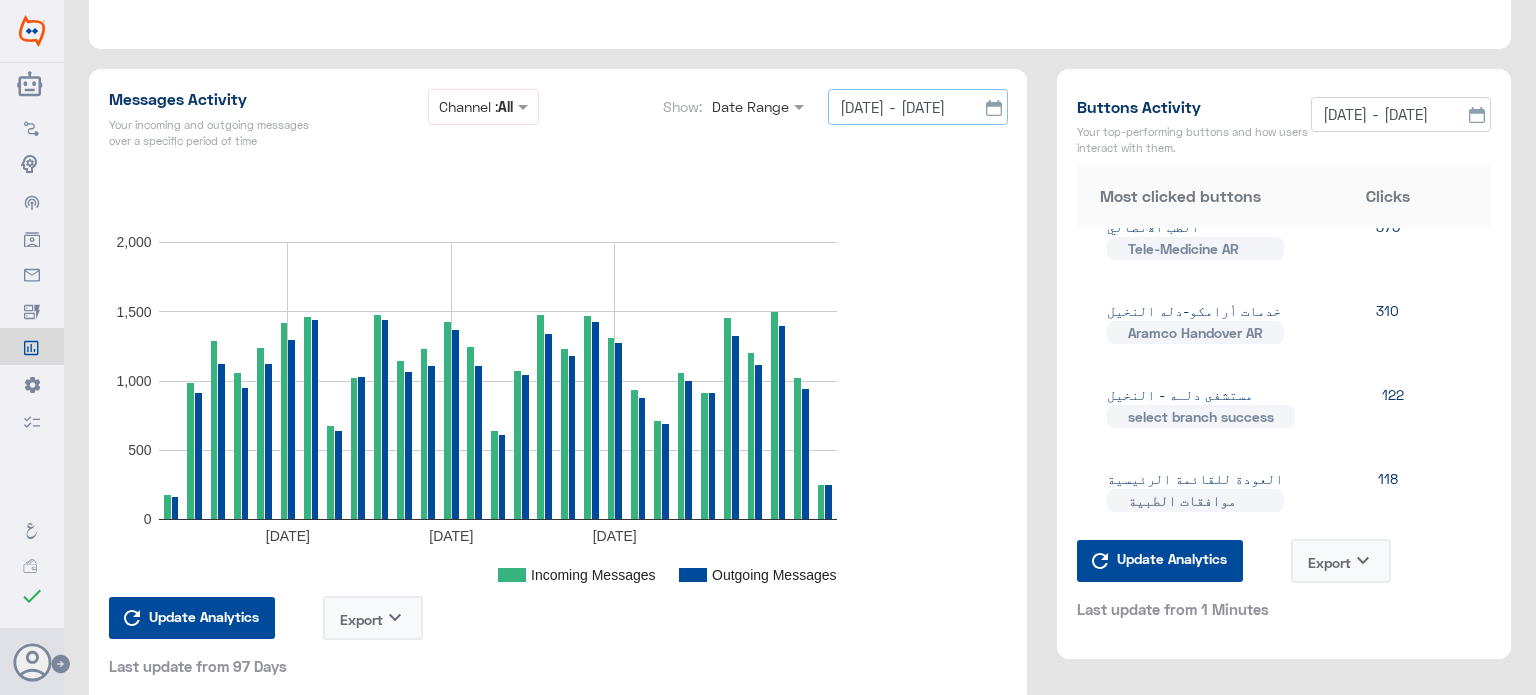 click on "[DATE] - [DATE]" 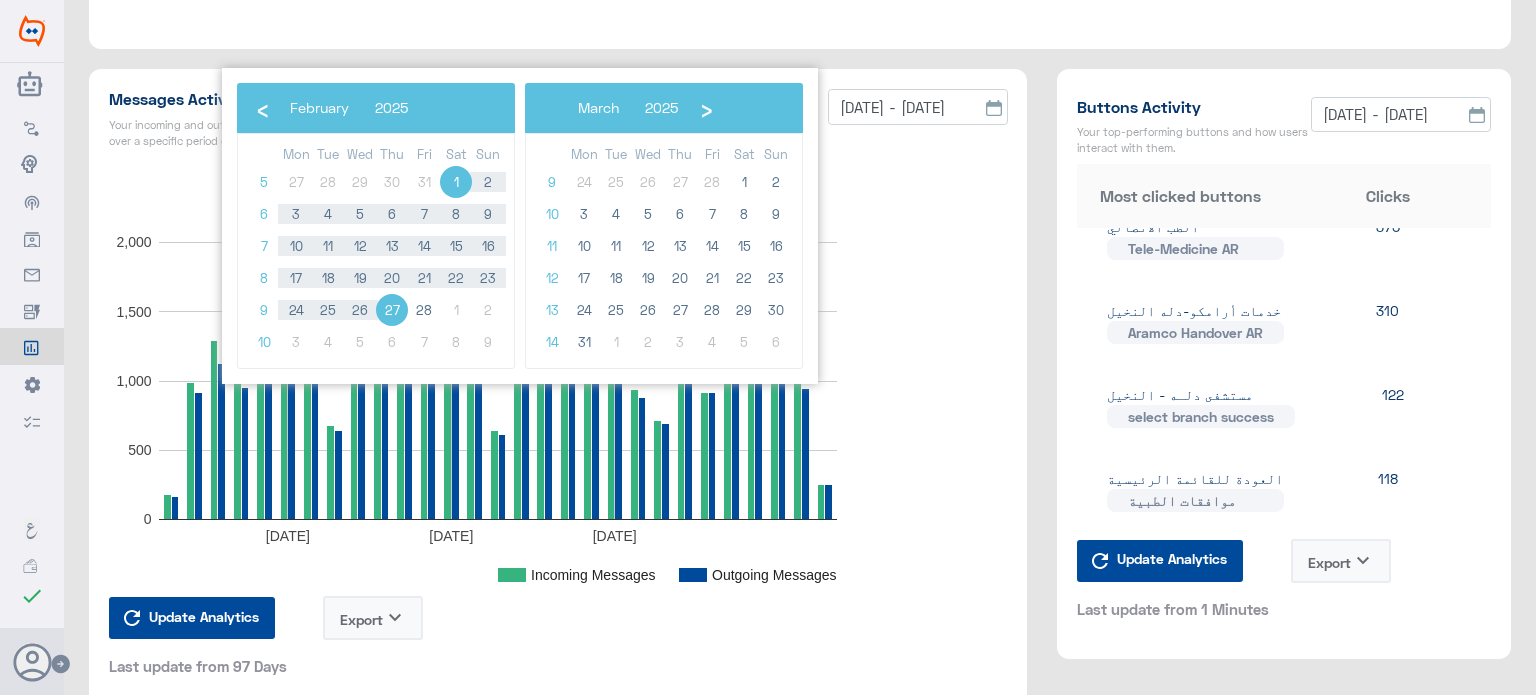 click on "[DATE] - [DATE]" 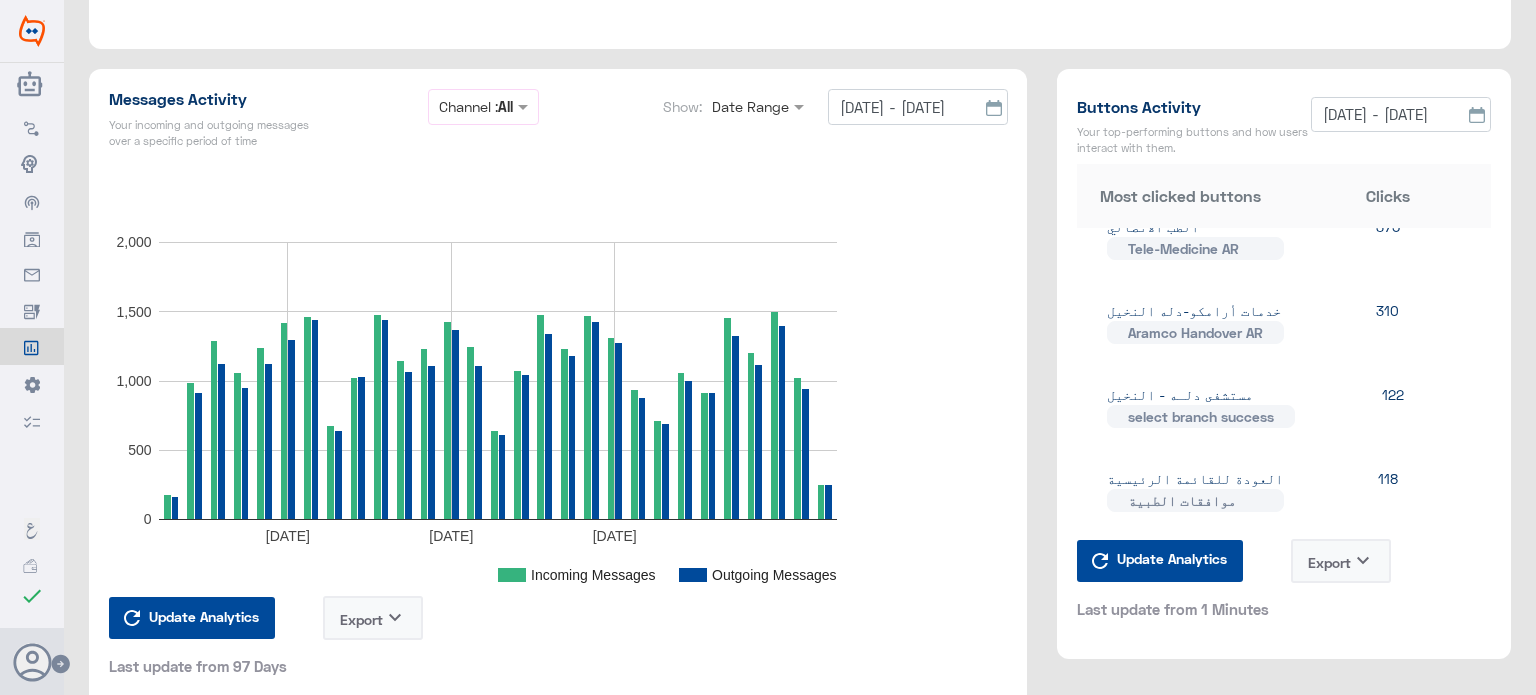 click 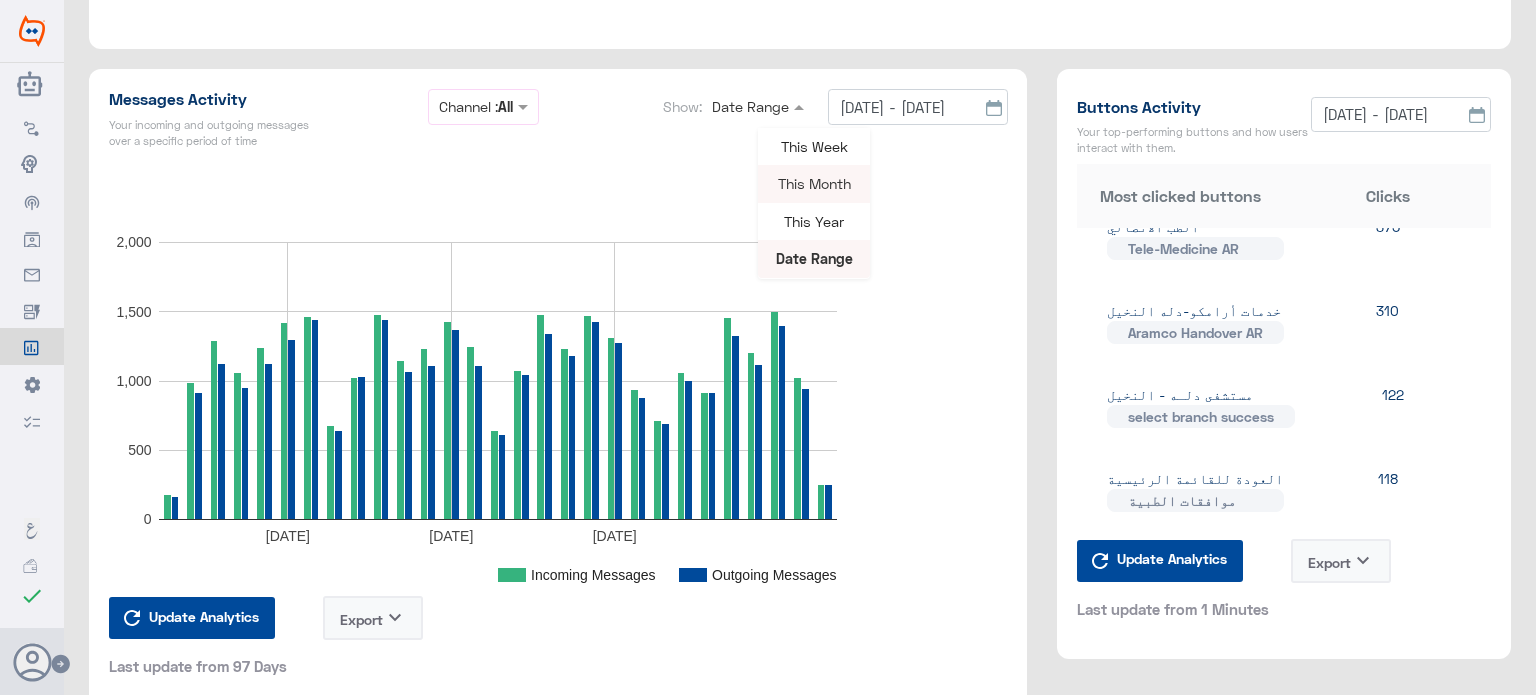 click on "This Month" at bounding box center (814, 183) 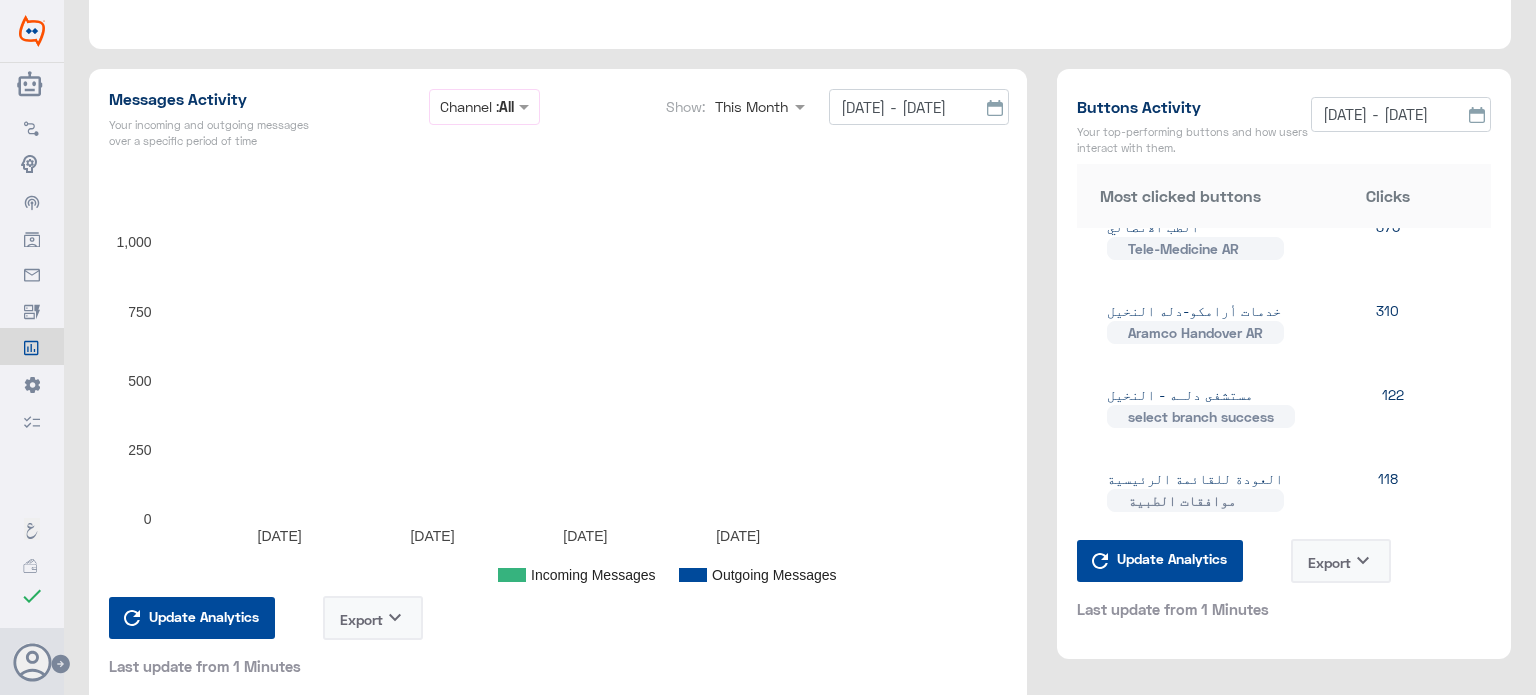 type on "[DATE] - [DATE]" 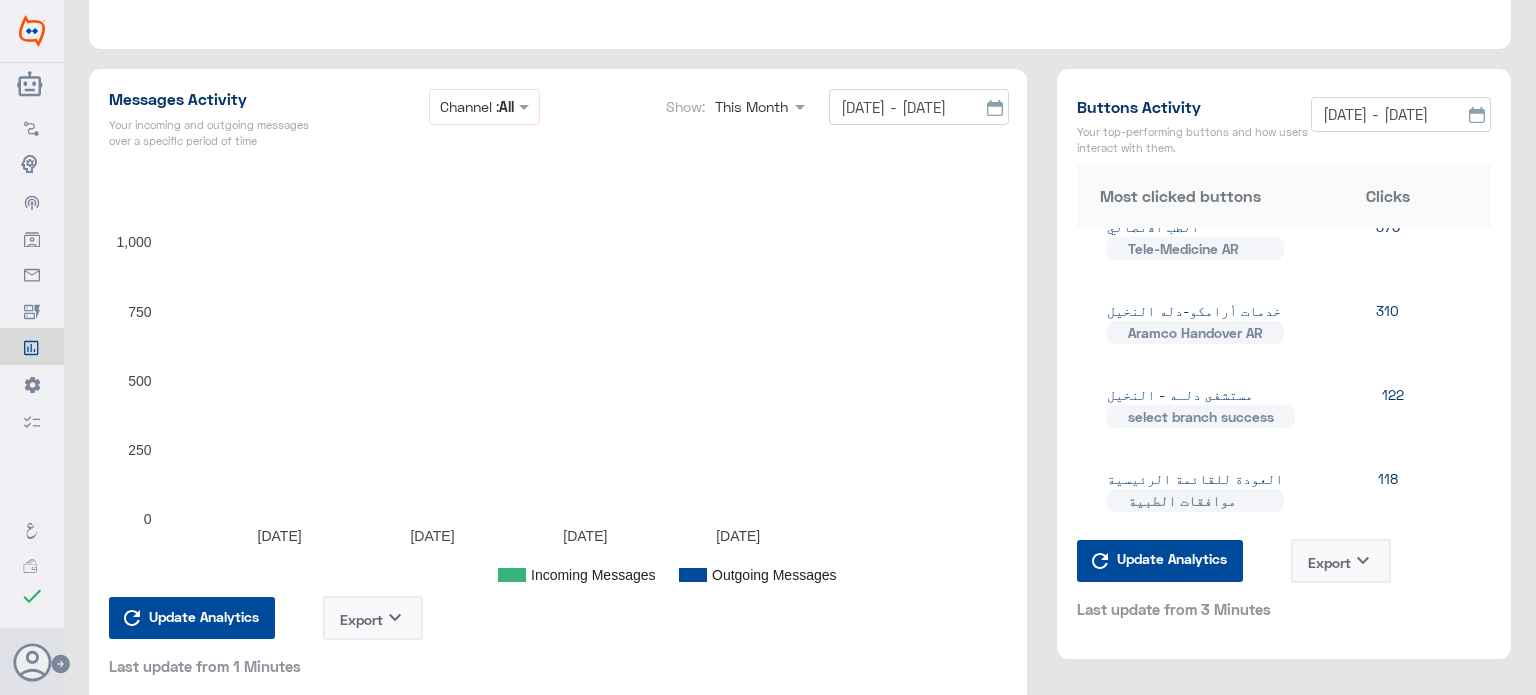 scroll, scrollTop: 536, scrollLeft: 0, axis: vertical 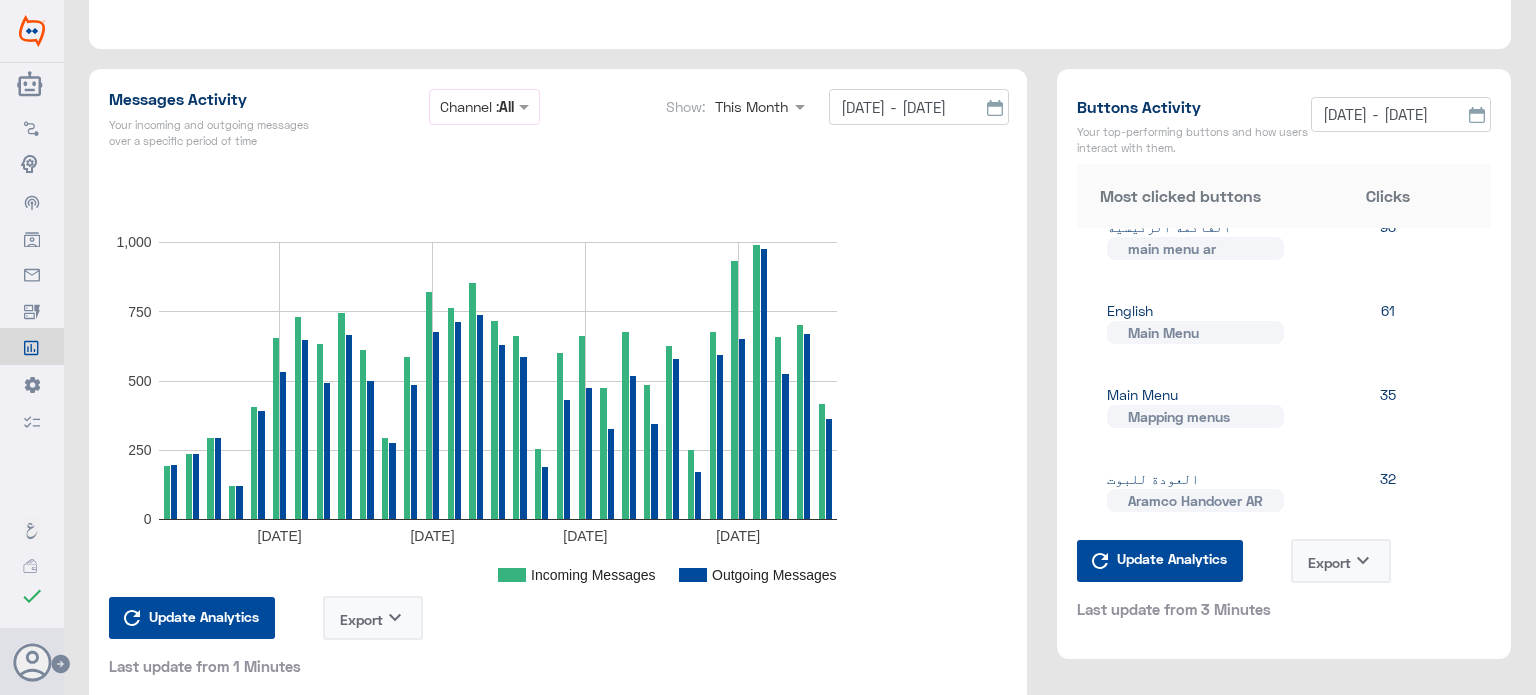 click on "Export   keyboard_arrow_down" 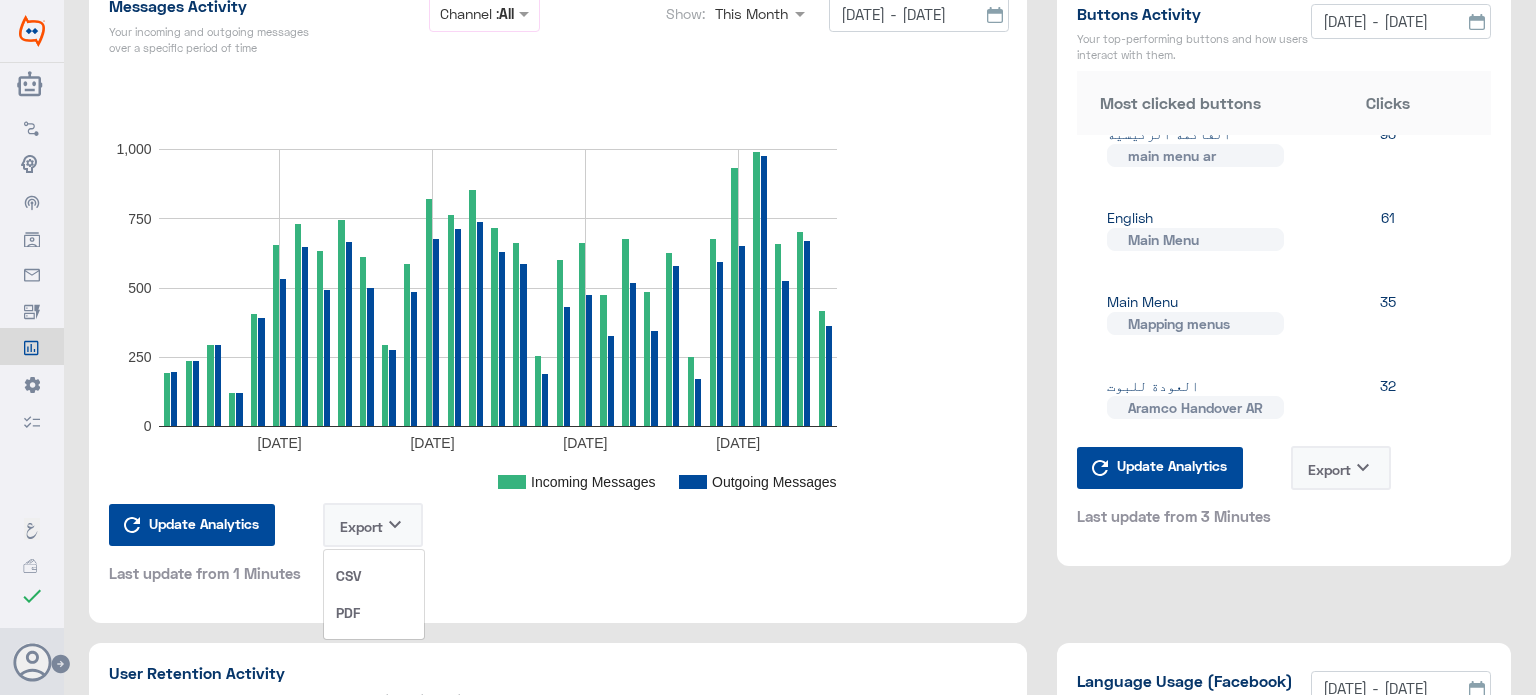scroll, scrollTop: 1400, scrollLeft: 0, axis: vertical 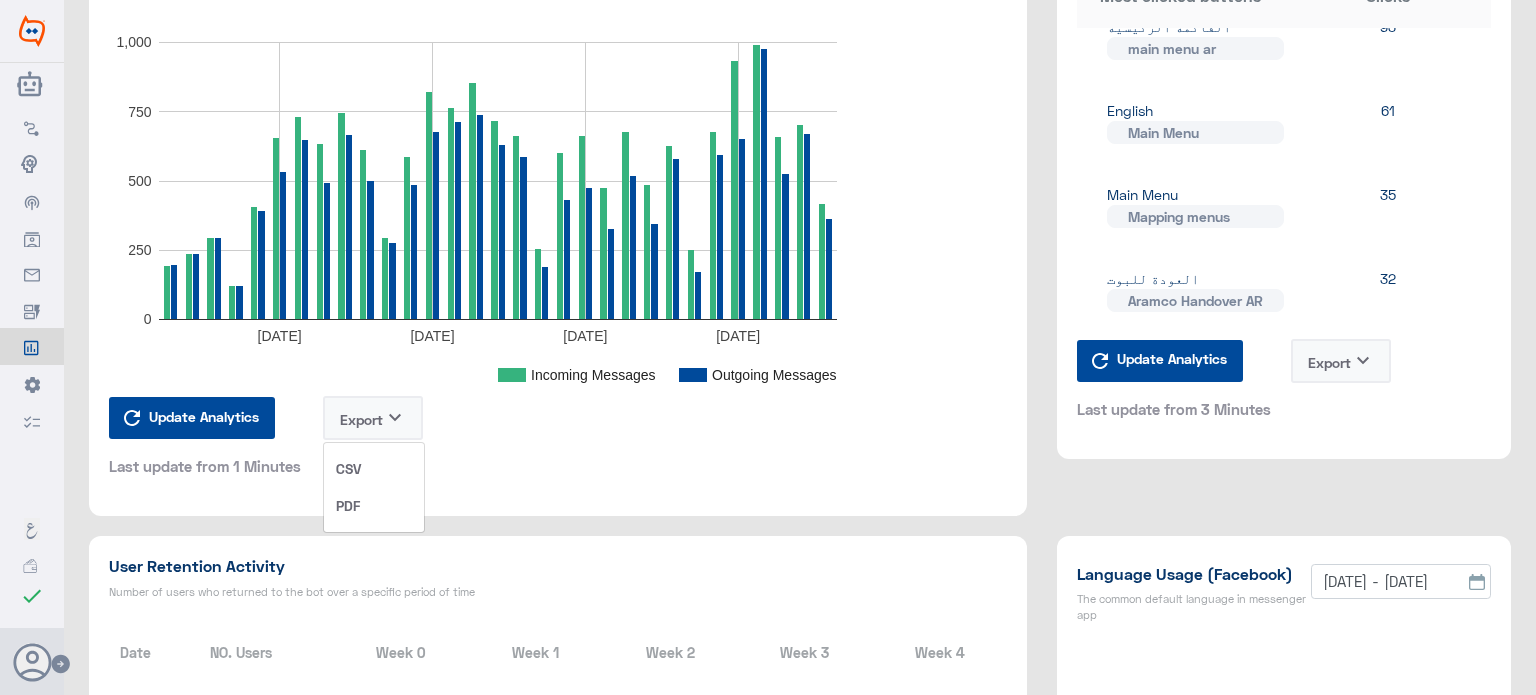 click on "PDF" 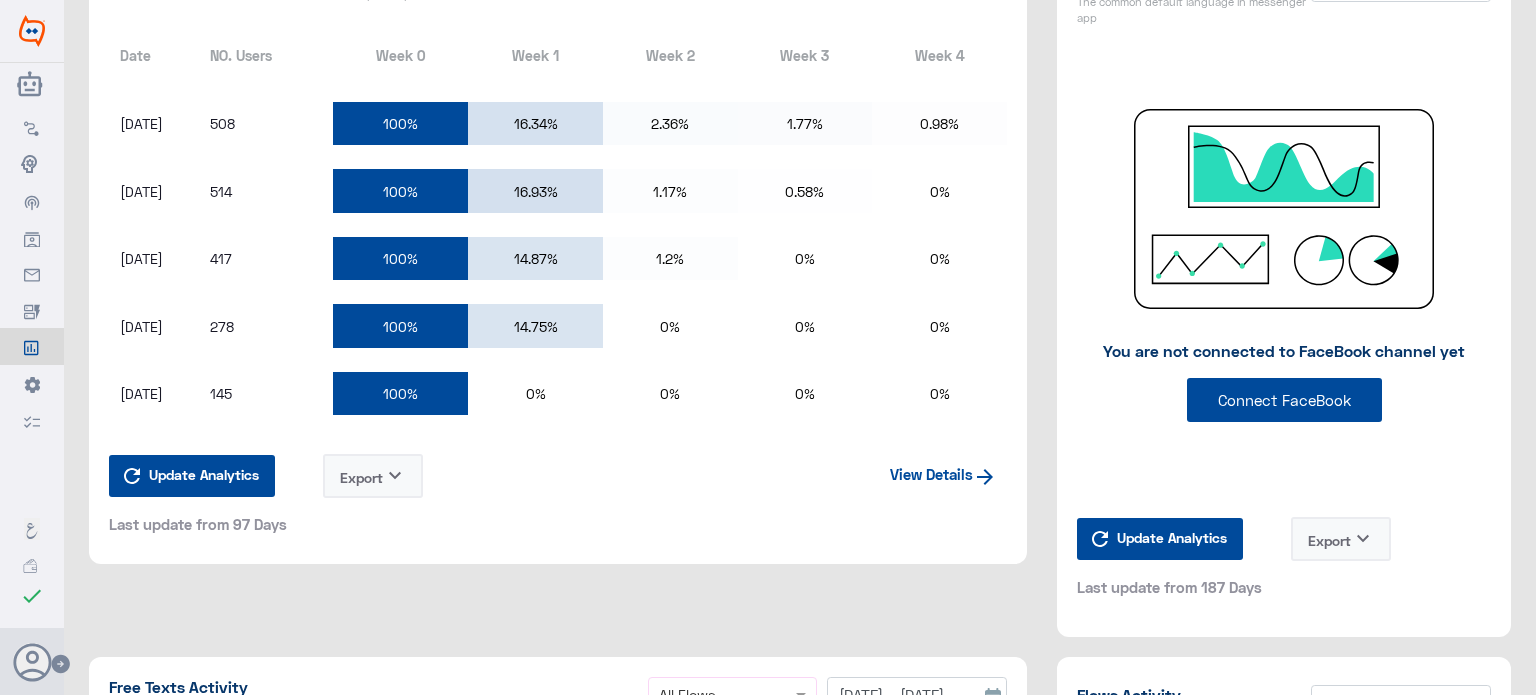 scroll, scrollTop: 2000, scrollLeft: 0, axis: vertical 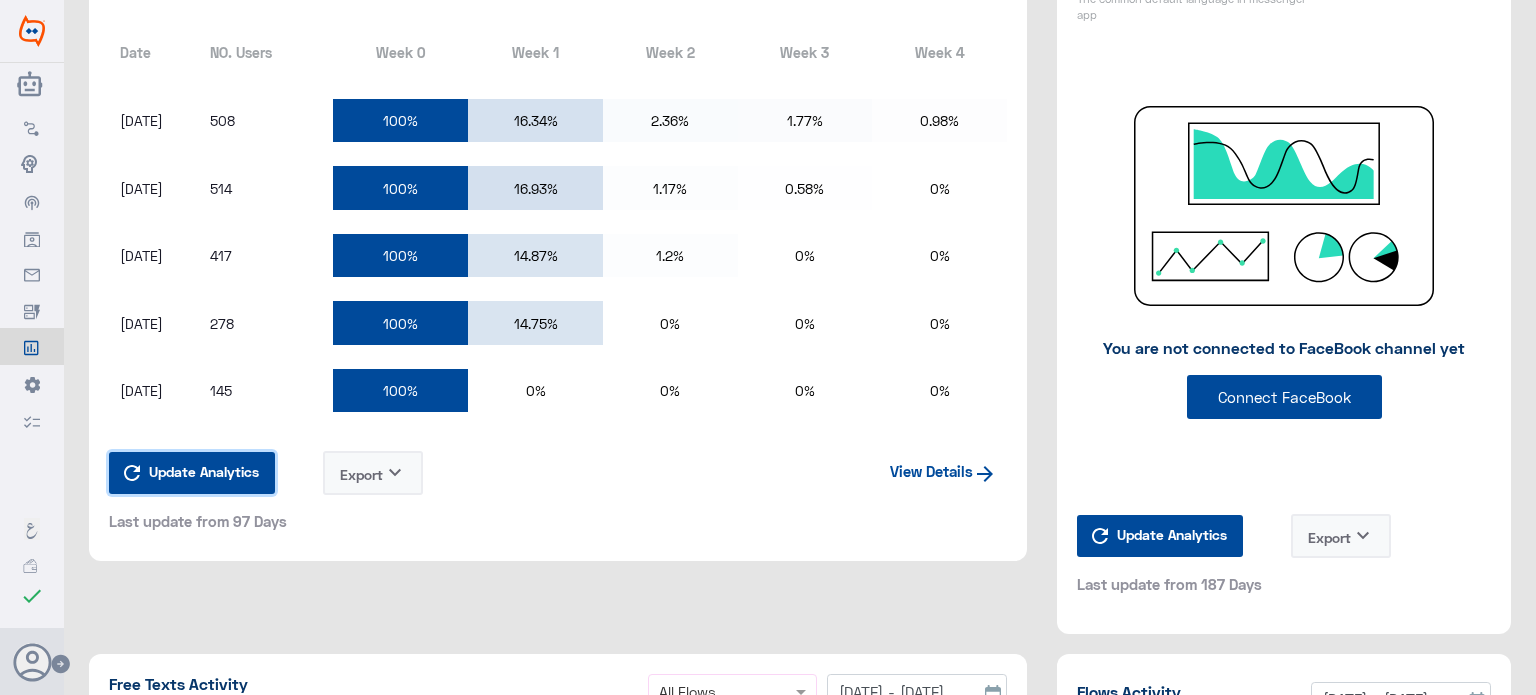 click on "Update Analytics" at bounding box center (204, 471) 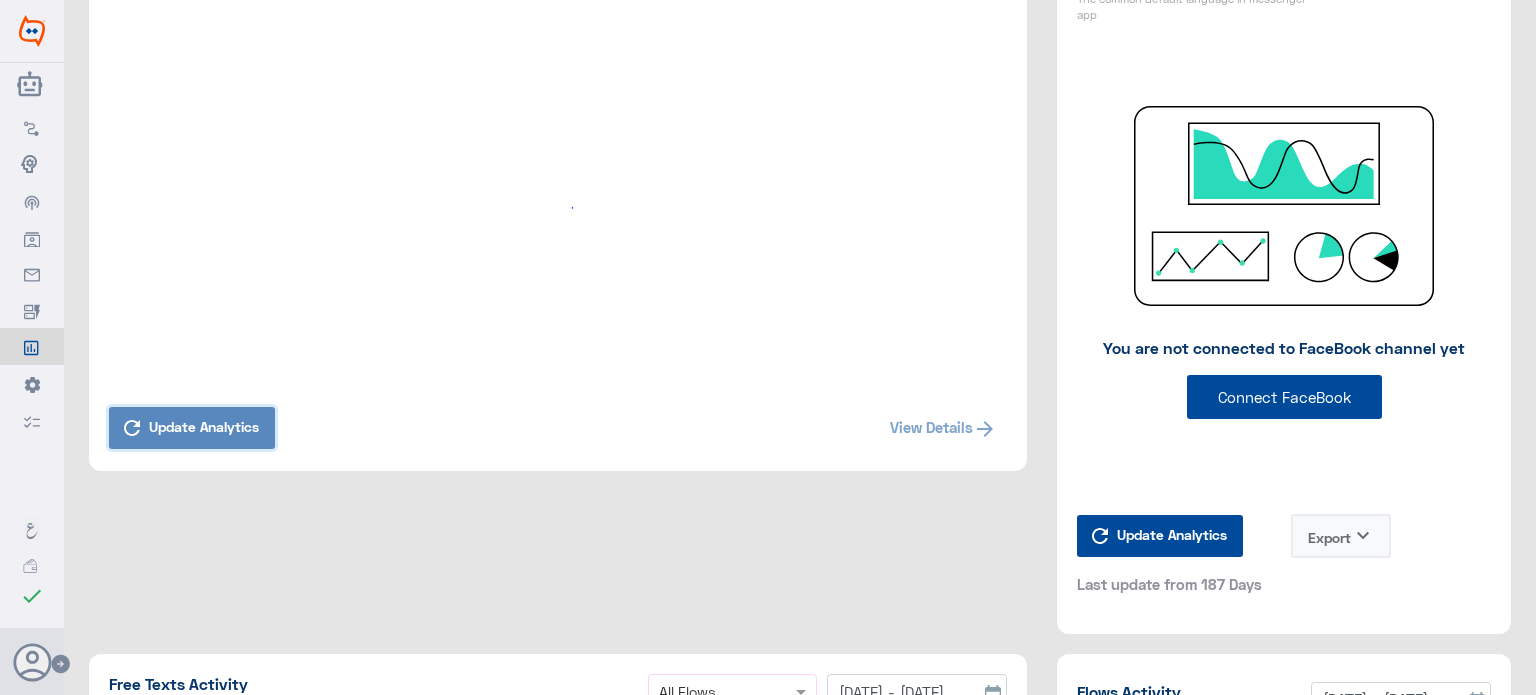 scroll, scrollTop: 2400, scrollLeft: 0, axis: vertical 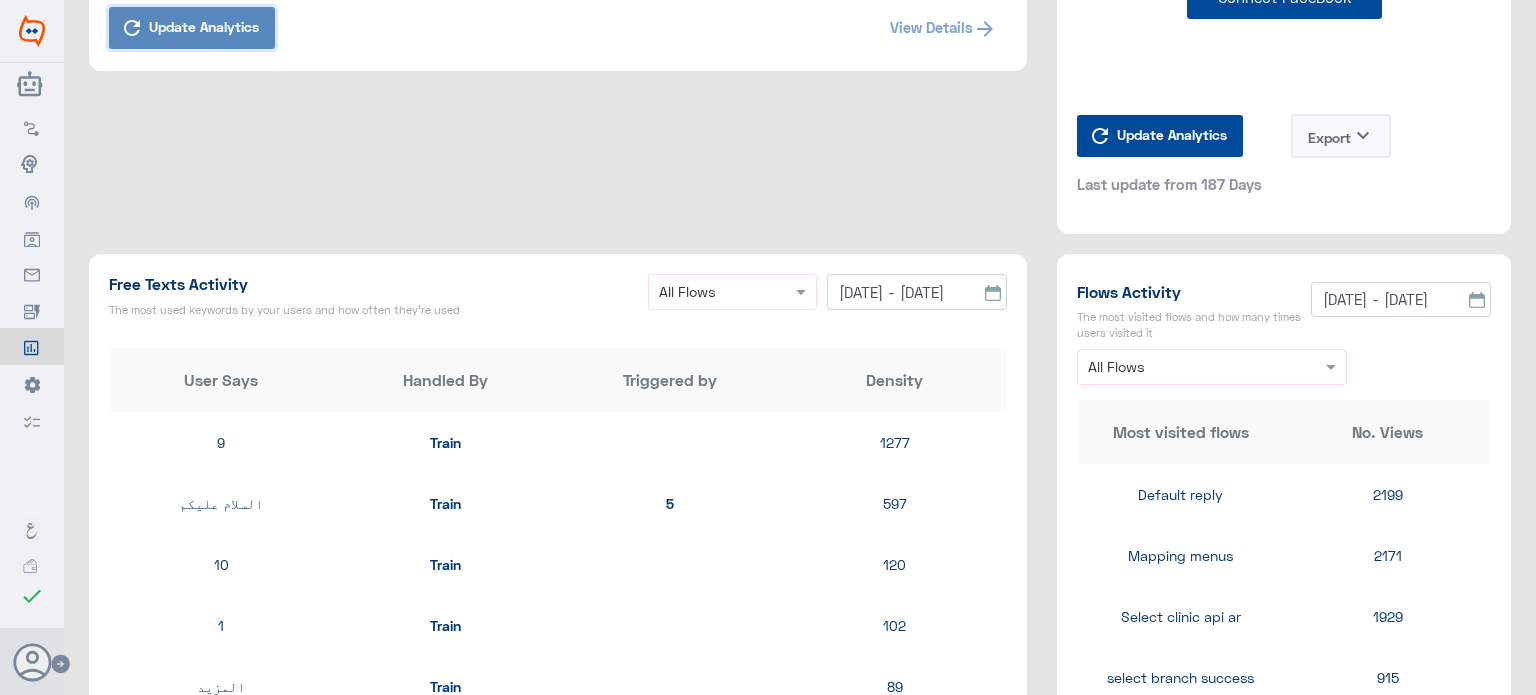 click 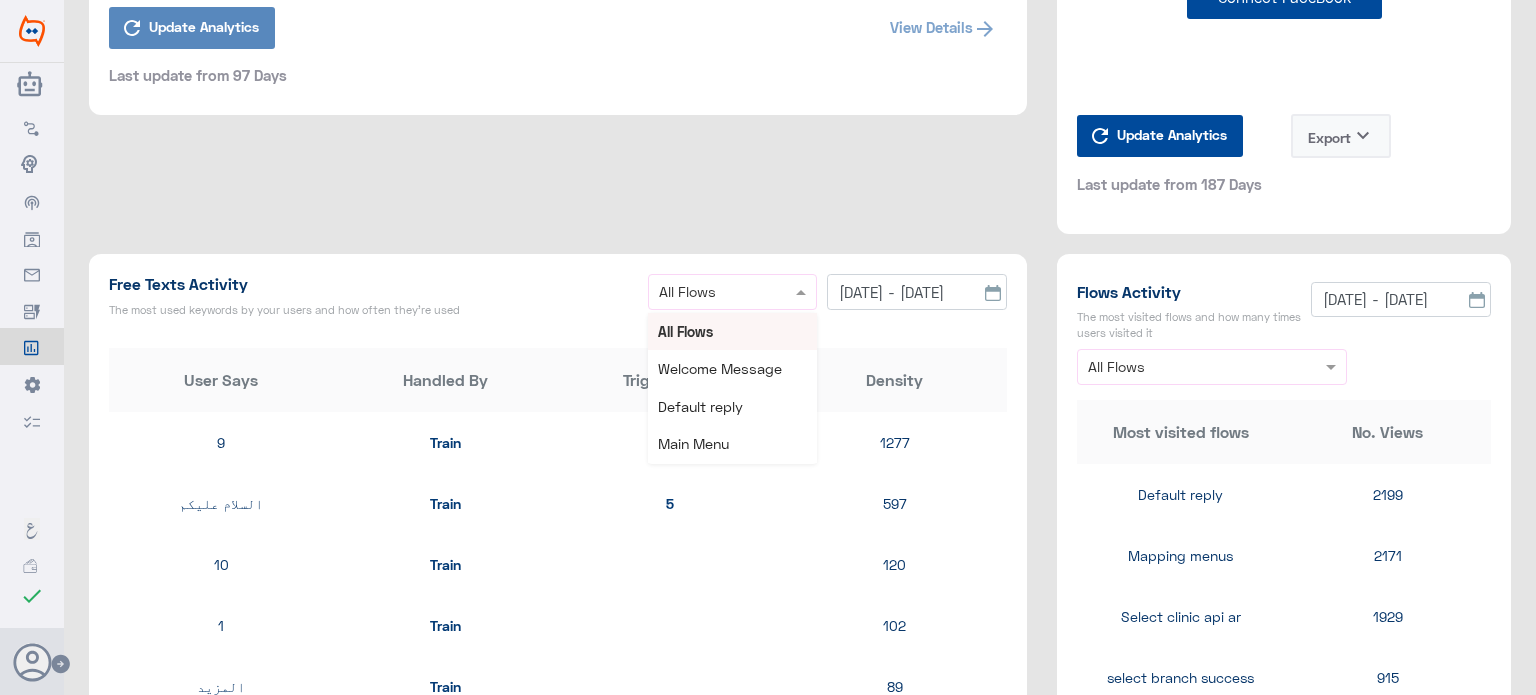 click on "User Retention Activity Number of users who returned to the bot over a specific period of time Update Analytics Last update from 97 Days   View Details" 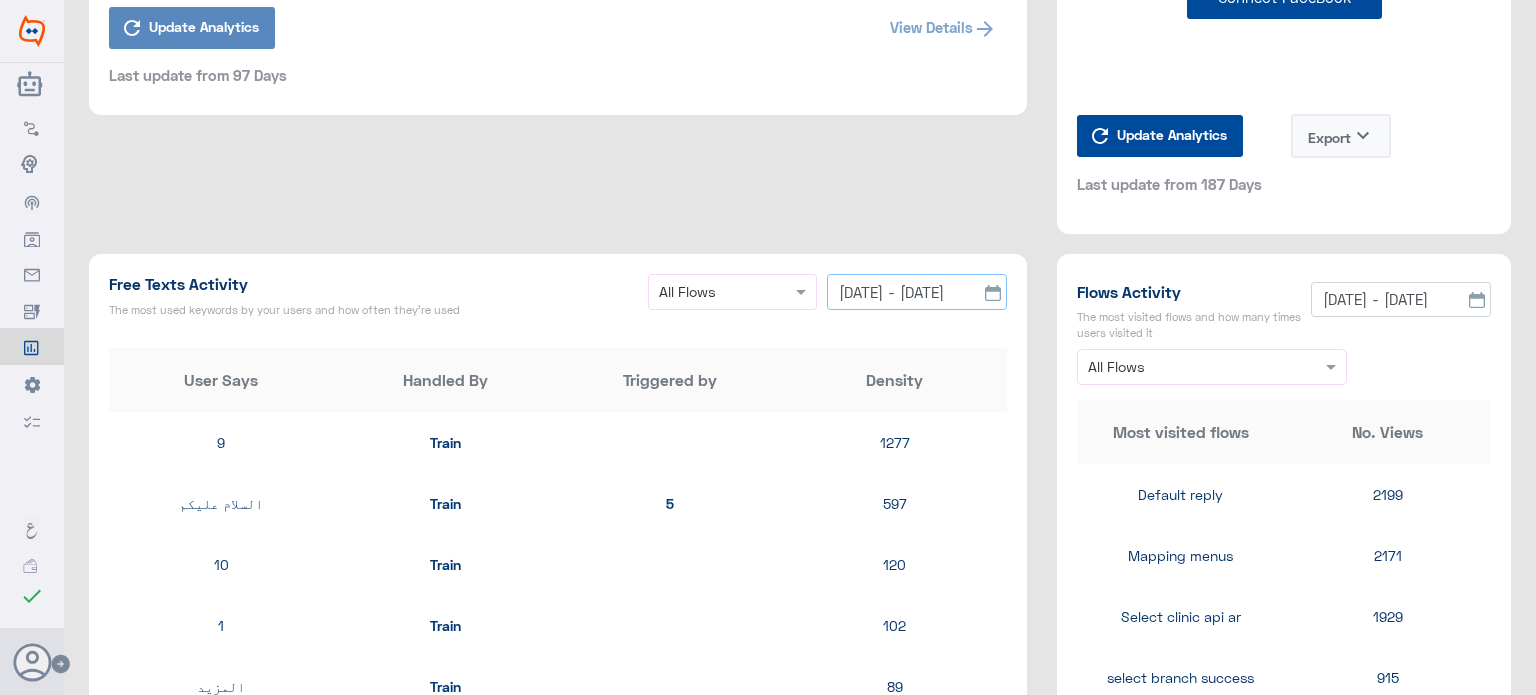 click on "[DATE] - [DATE]" 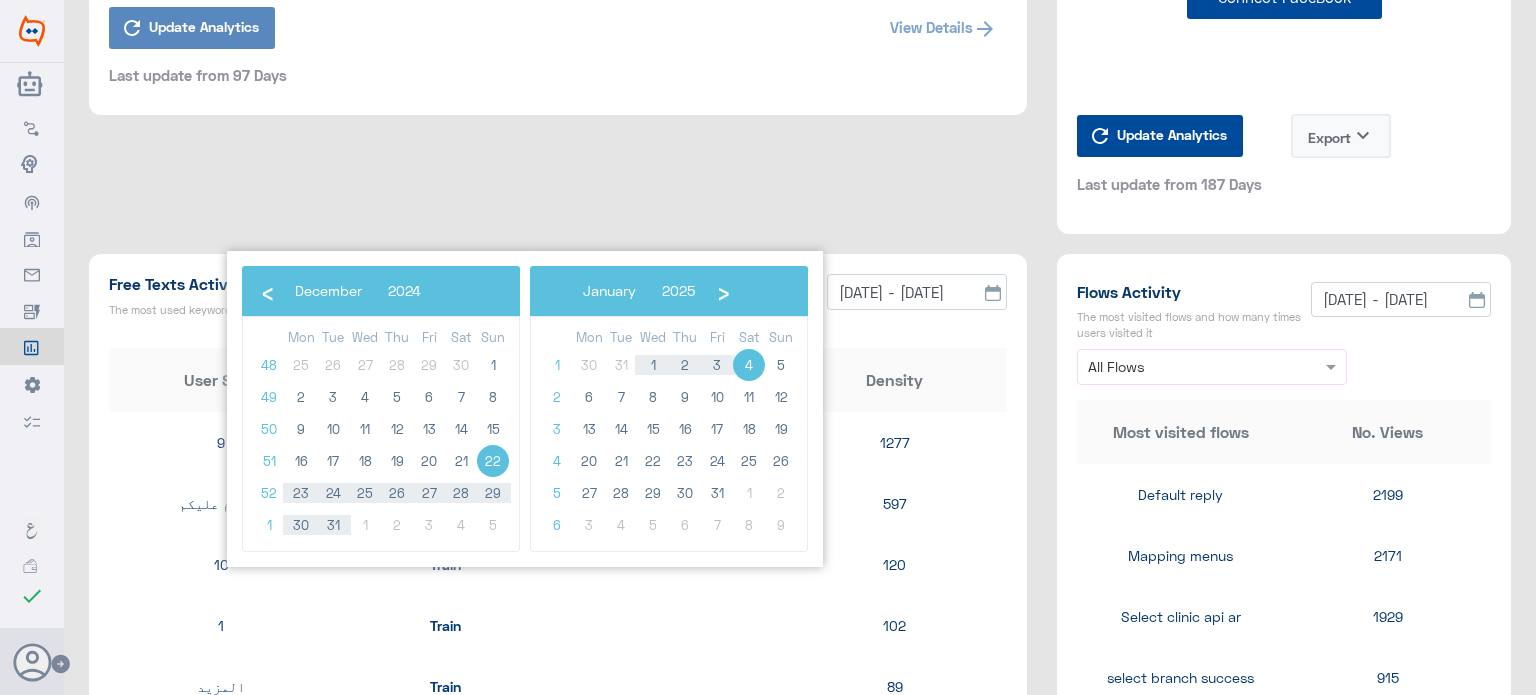 click on "User Says Handled By Triggered by Density  9  Train 1277  السلام عليكم  Train 5 597  10  Train 120  1  Train 102  المزيد  Train 89  ٩  Train 82  السلام عليكم ورحمة الله وبركاته  Train 5 71  8  Train 70  2  Train 68  مرحبا  Train 5 65  .  Unhandled None 58  سلام عليكم  Train 5 58  3  Train 52  5  Train 50  4  Train 47  6  Train 41  7  Train 39  السلام عليكم   Train 5 35  ؟  Unhandled None 35  9  Unhandled None 29  ا  Unhandled None 23  السلام عليكم ورحمة الله  Train 5 23  السلام  Train نهاية المحادثة 22  الو  Train 5 21  تمام  Unhandled None 19  [DATE]  Unhandled None 17  التواصل مع احد  Train-Disambiguation Disambiguation 17  ١  Train 17  لا  Unhandled None 16  Hi  Train 5 15  نعم  Unhandled None 13  السلام عليكم  Unhandled None 13  شكرا  Train نهاية المحادثة 13  الو  Unhandled None 12  حجز موعد  Train scenario_63125 11  النخيل" 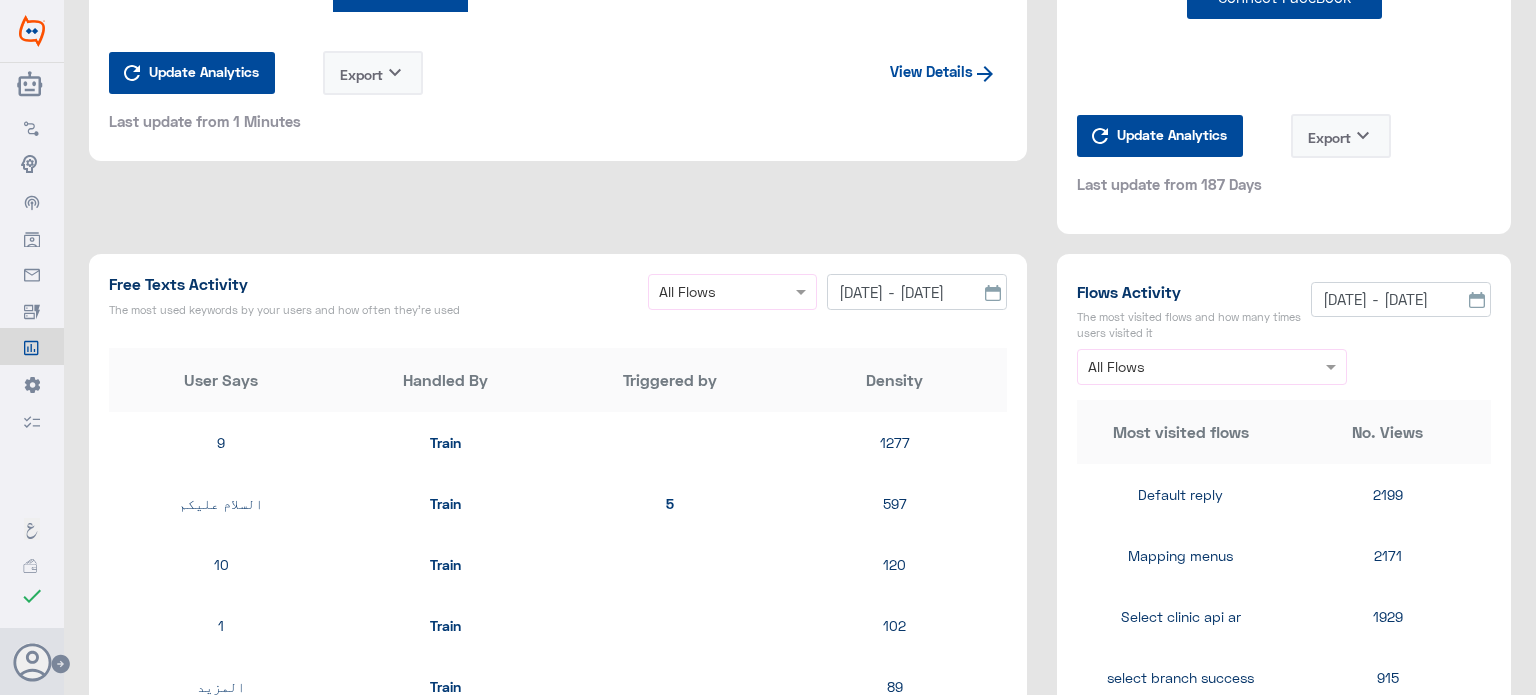 scroll, scrollTop: 2444, scrollLeft: 0, axis: vertical 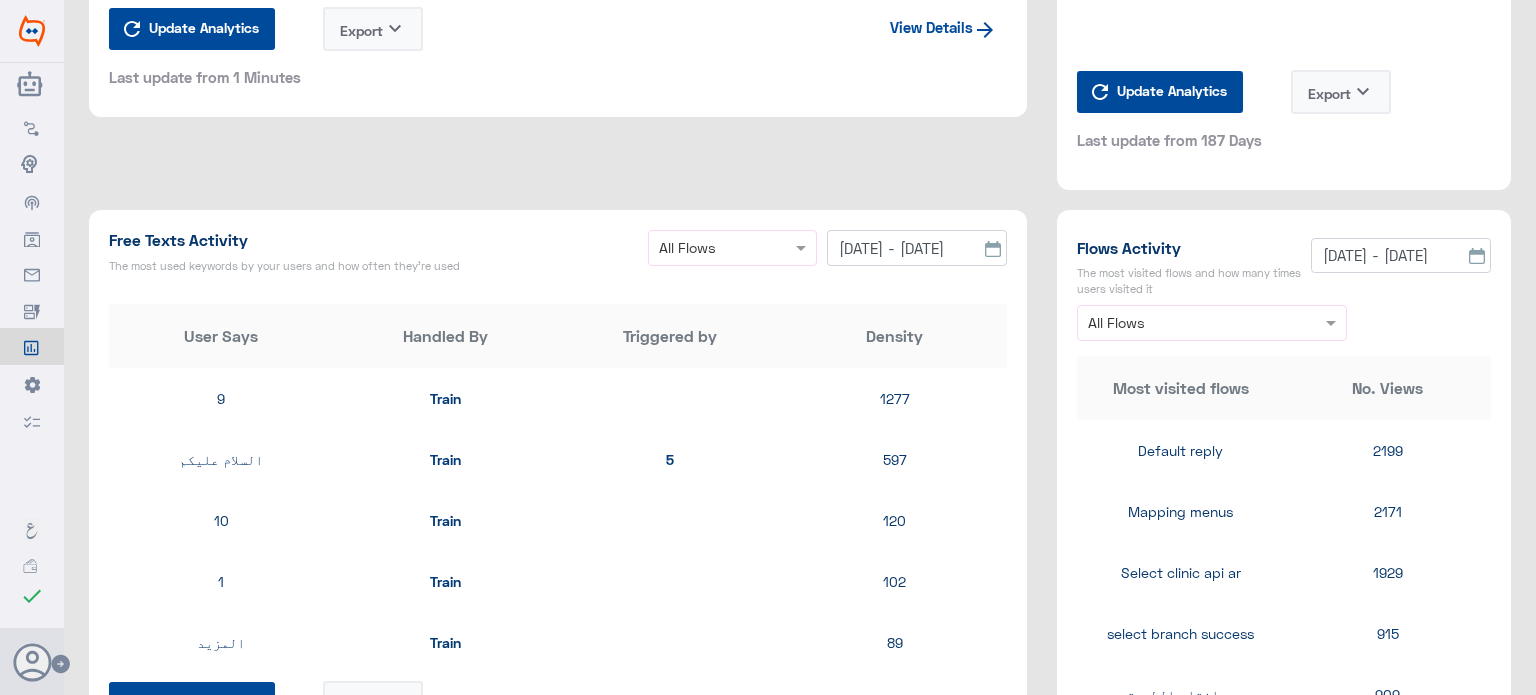 click 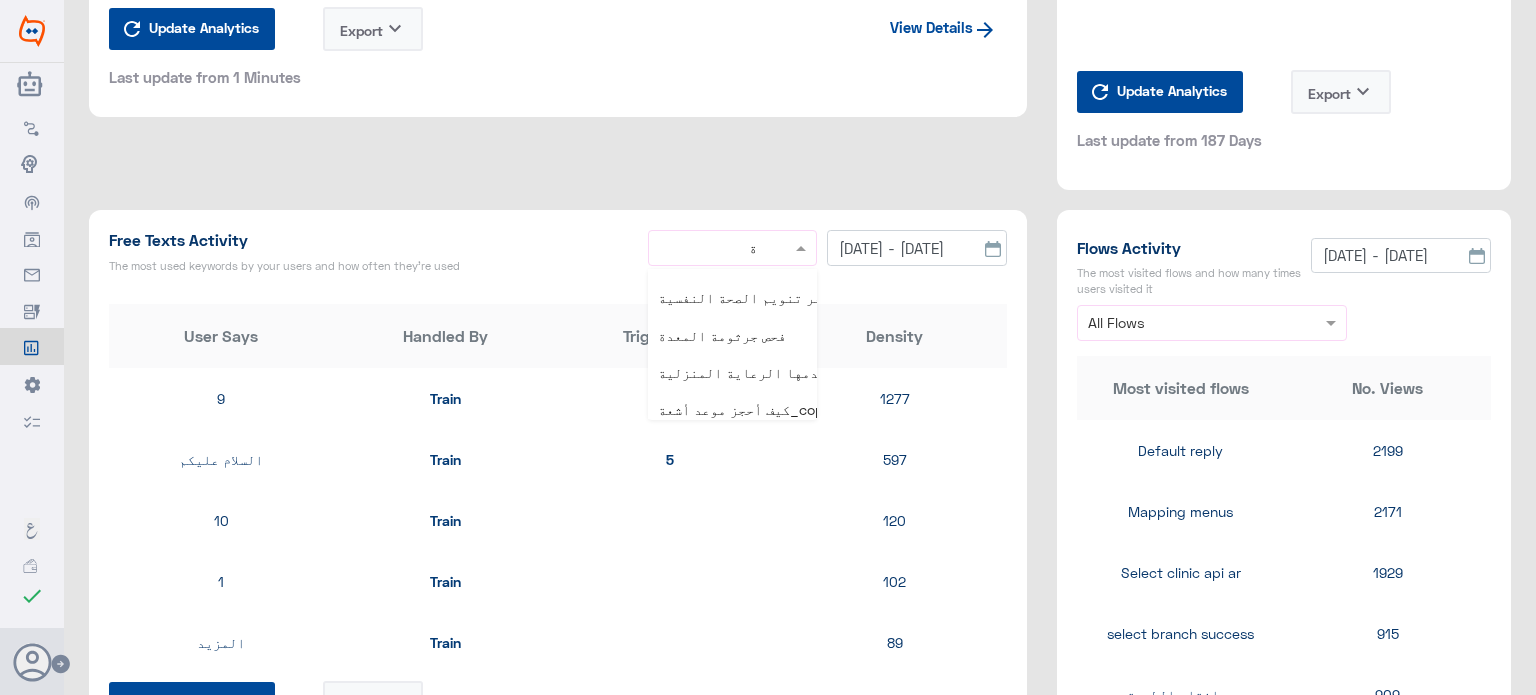 scroll, scrollTop: 0, scrollLeft: 0, axis: both 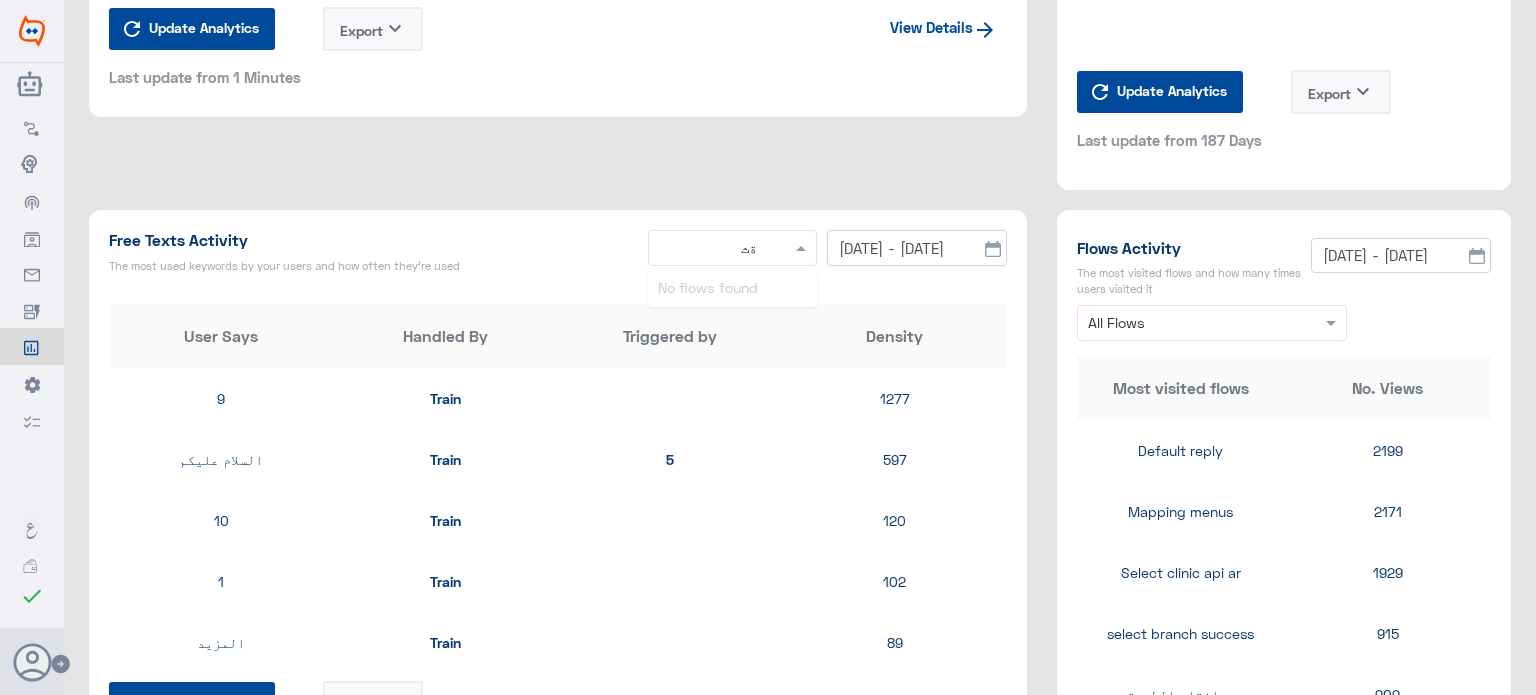 type on "ة" 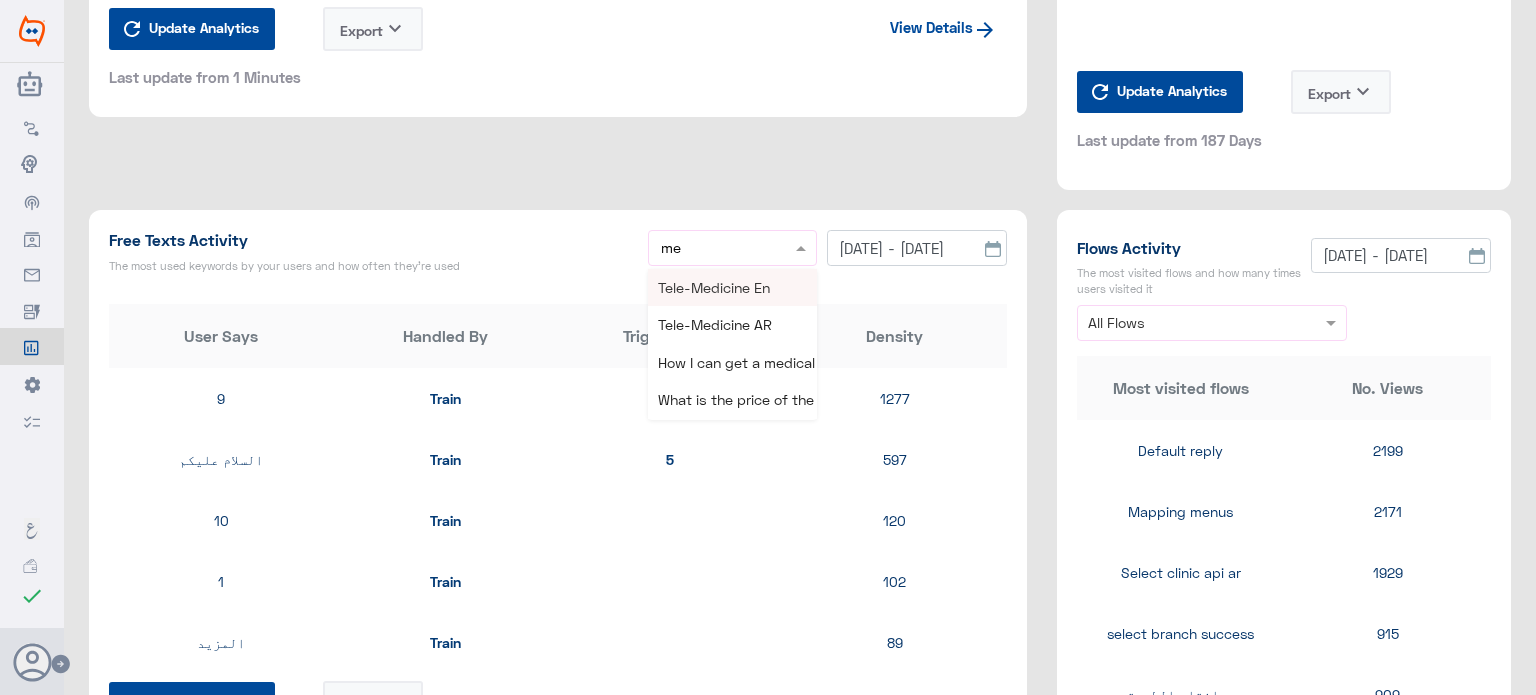 type on "m" 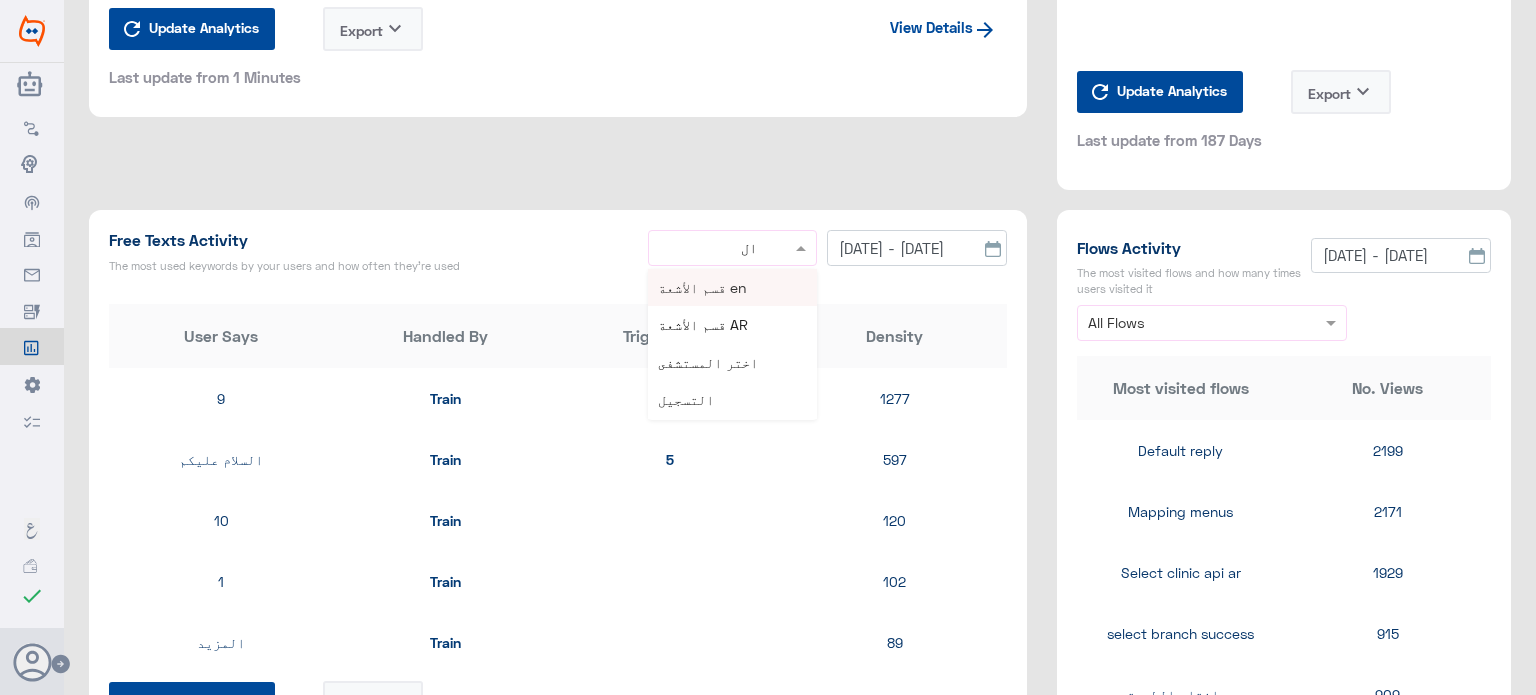 type on "ا" 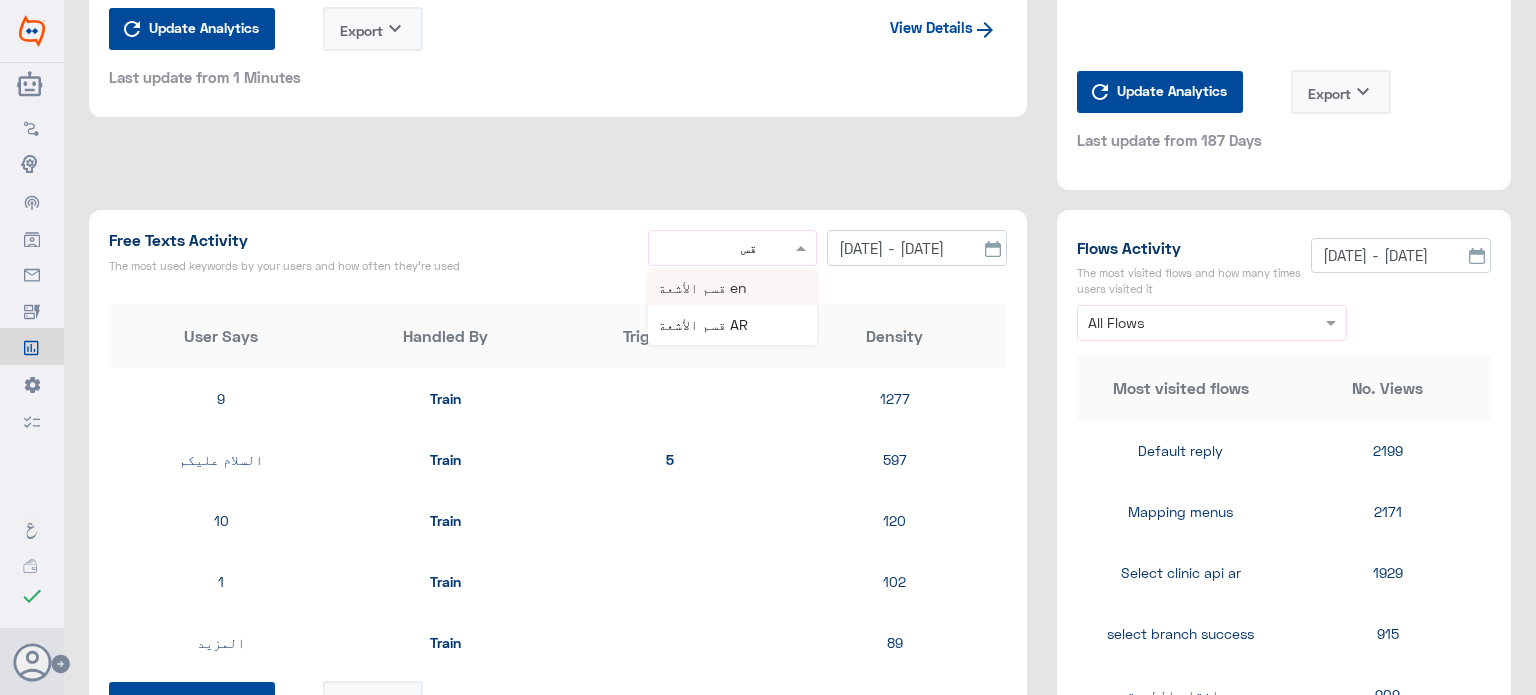 type on "ق" 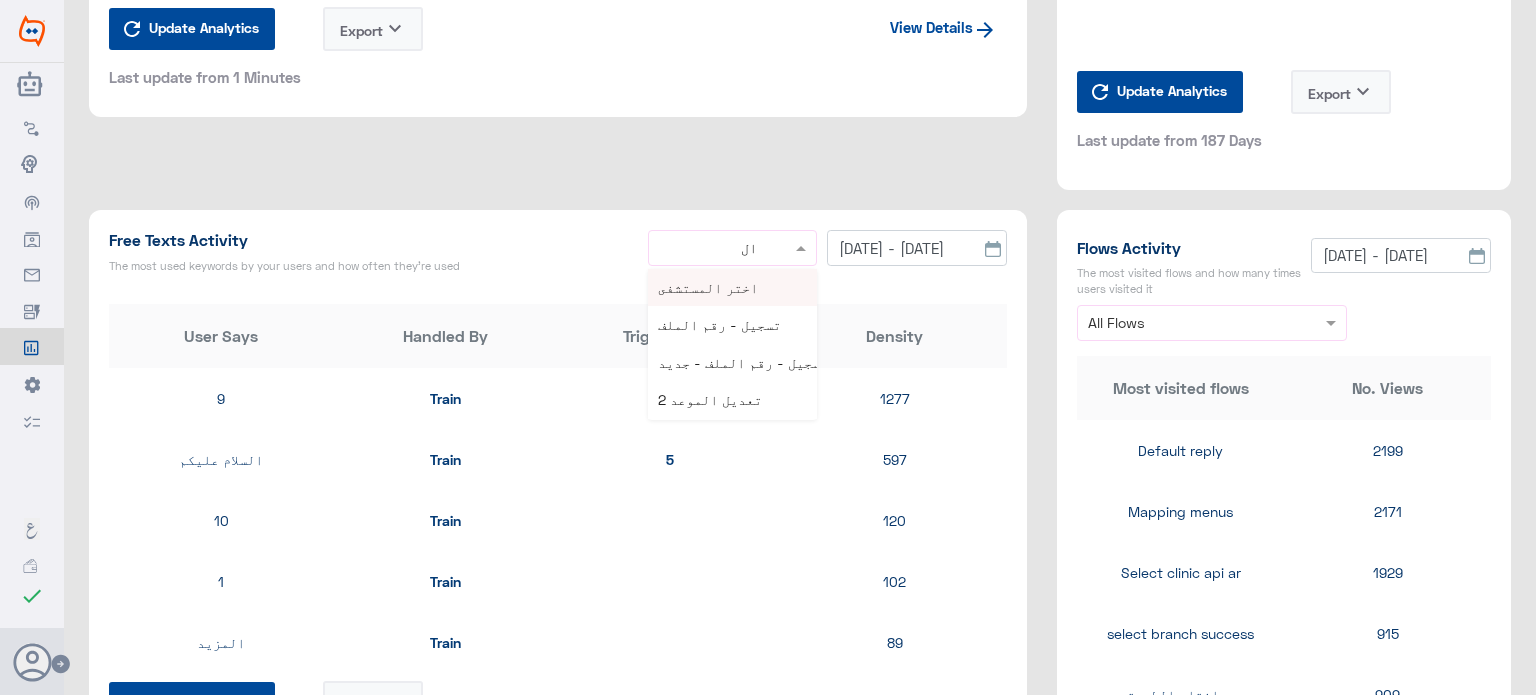 type on "ا" 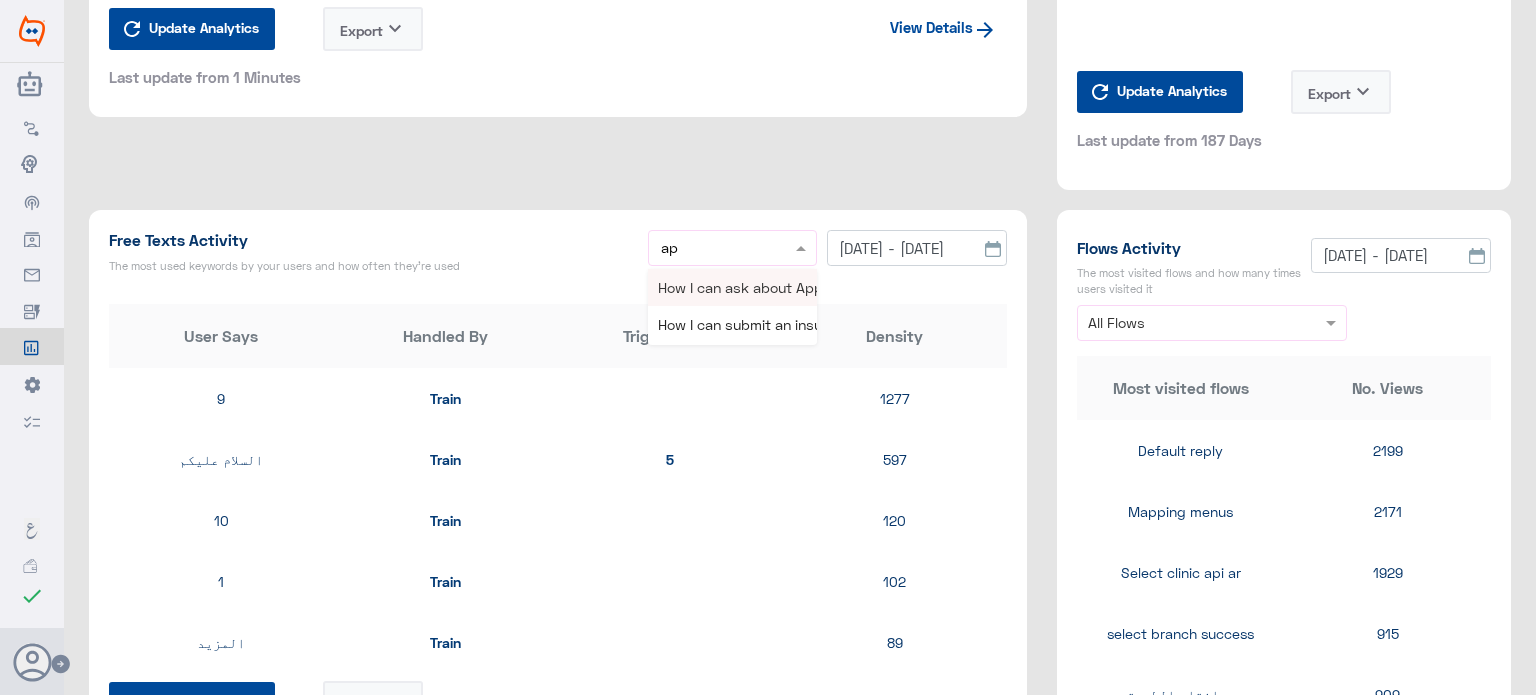 type on "a" 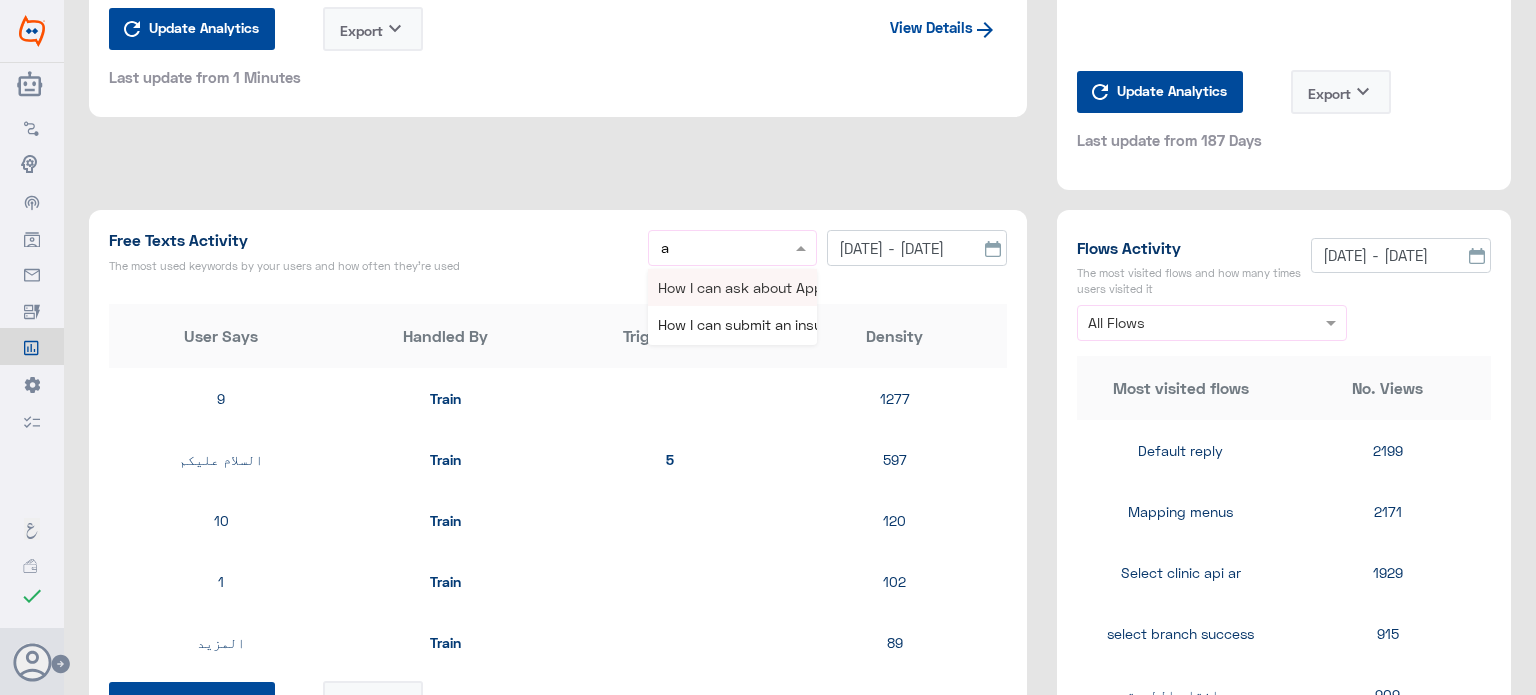 type 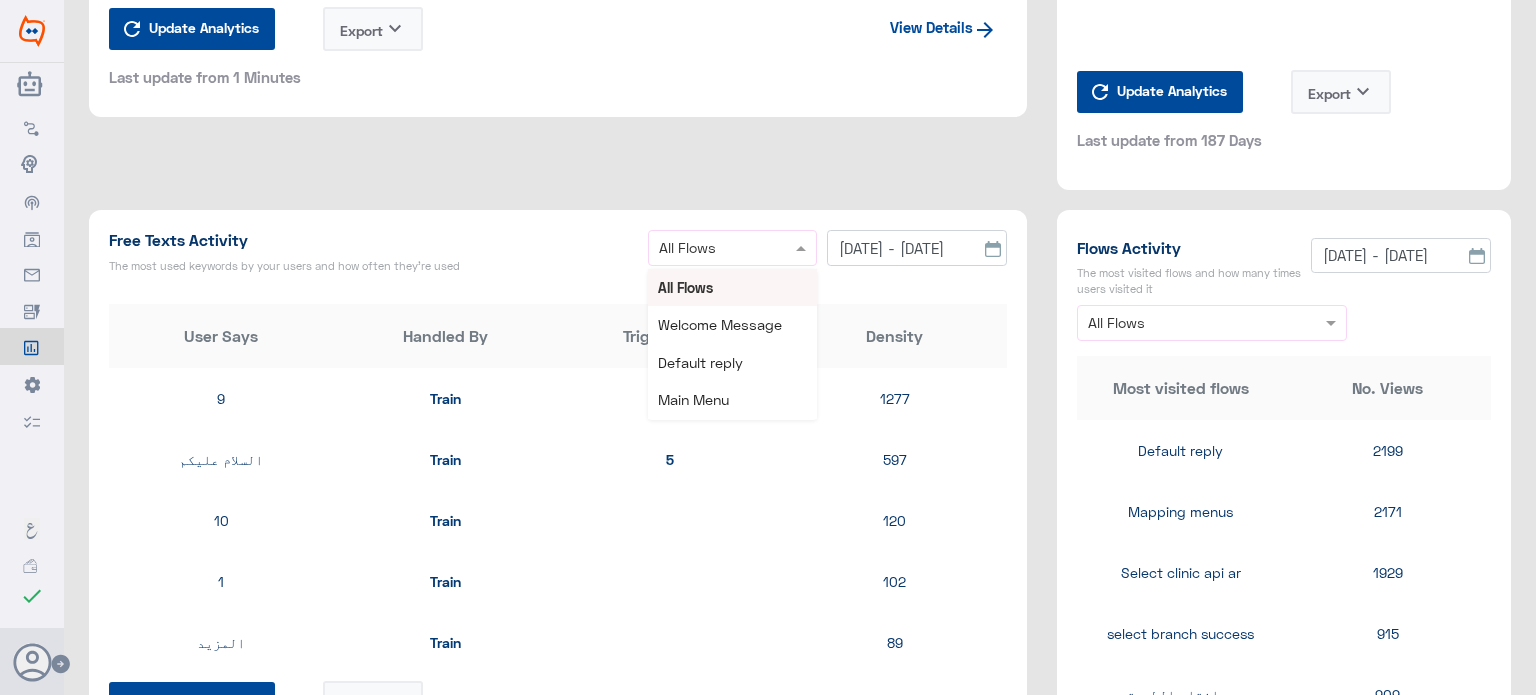 click 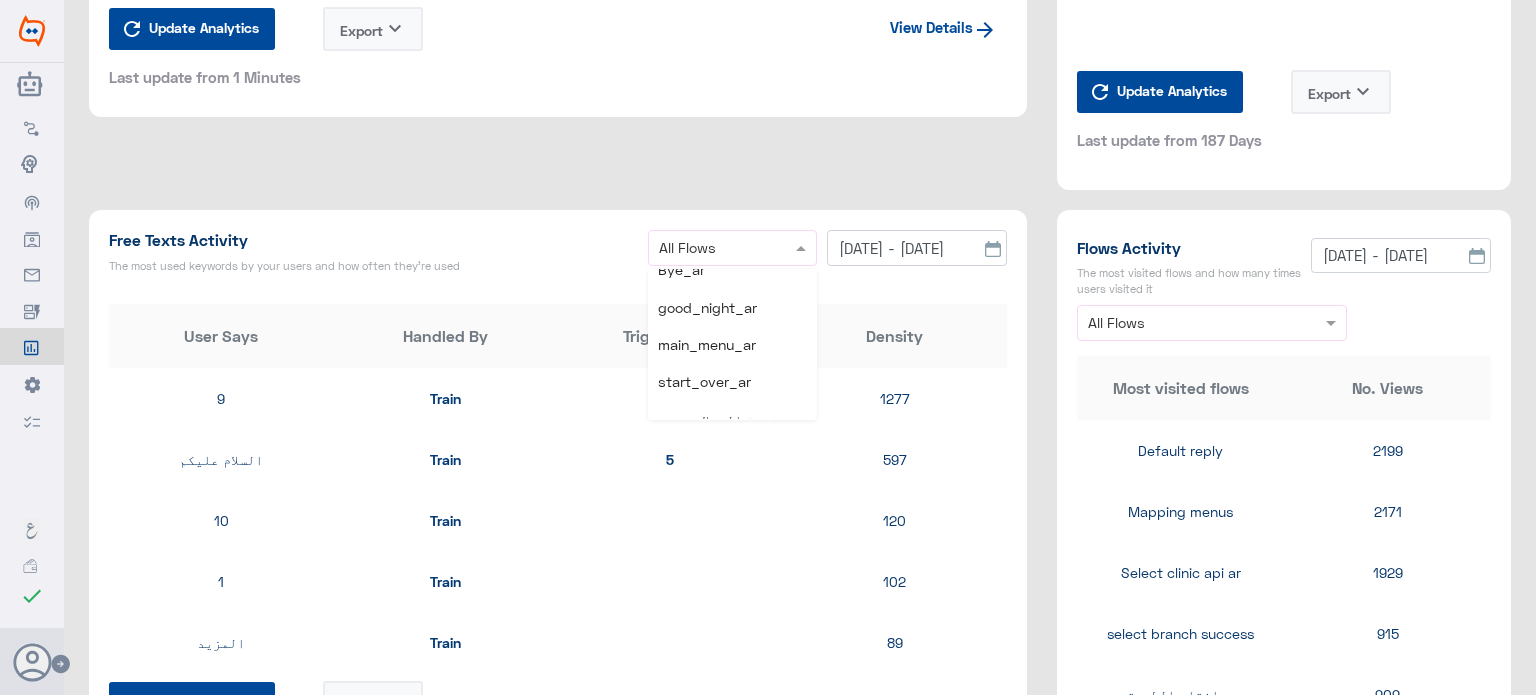 scroll, scrollTop: 13000, scrollLeft: 0, axis: vertical 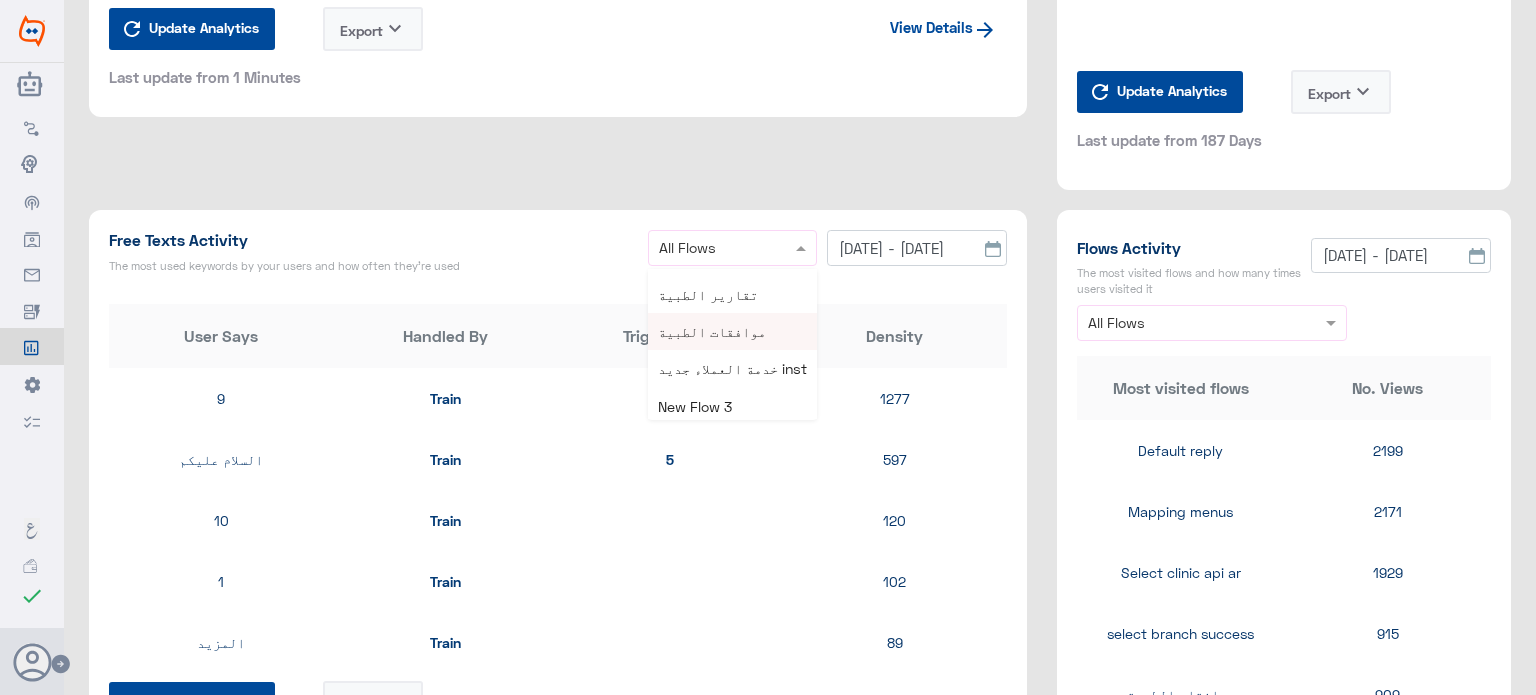 click on "موافقات الطبية" at bounding box center (712, 331) 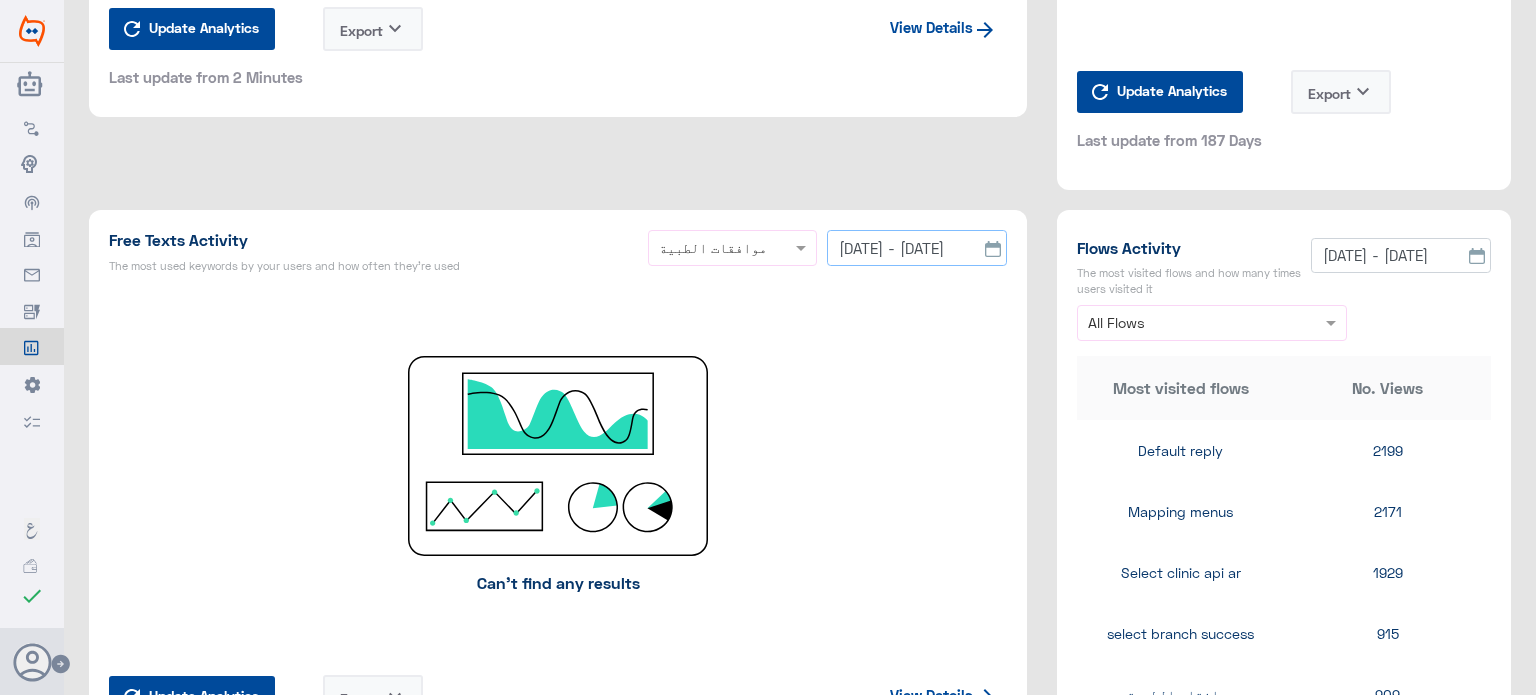 click on "[DATE] - [DATE]" 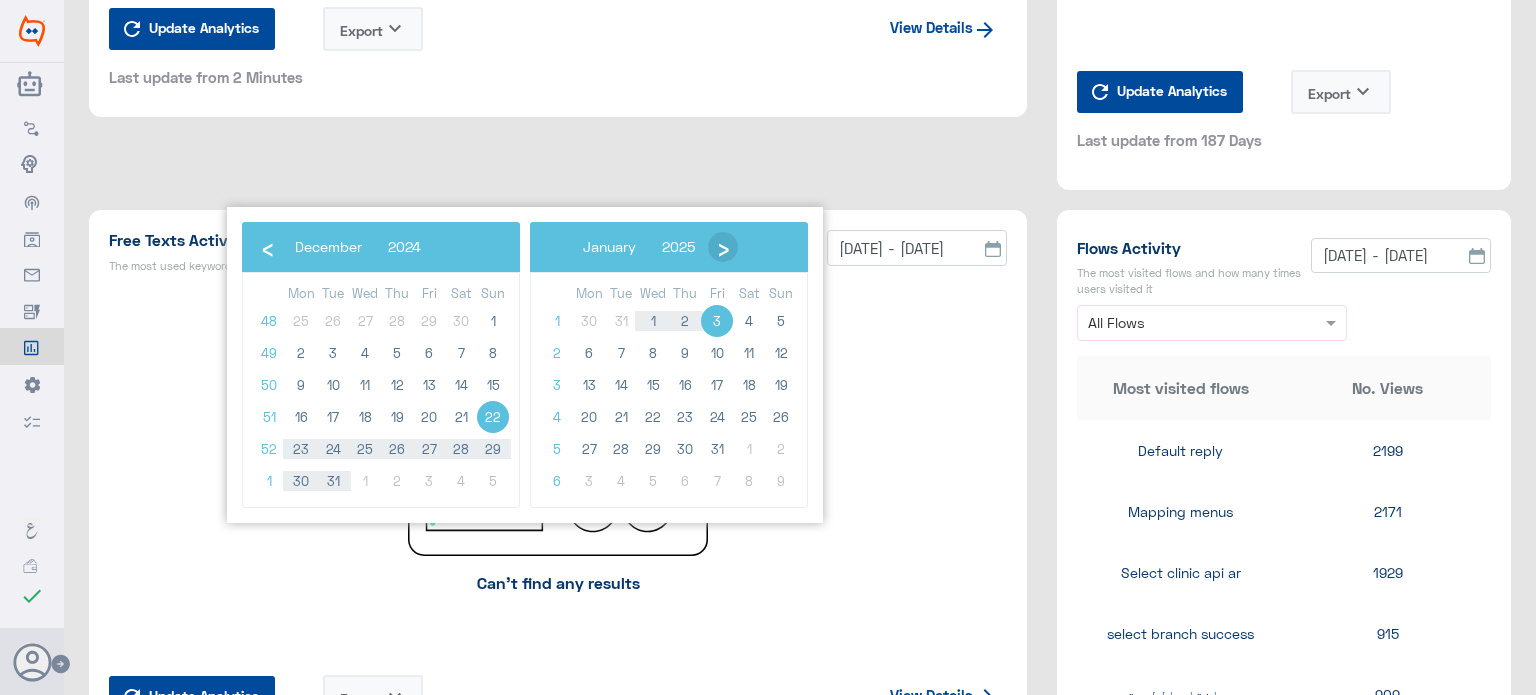 click on "›" 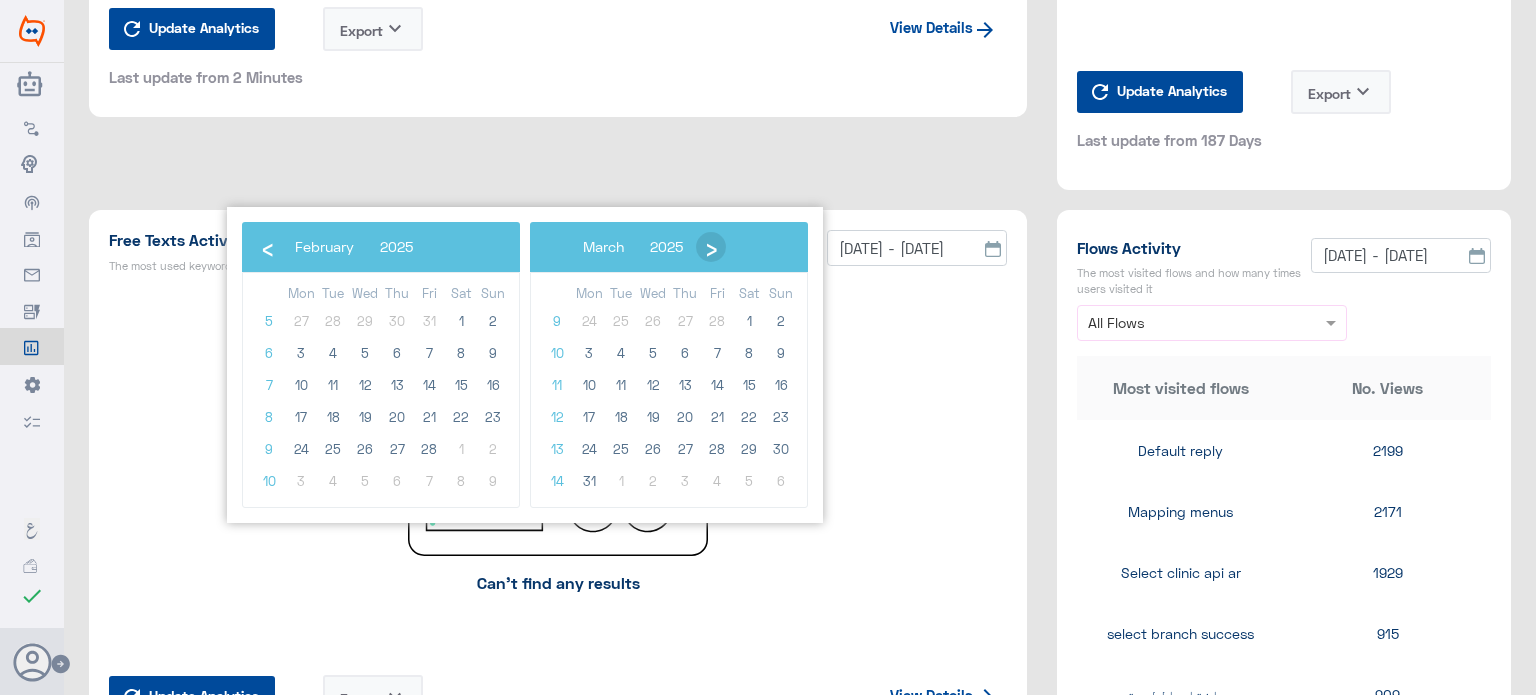 click on "›" 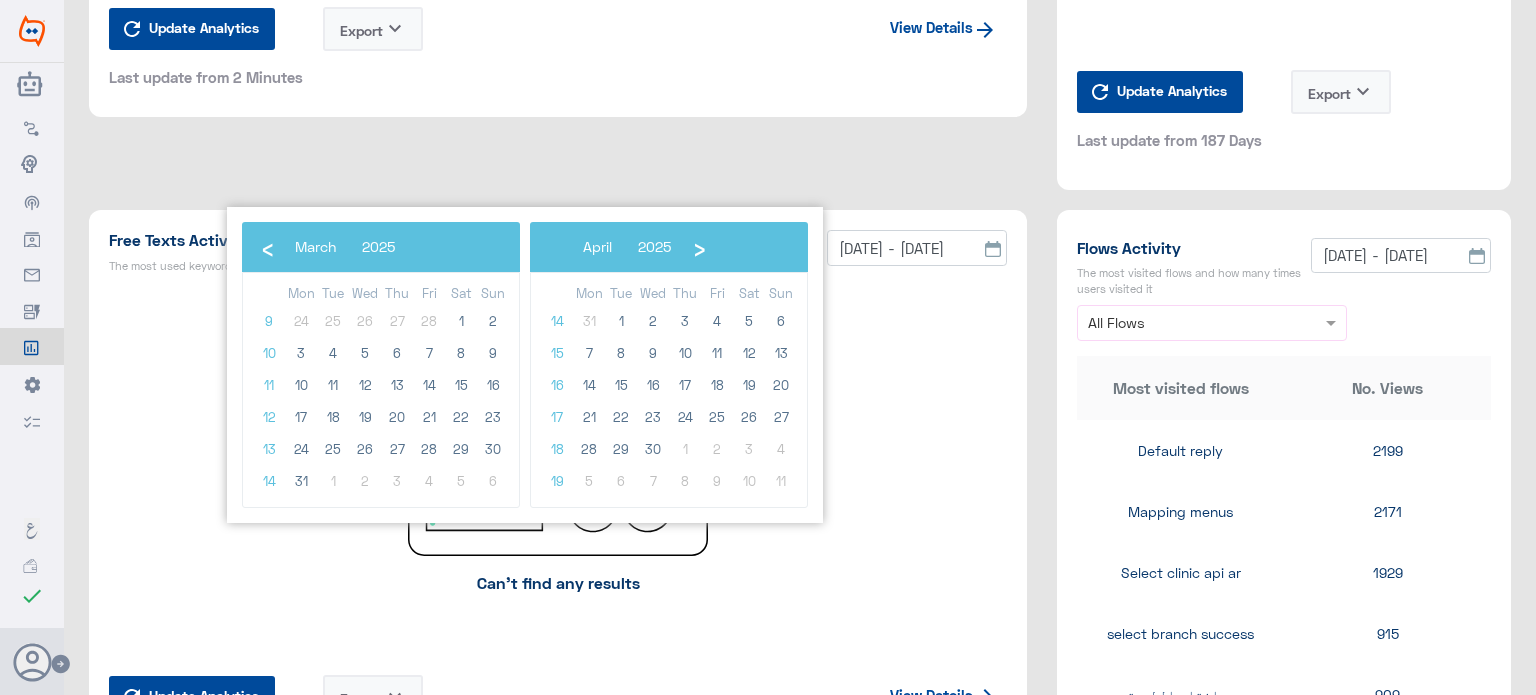 click on "‹ [DATE] ›" 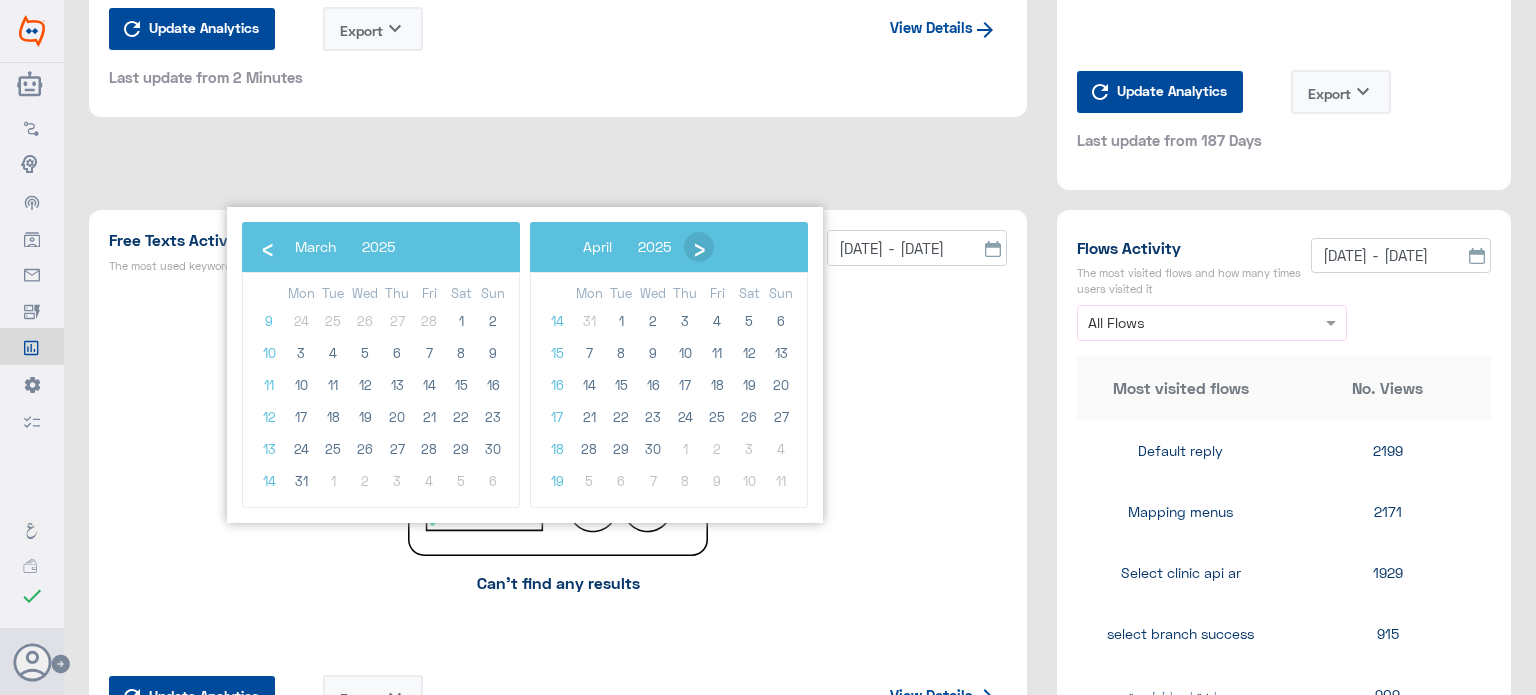 click on "›" 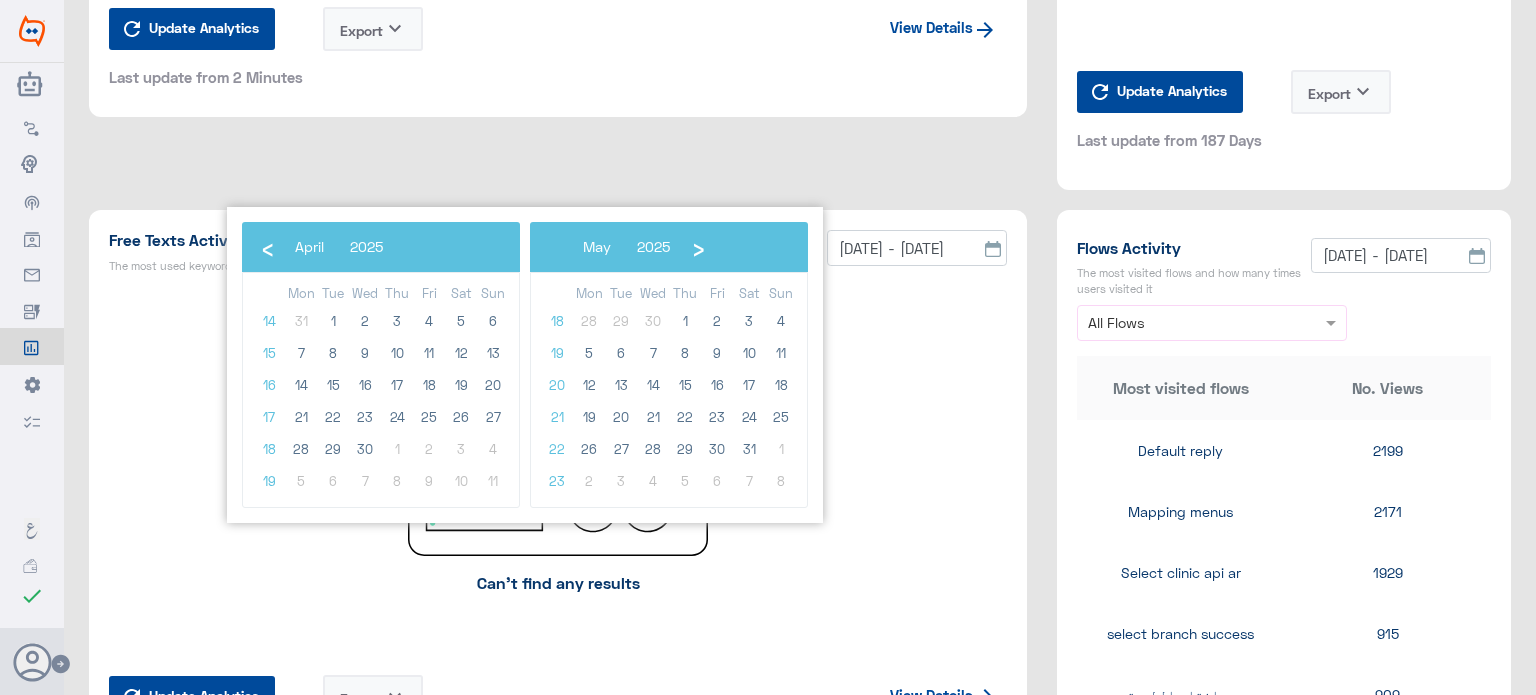 click on "›" 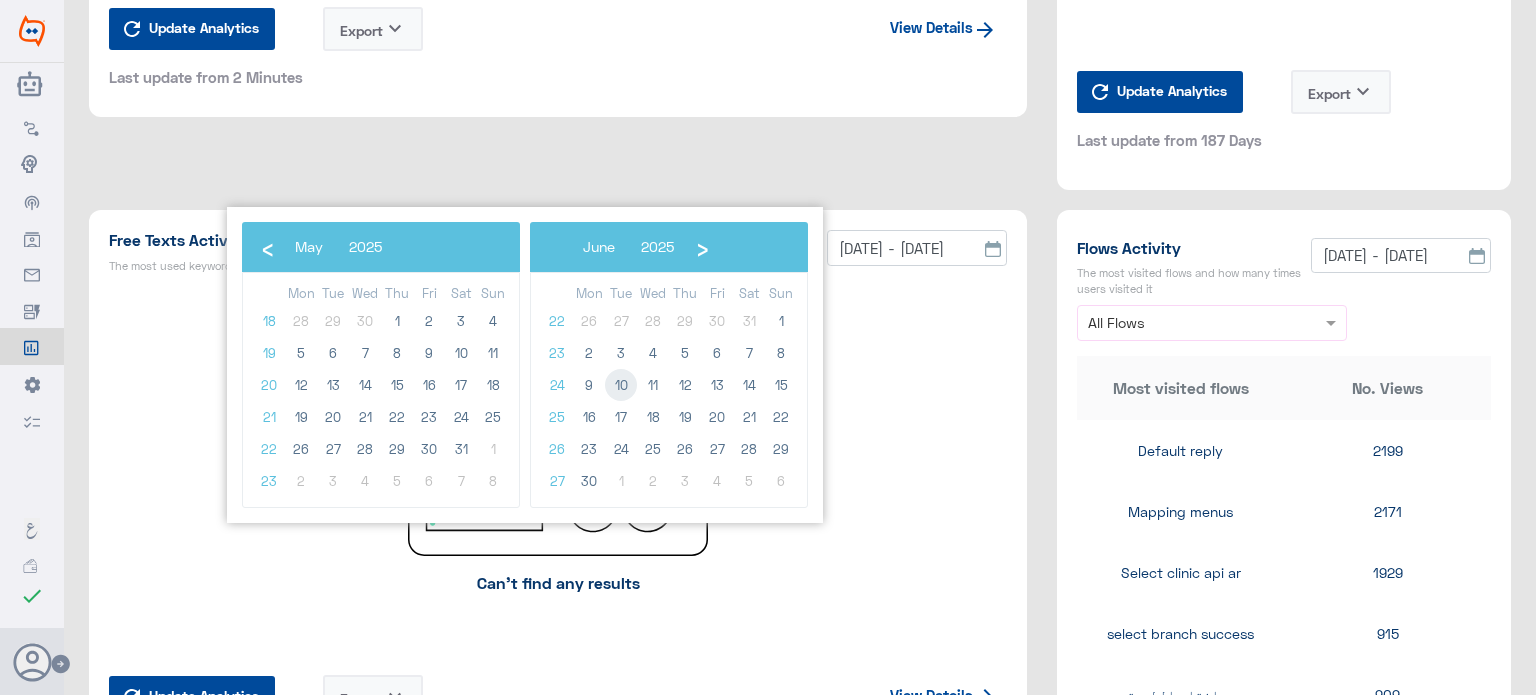 click on "10" 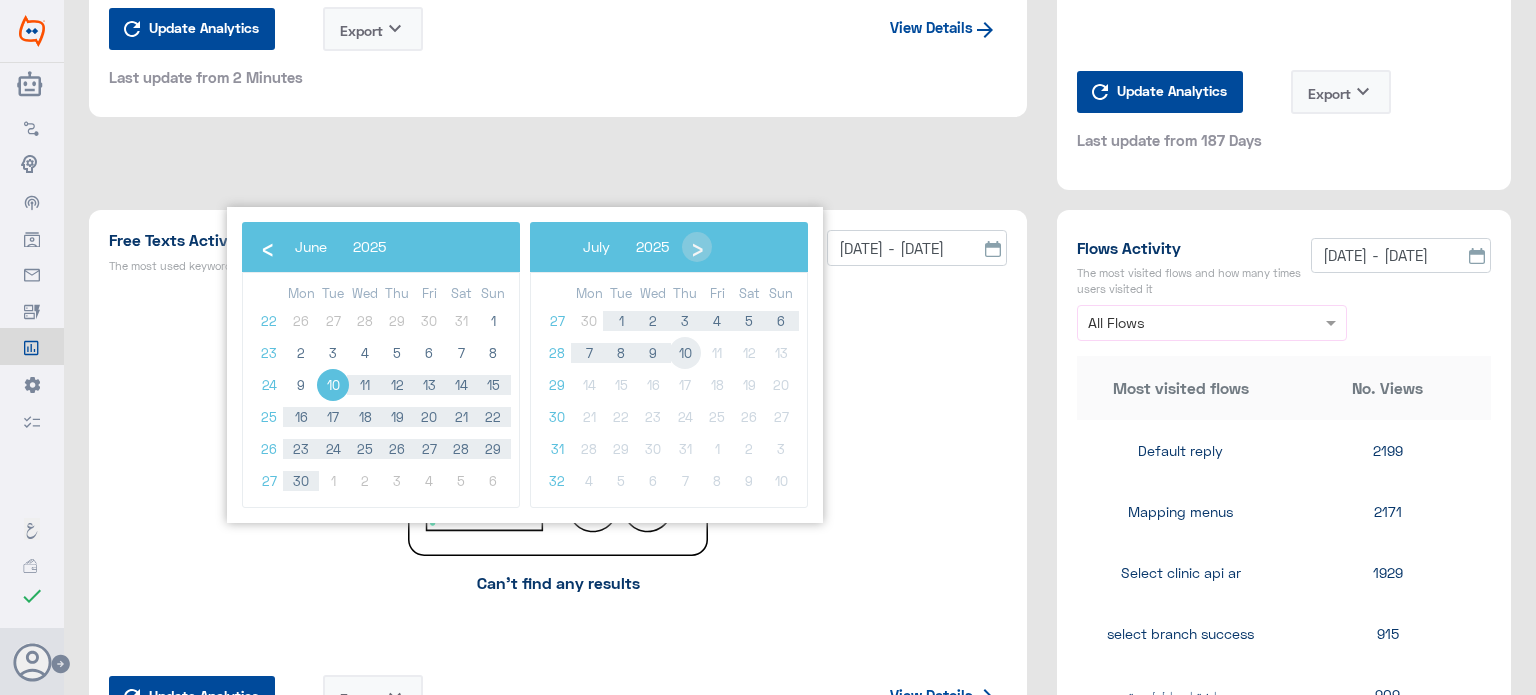 click on "10" 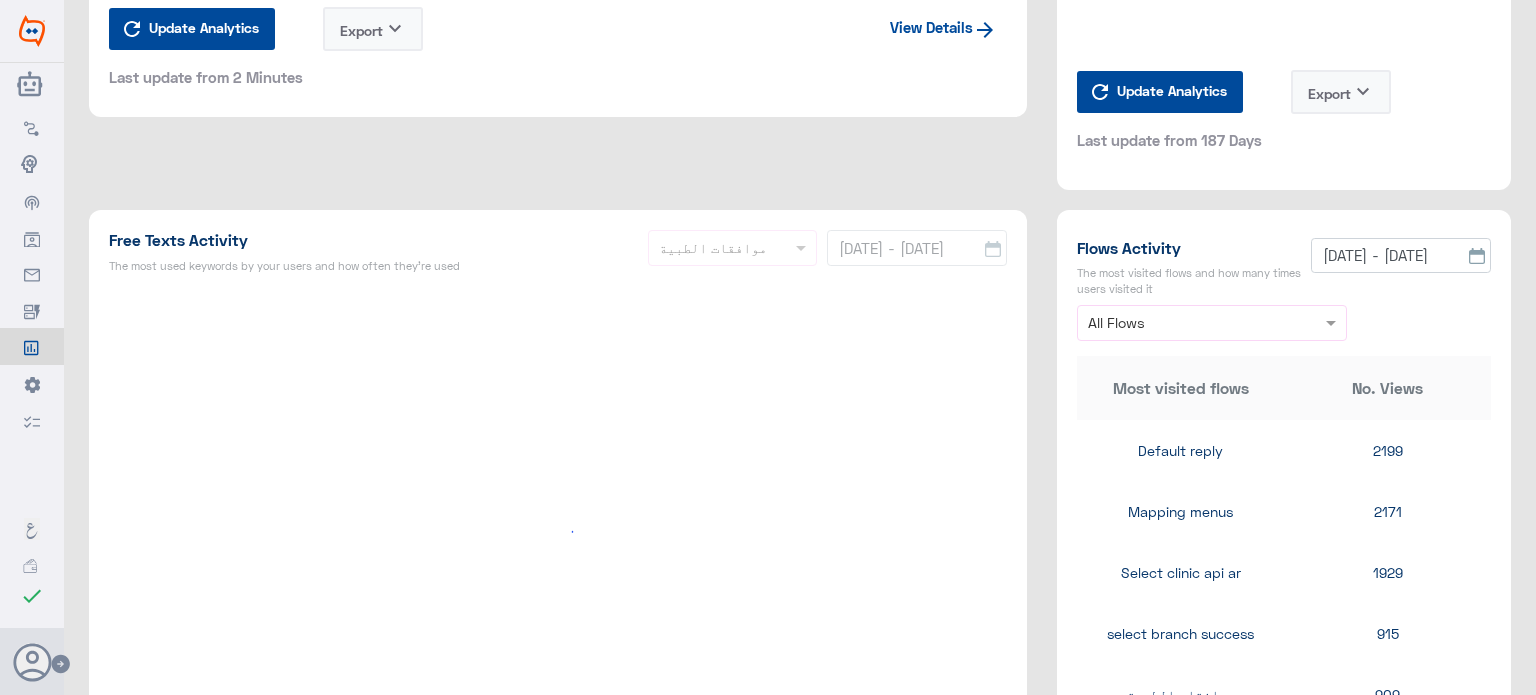 type on "[DATE] - [DATE]" 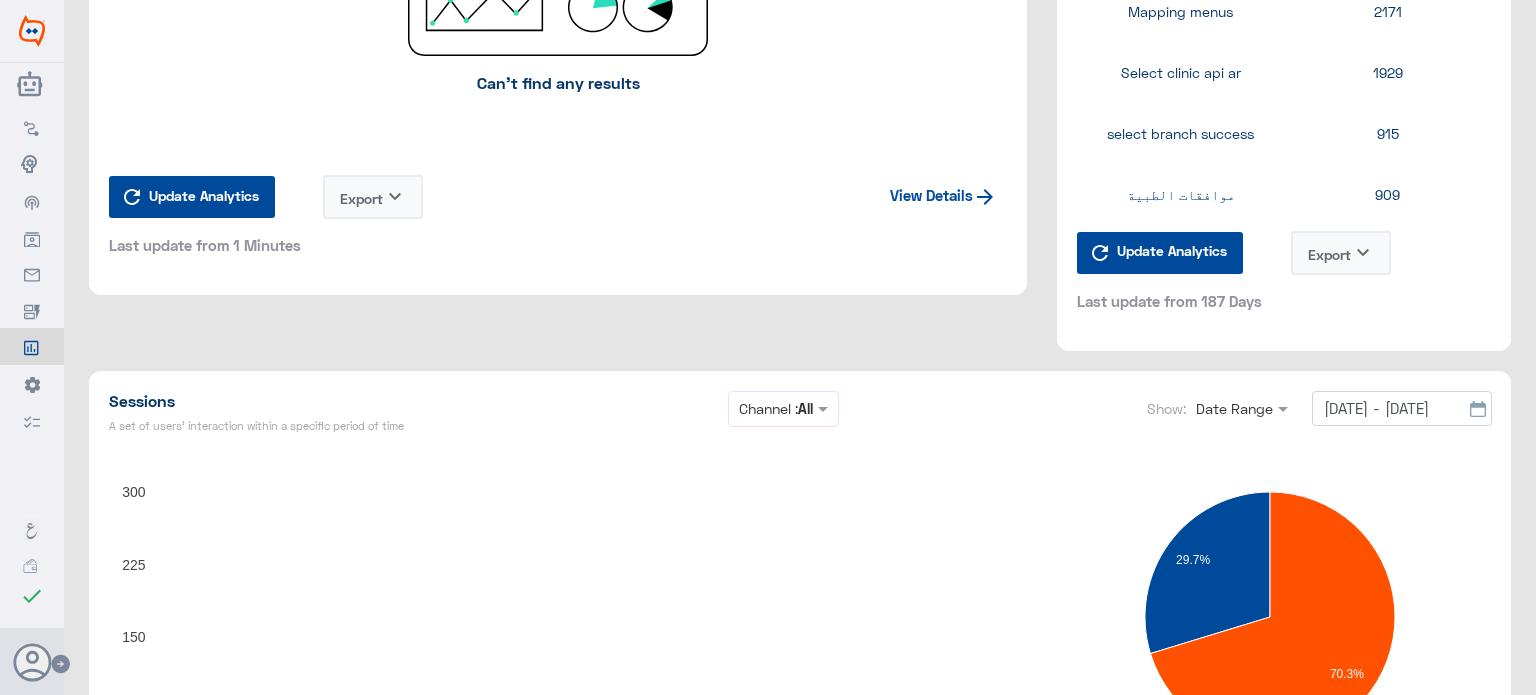 scroll, scrollTop: 3244, scrollLeft: 0, axis: vertical 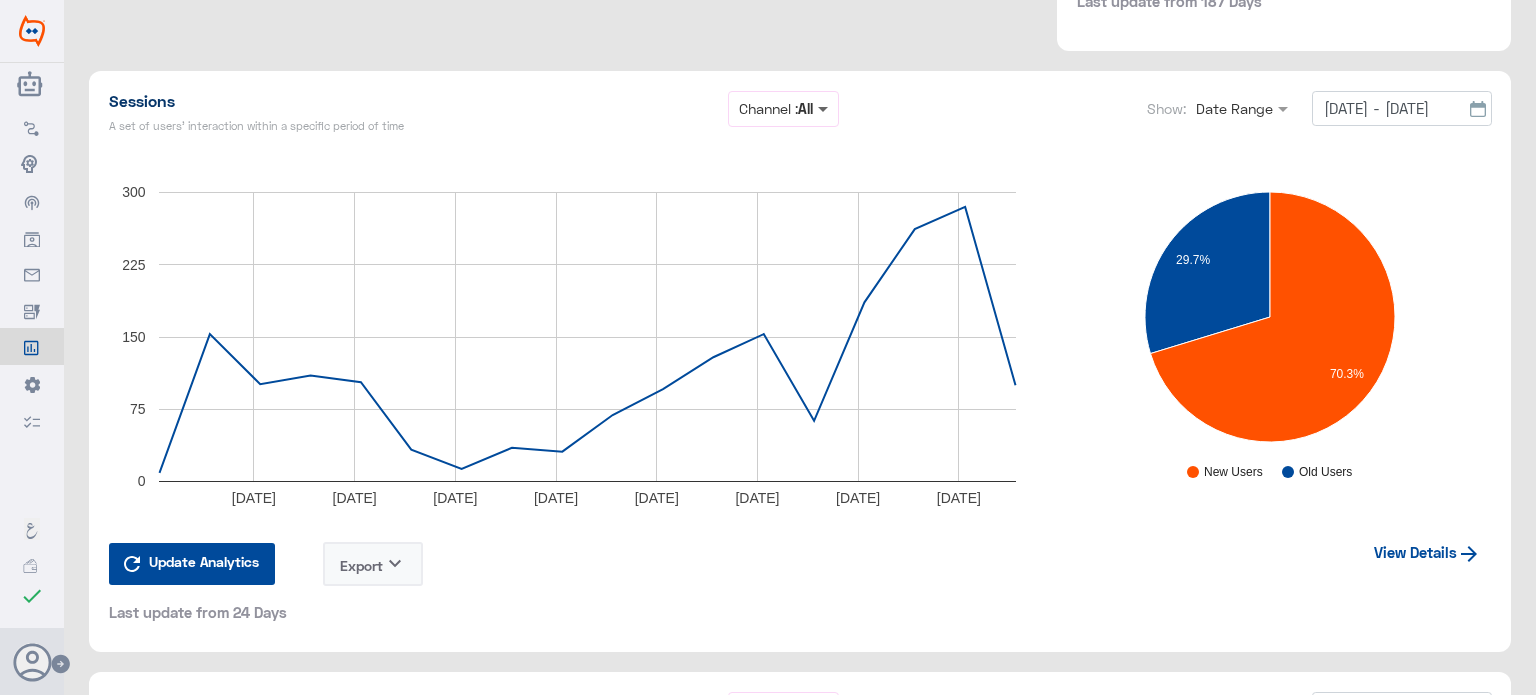 click 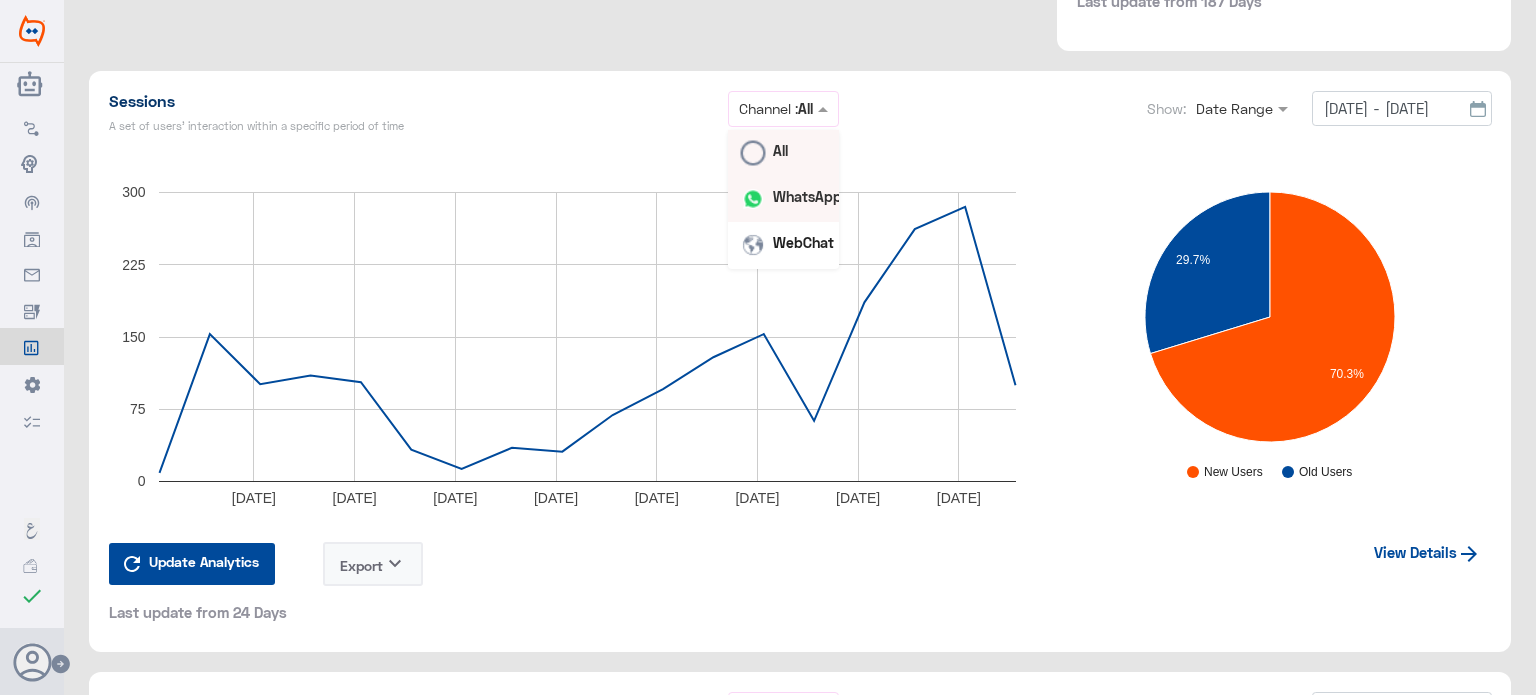 click on "WhatsApp" at bounding box center (807, 196) 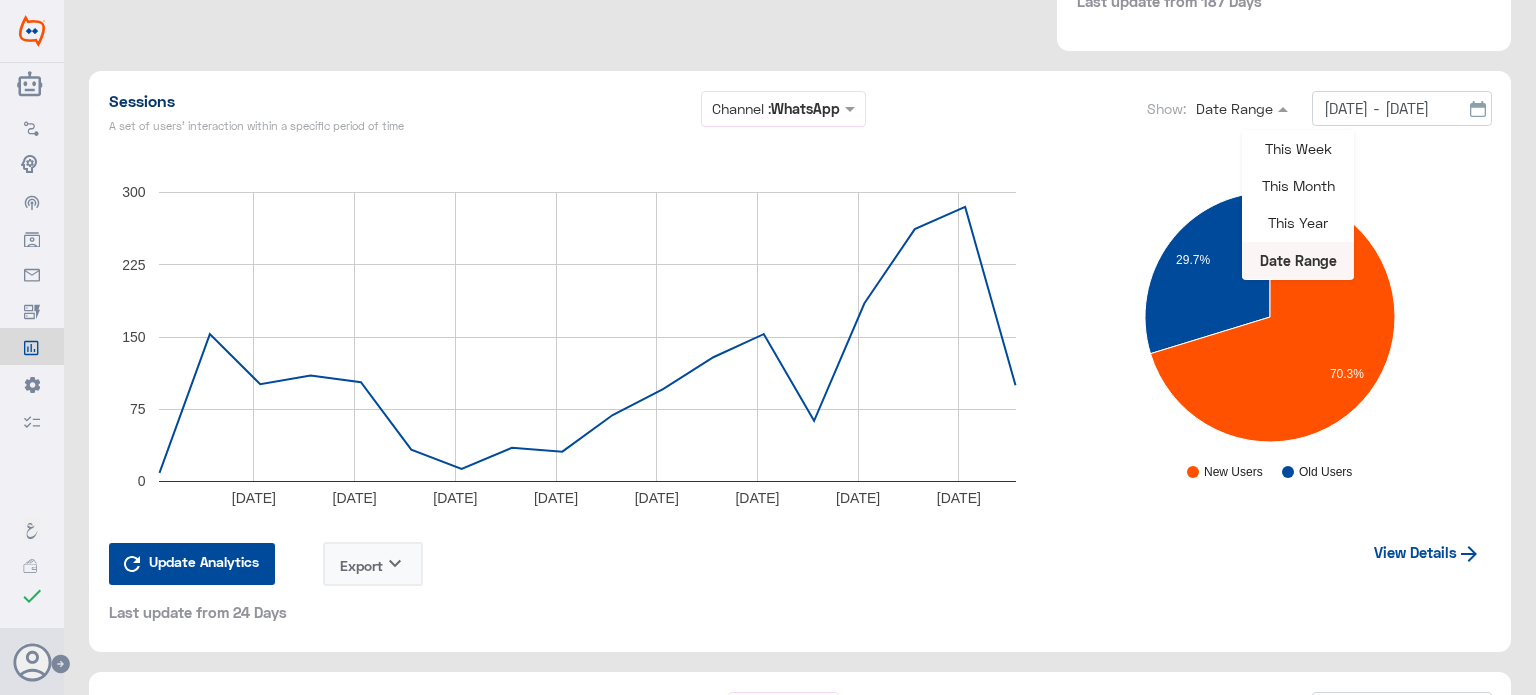 click 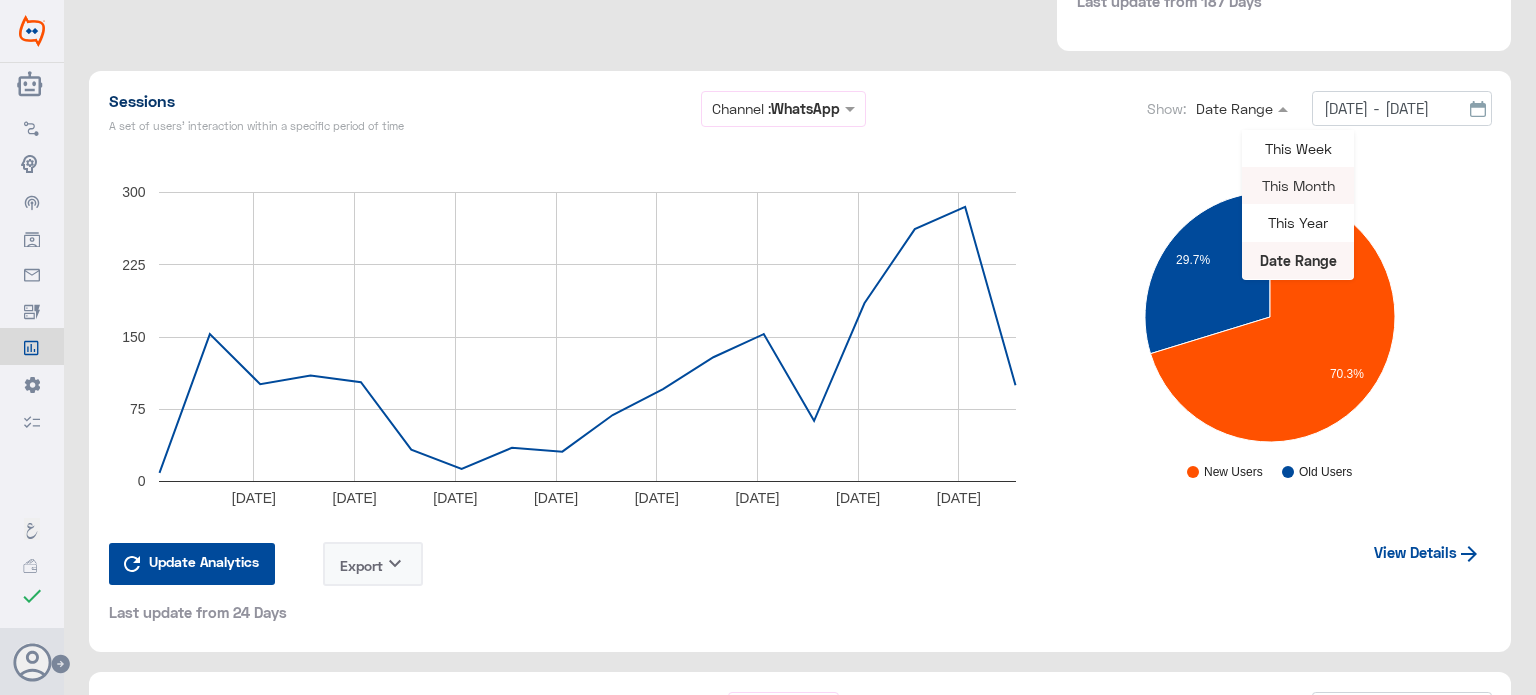 click on "This Month" at bounding box center (1298, 185) 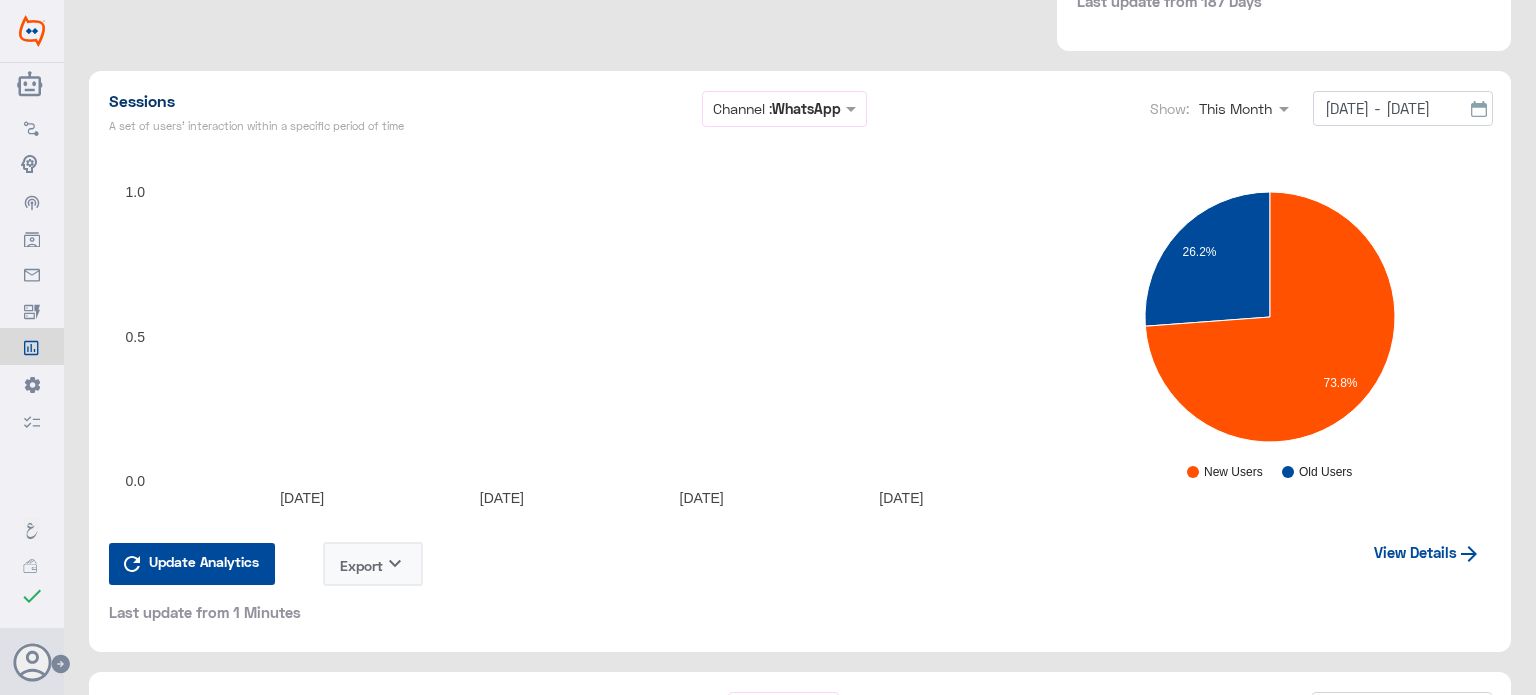 type on "[DATE] - [DATE]" 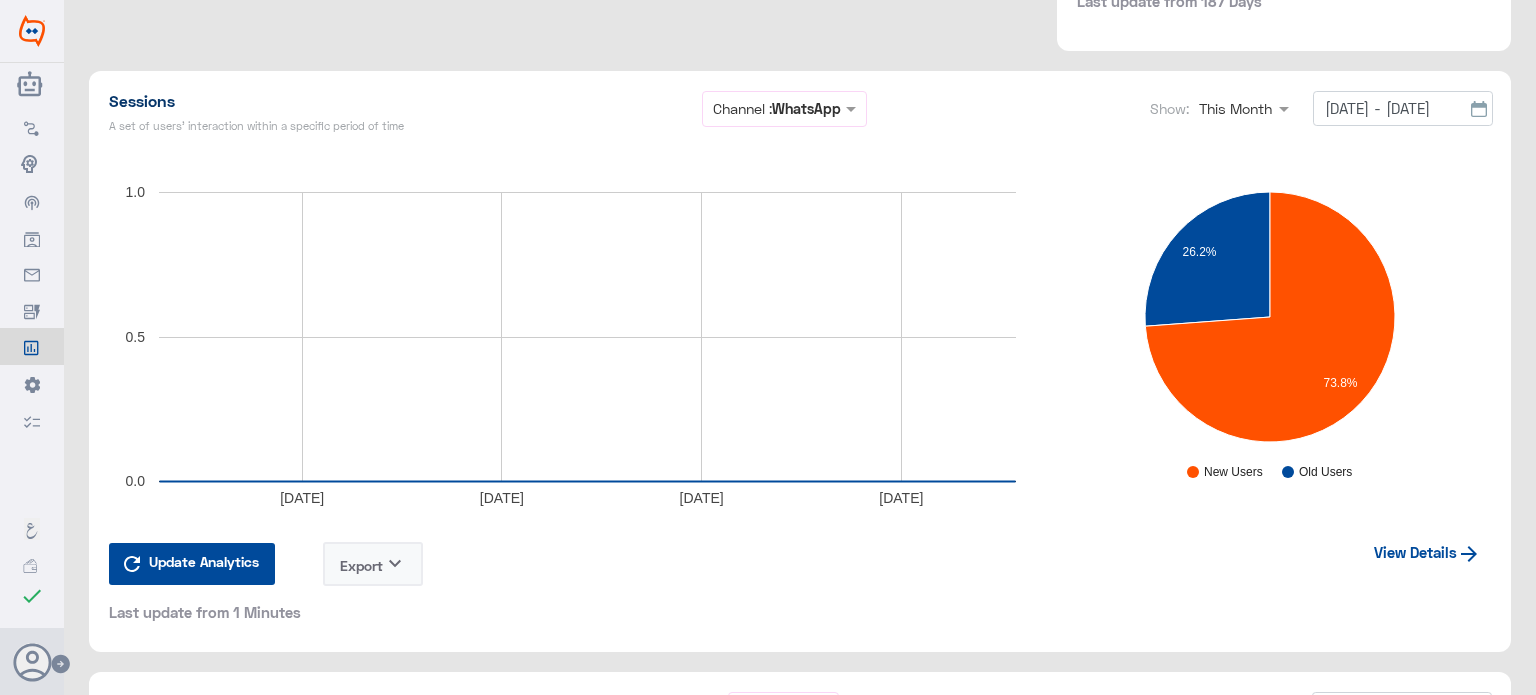 click on "Export   keyboard_arrow_down" 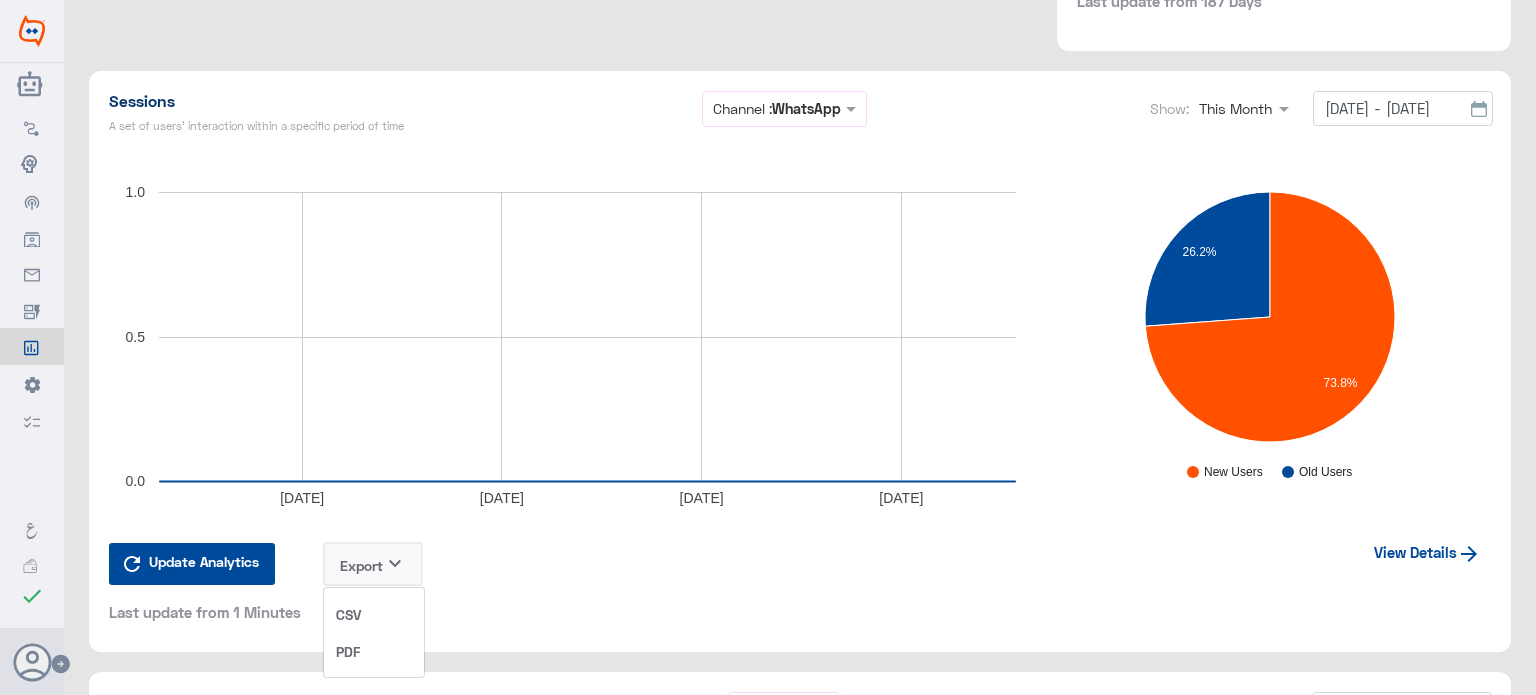 click on "PDF" 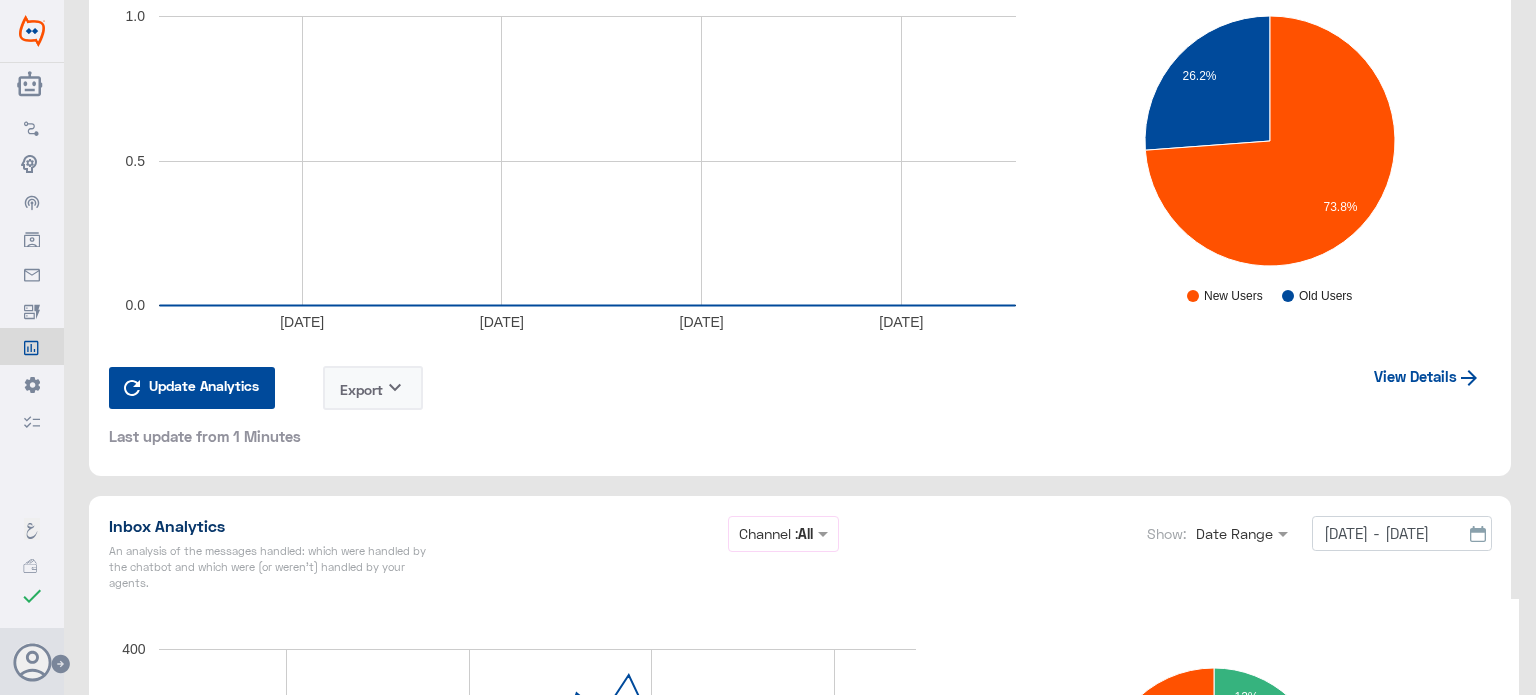 scroll, scrollTop: 3544, scrollLeft: 0, axis: vertical 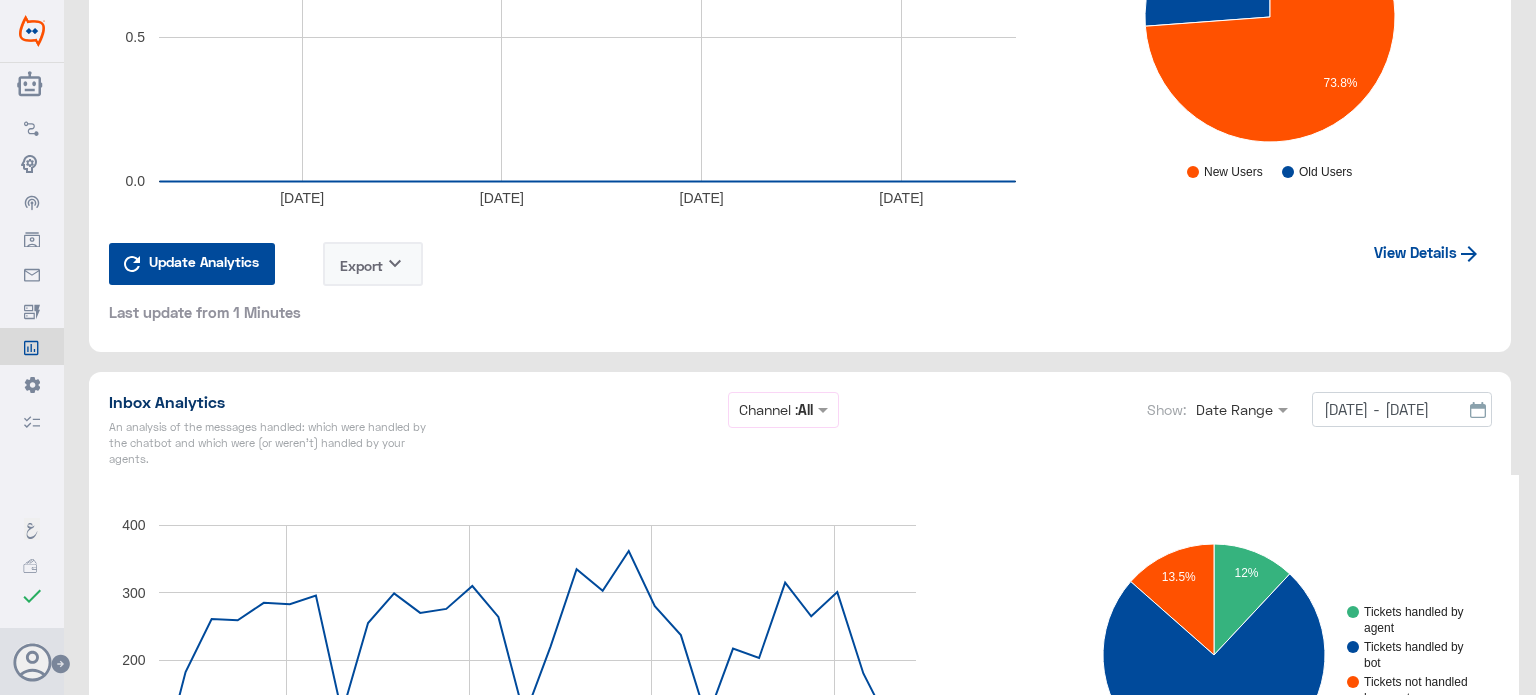 click on "View Details" 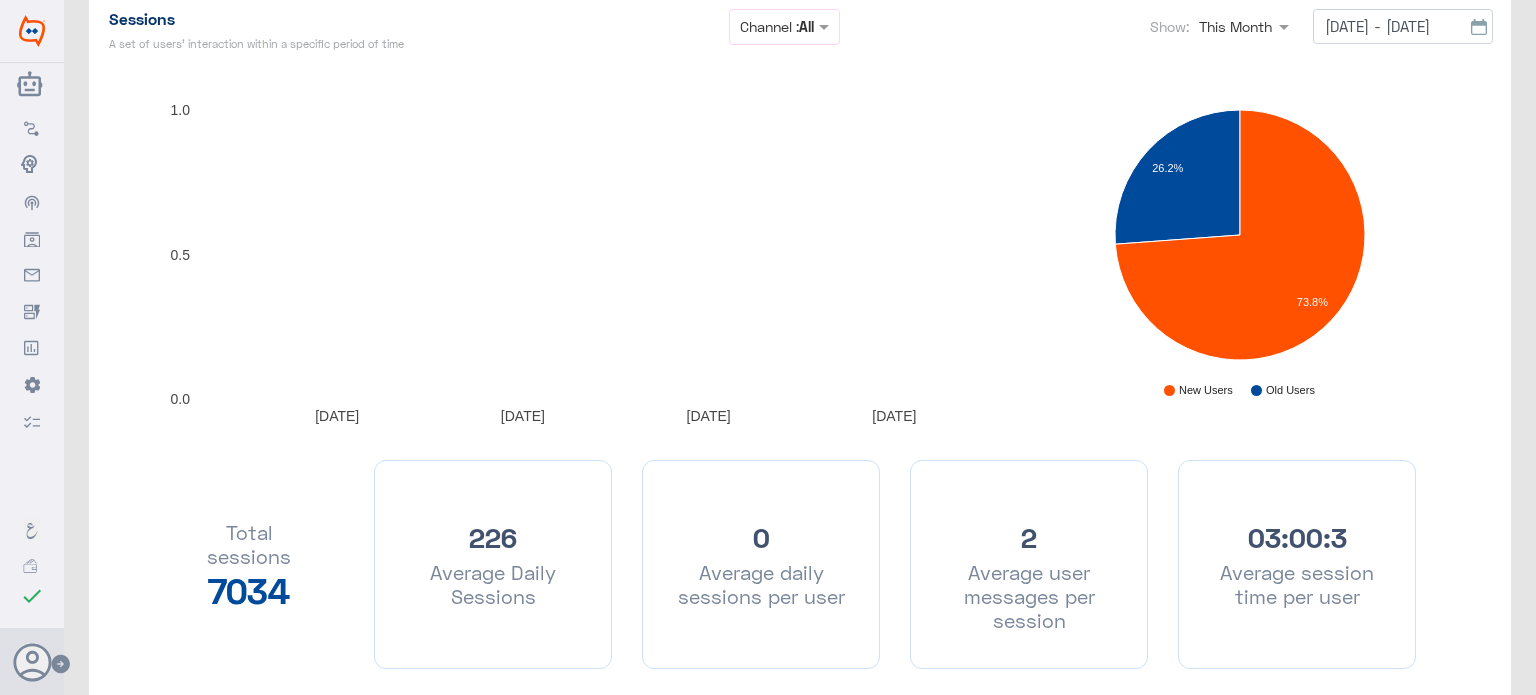 scroll, scrollTop: 72, scrollLeft: 0, axis: vertical 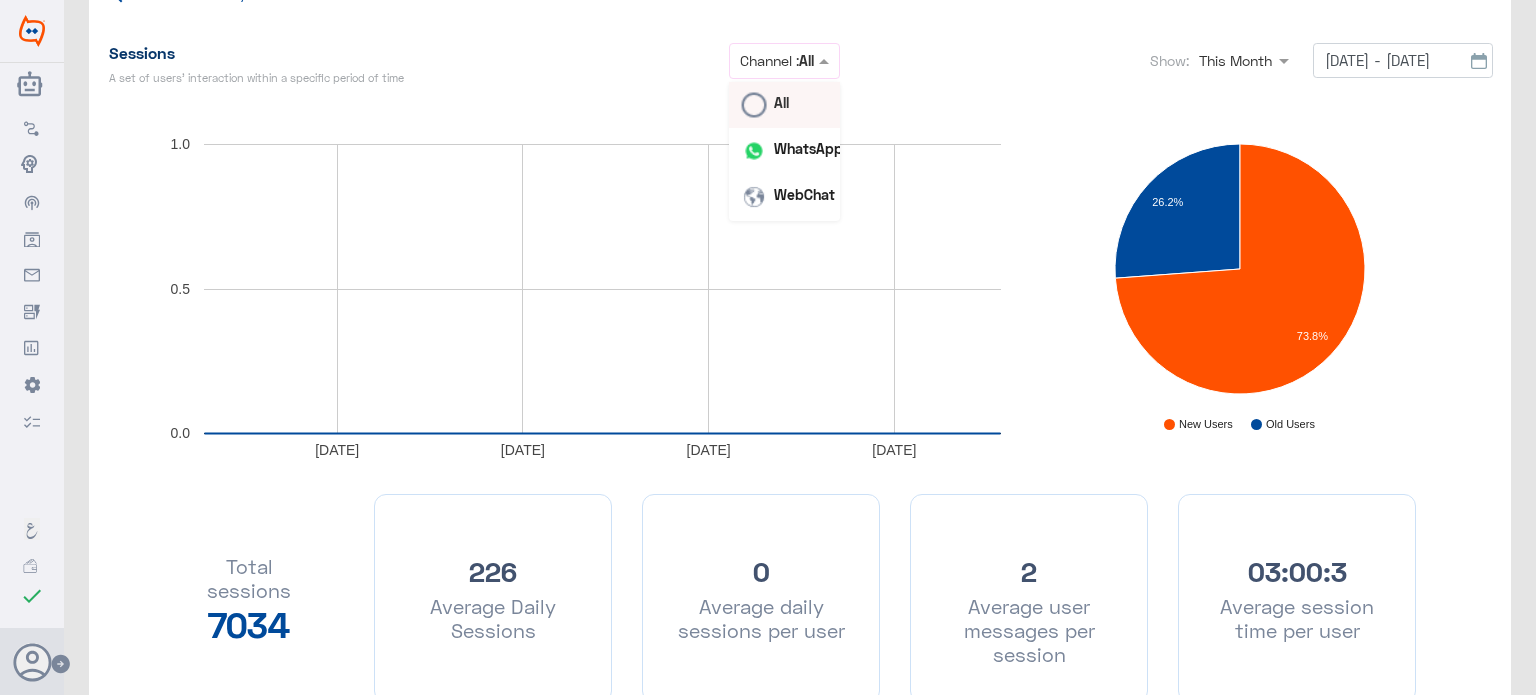 click 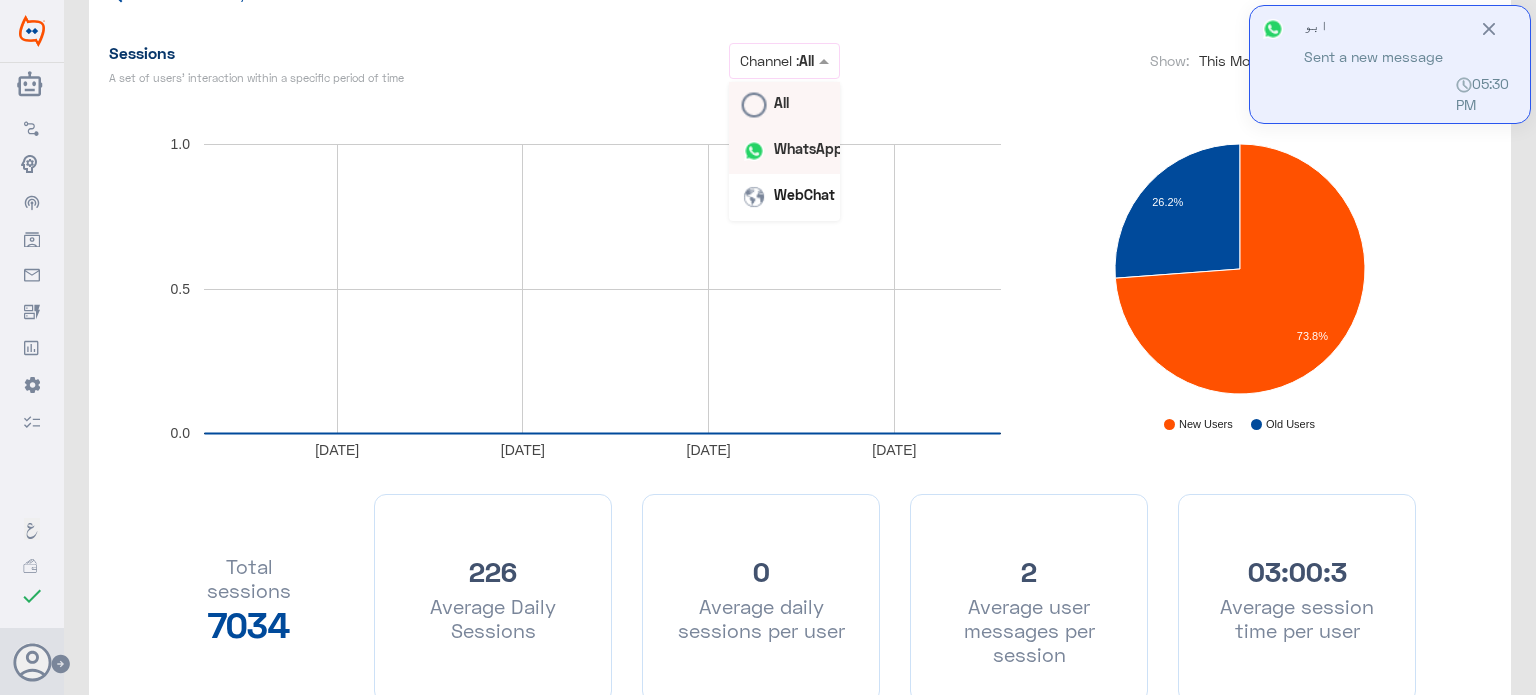 click on "WhatsApp" at bounding box center (808, 148) 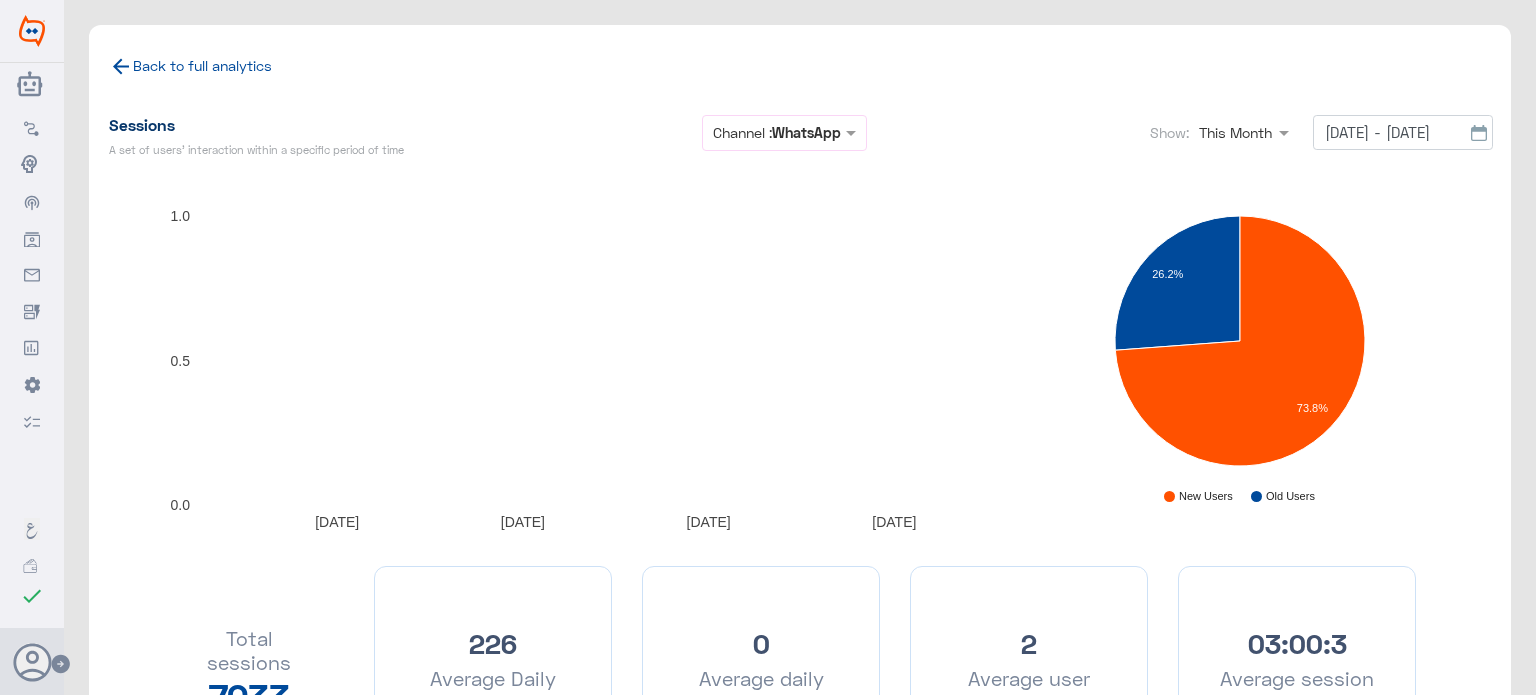 scroll, scrollTop: 0, scrollLeft: 0, axis: both 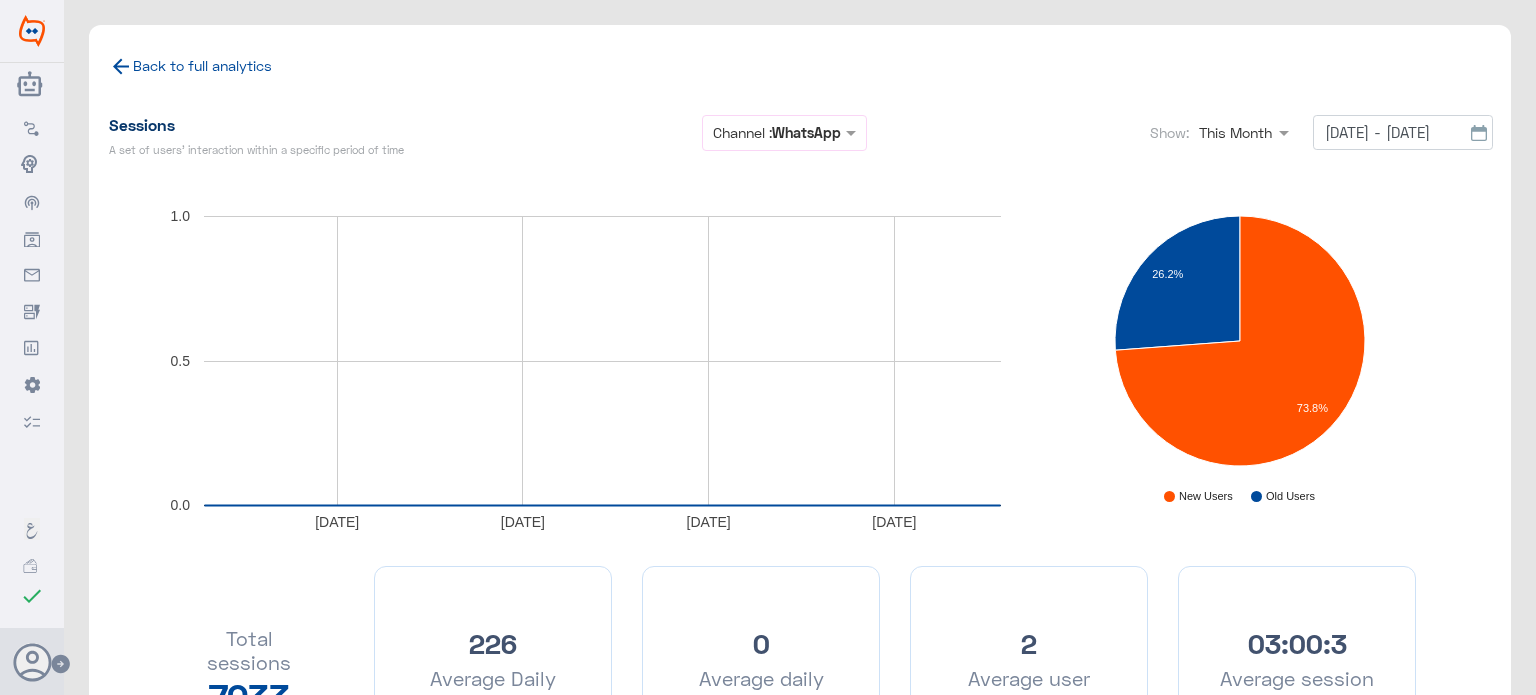 click 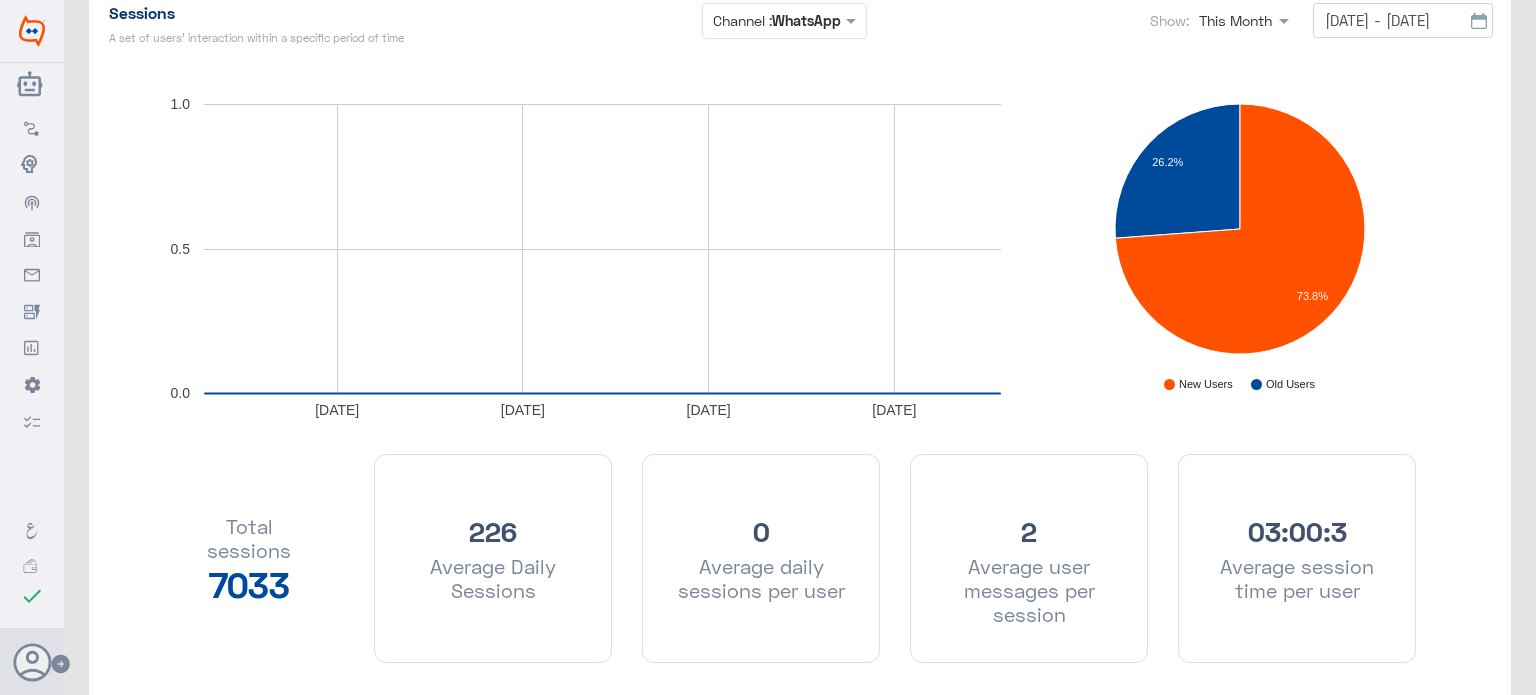 scroll, scrollTop: 0, scrollLeft: 0, axis: both 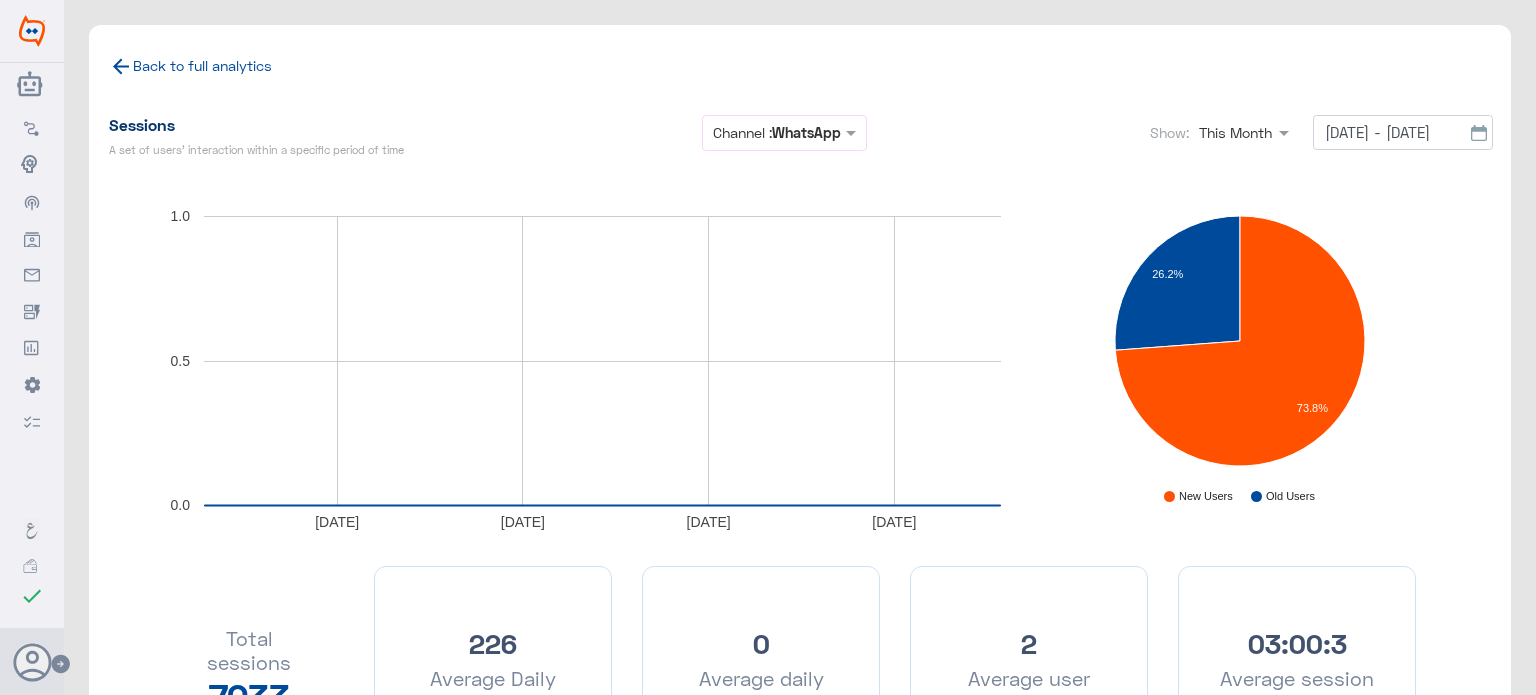click on "Back to full analytics" 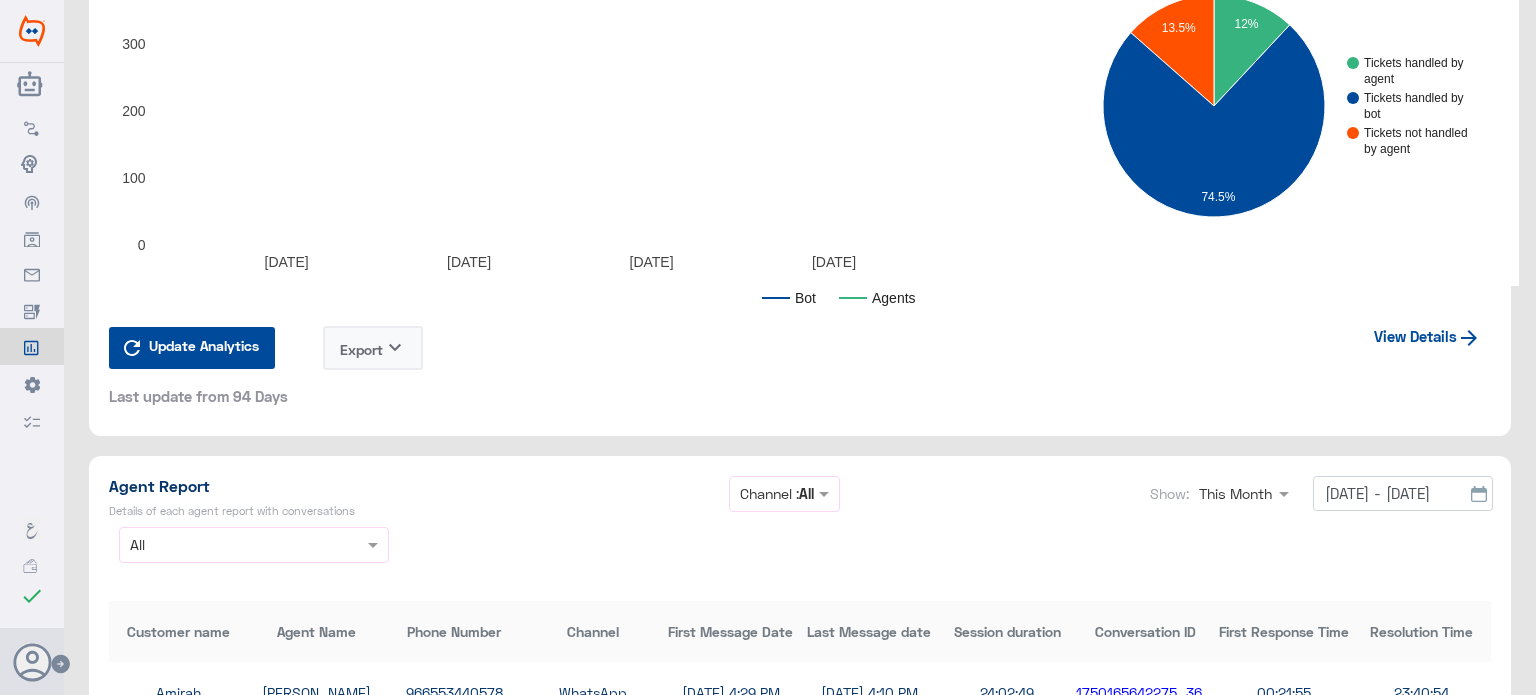 scroll, scrollTop: 3600, scrollLeft: 0, axis: vertical 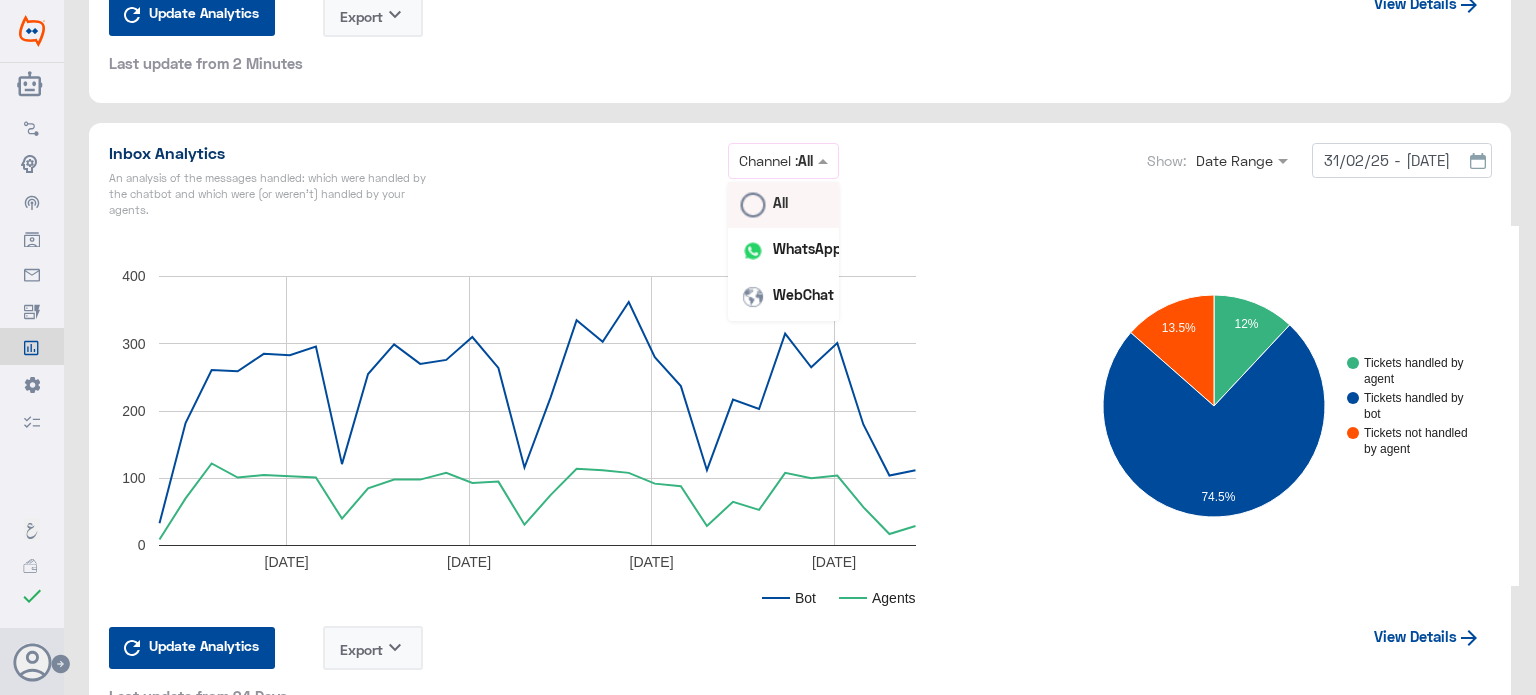 click 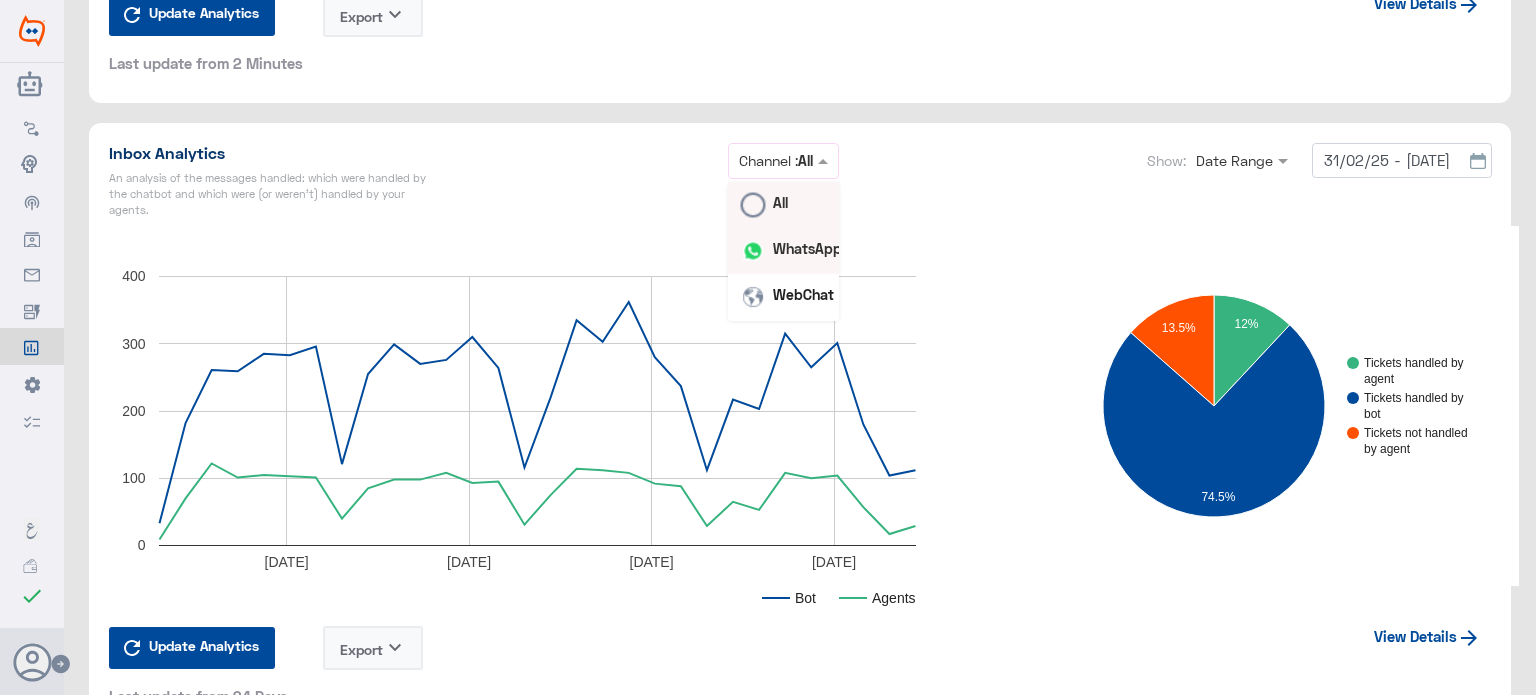 click on "WhatsApp" at bounding box center [807, 248] 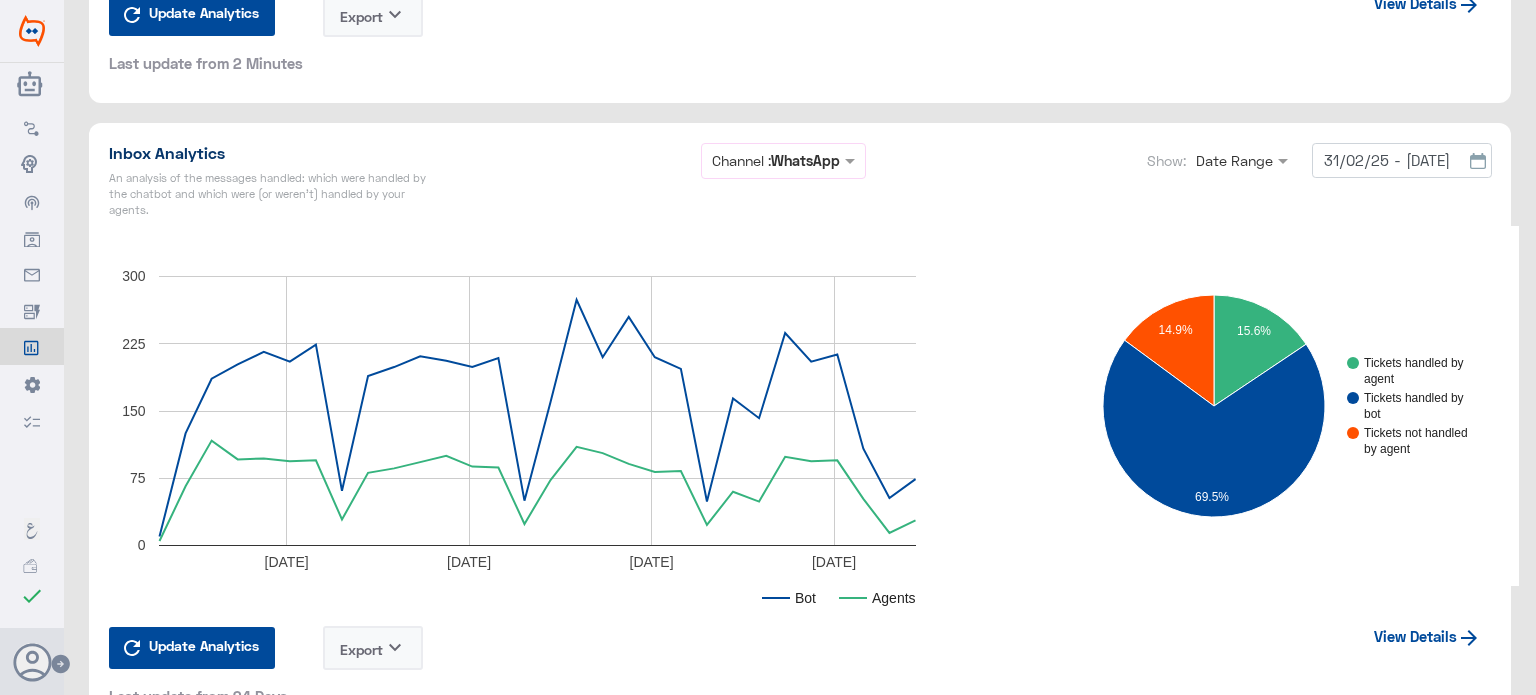 click 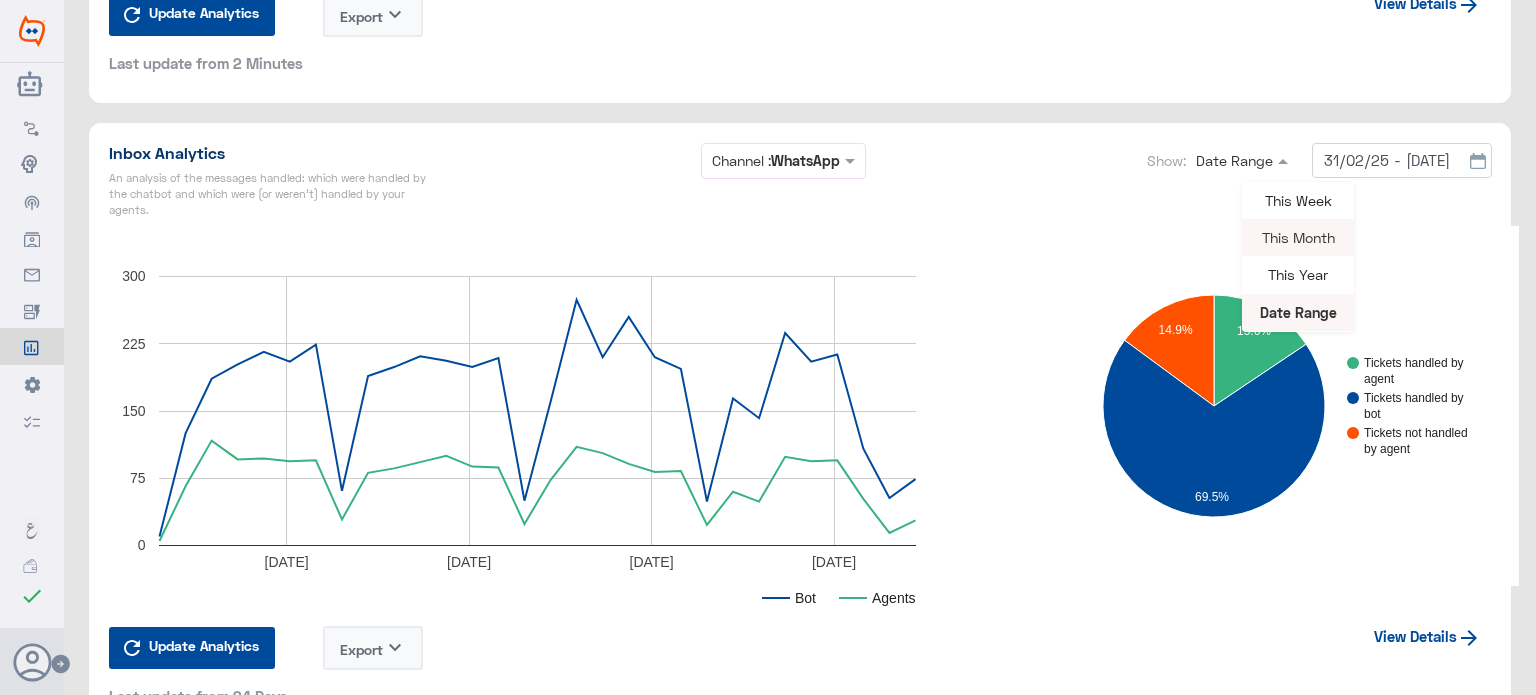 click on "This Month" at bounding box center (1298, 237) 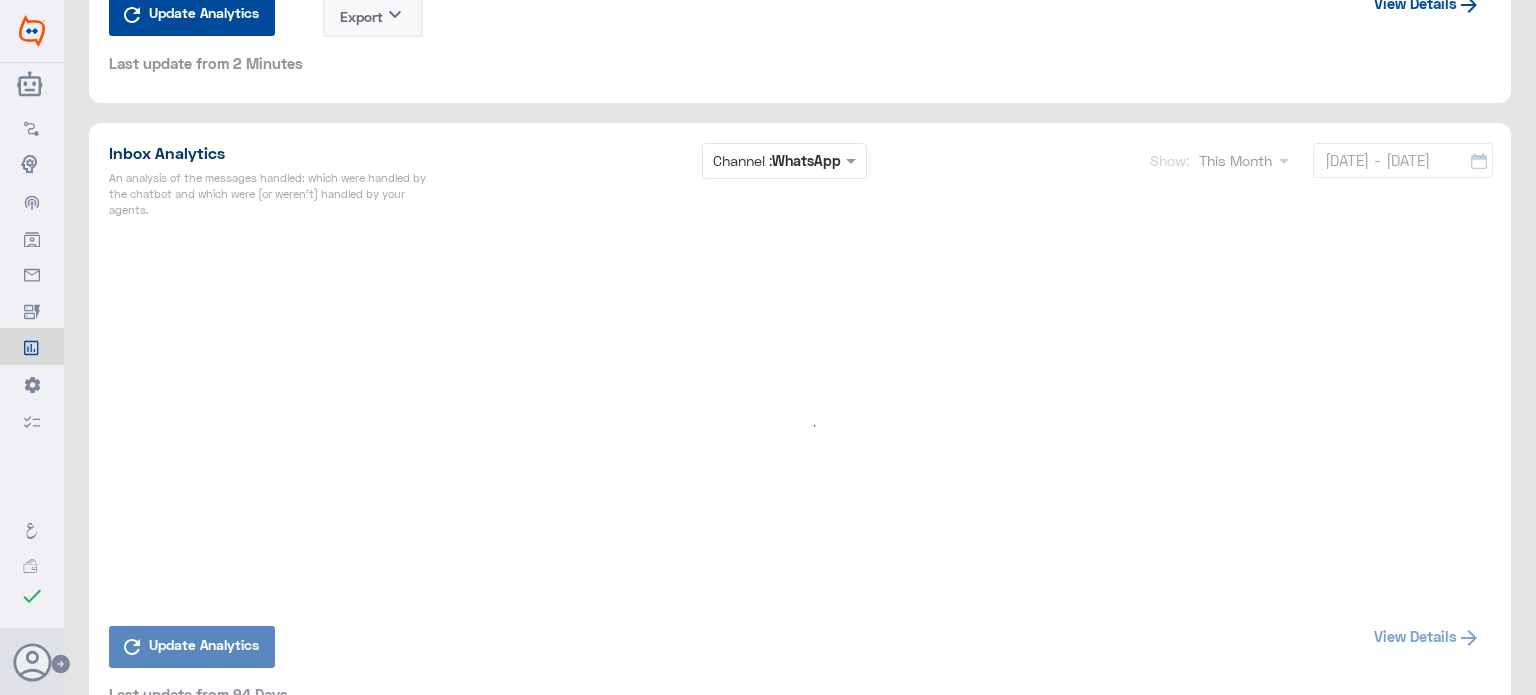 type on "[DATE] - [DATE]" 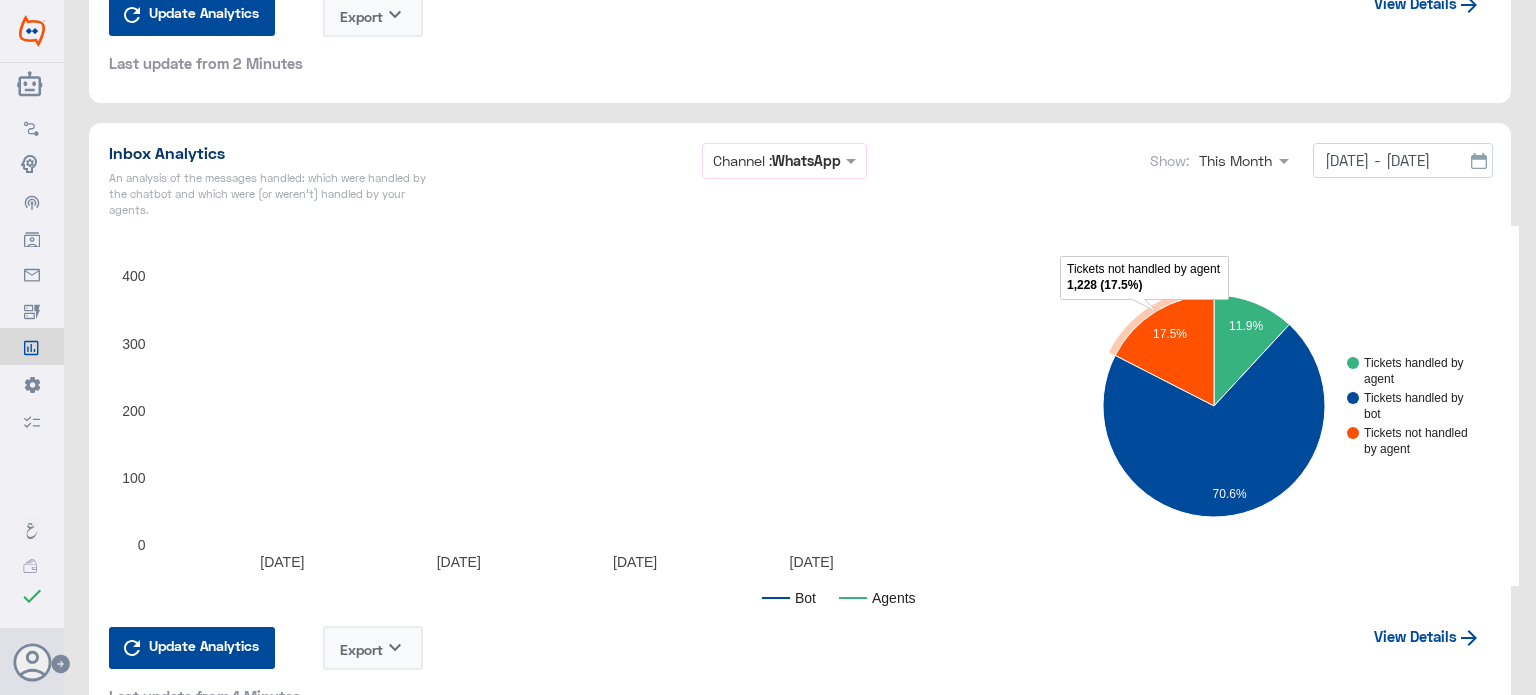 type on "[DATE] - [DATE]" 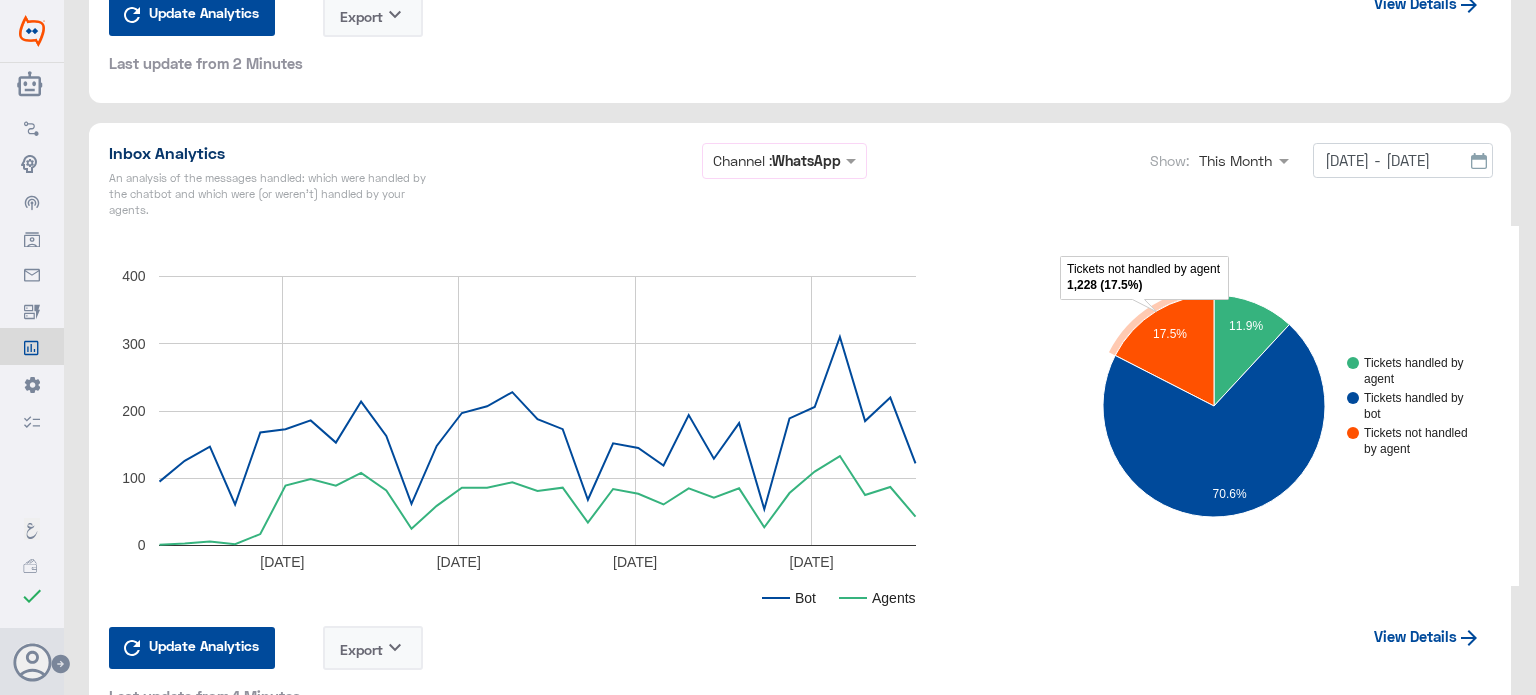 type on "[DATE] - [DATE]" 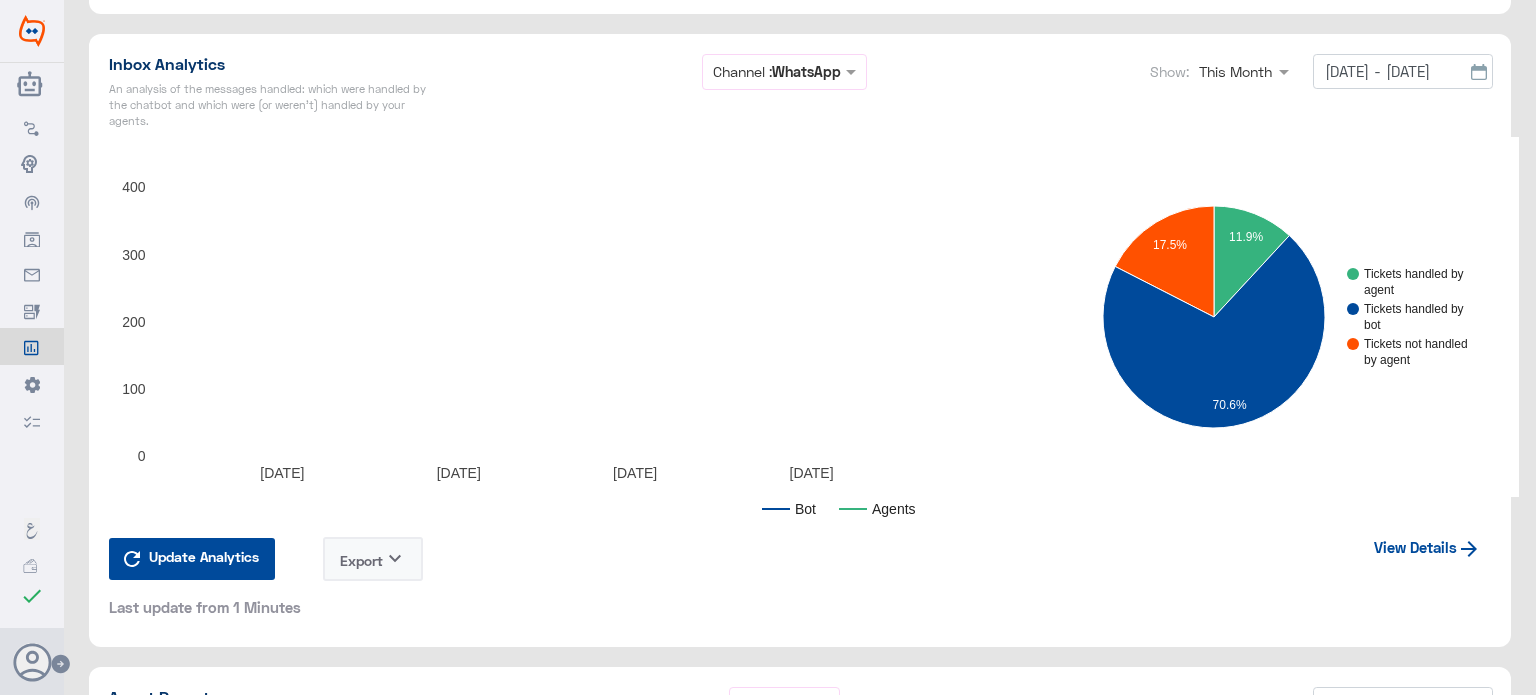 scroll, scrollTop: 3700, scrollLeft: 0, axis: vertical 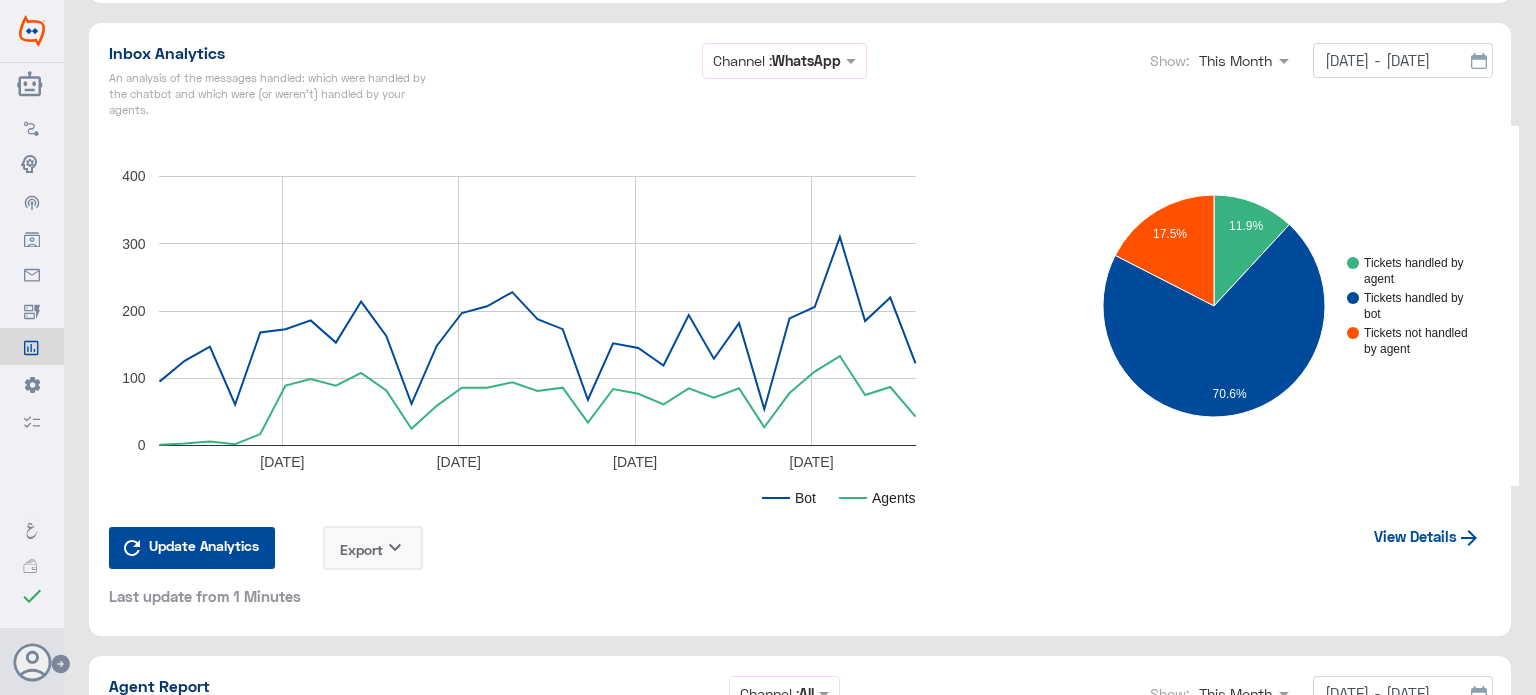 drag, startPoint x: 365, startPoint y: 546, endPoint x: 411, endPoint y: 559, distance: 47.801674 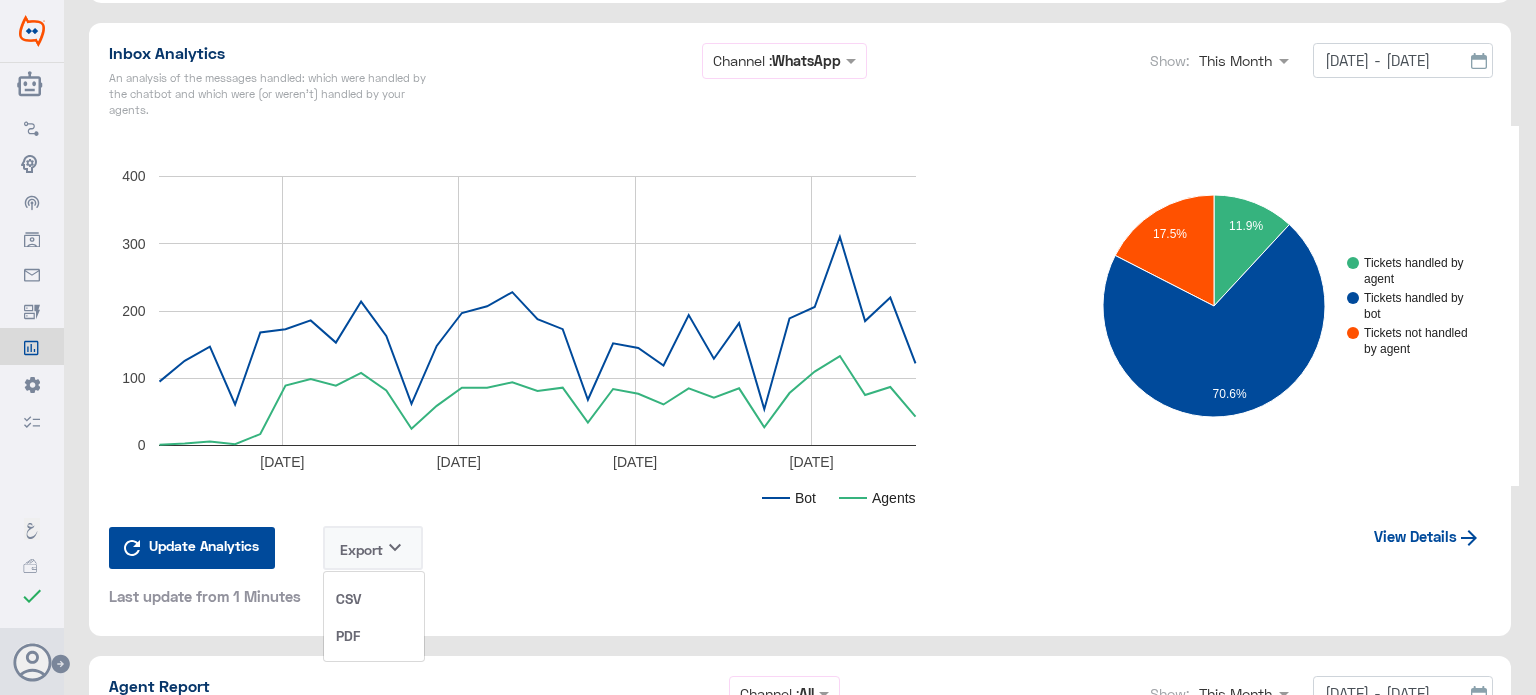 click on "PDF" 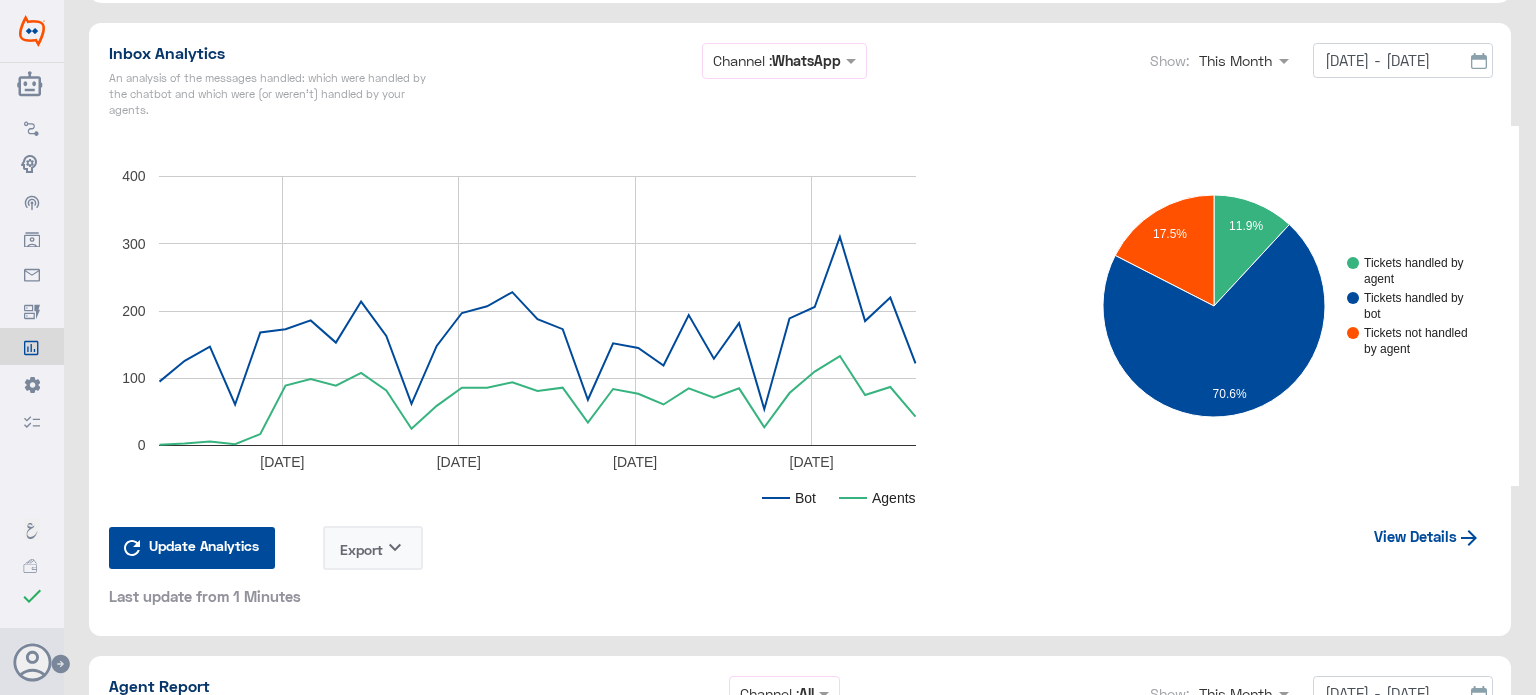 click on "Tickets handled by agent Tickets handled by bot Tickets not handled by agent 11.9% 17.5% 70.6% type count Tickets handled by agent  835 Tickets handled by bot  4,964 Tickets not handled by agent 1,228 4,964 (70.6%)" 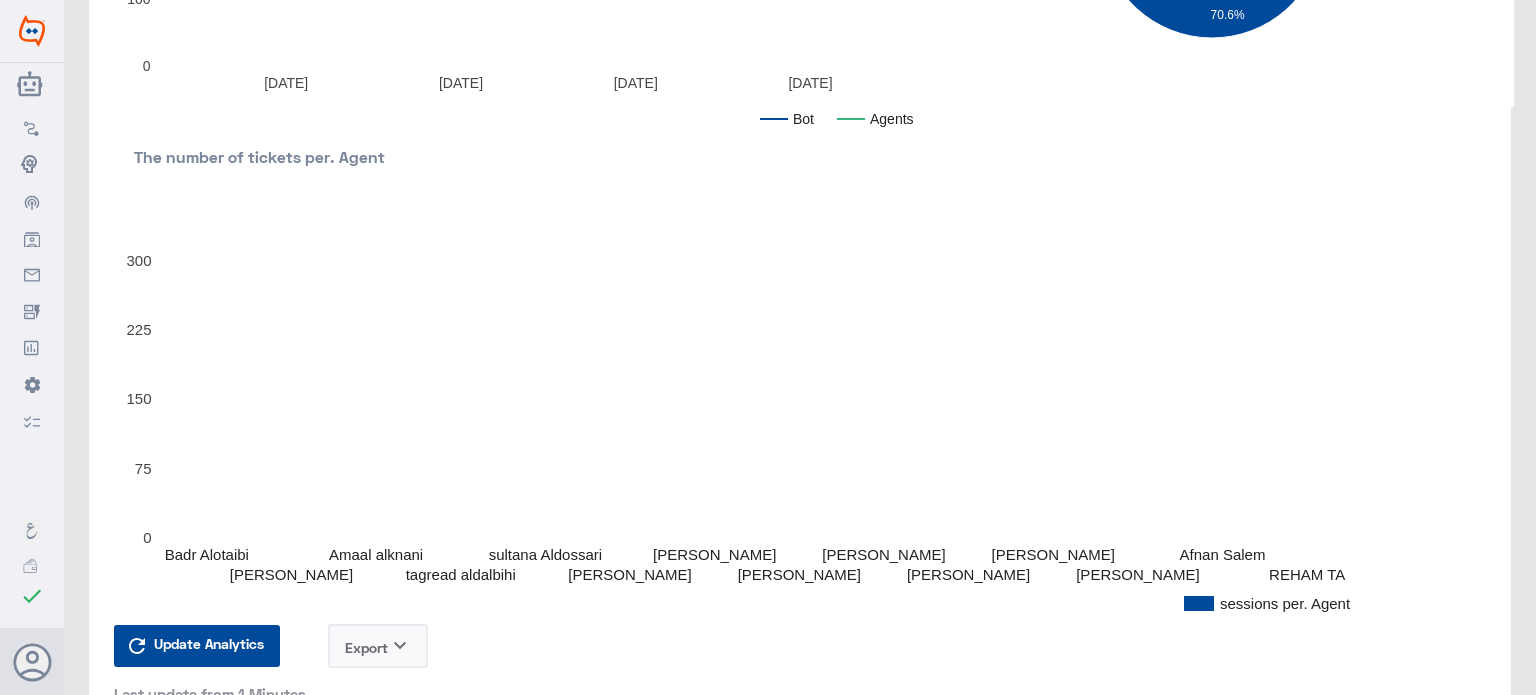 scroll, scrollTop: 600, scrollLeft: 0, axis: vertical 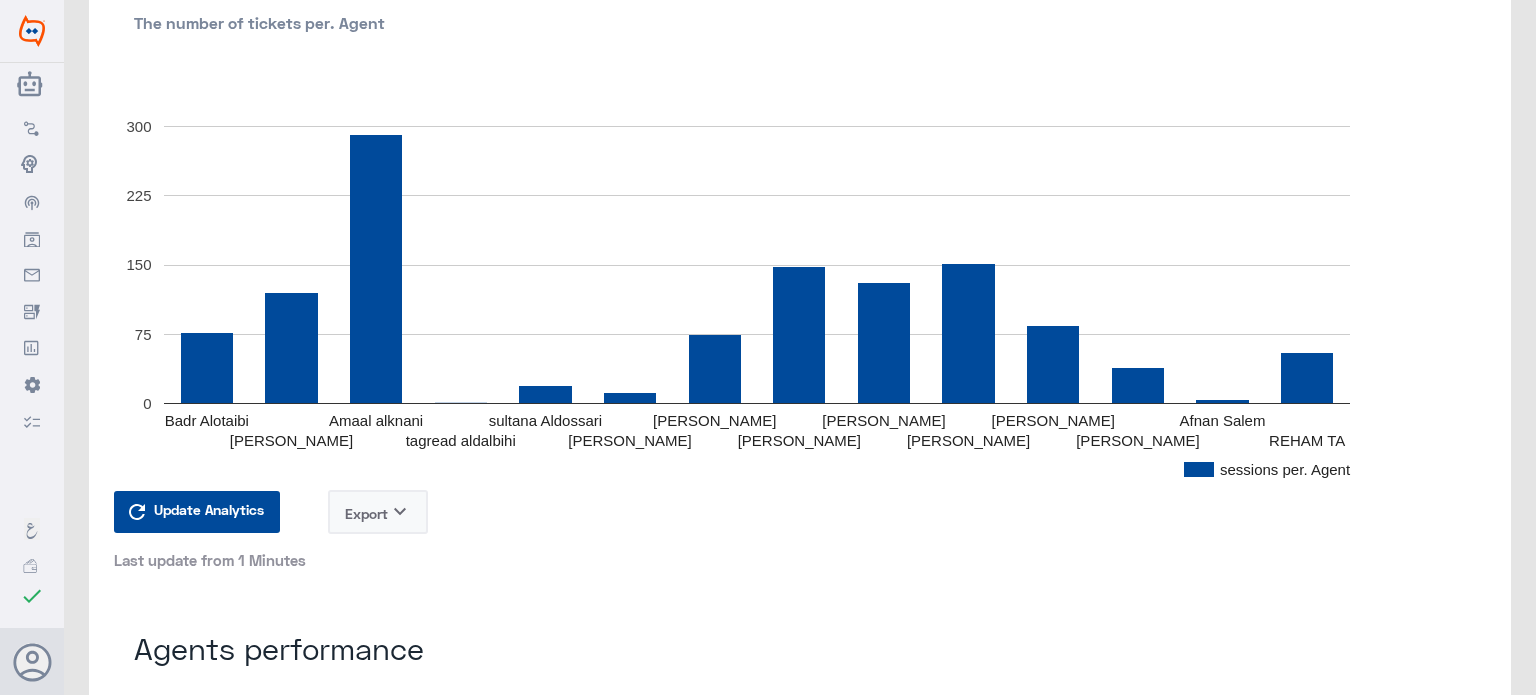 click on "keyboard_arrow_down" 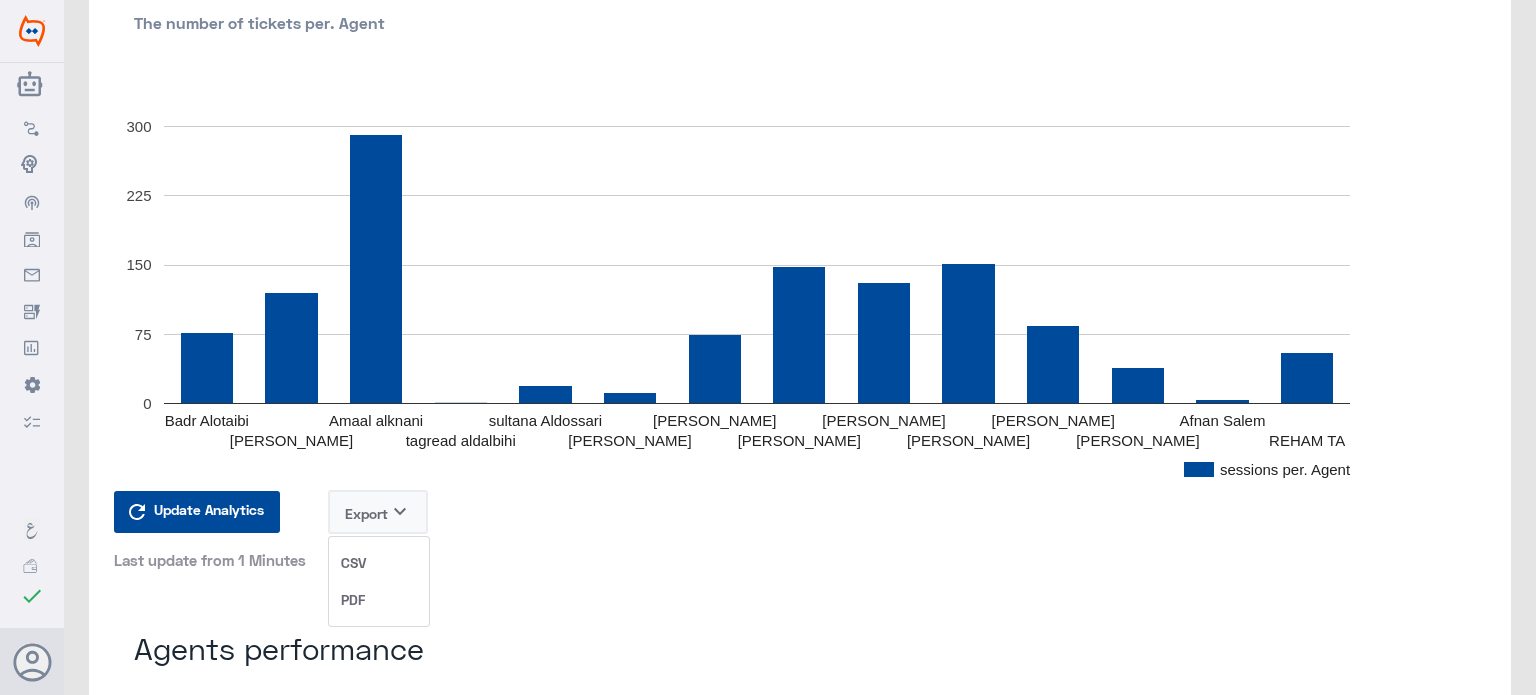 click on "PDF" 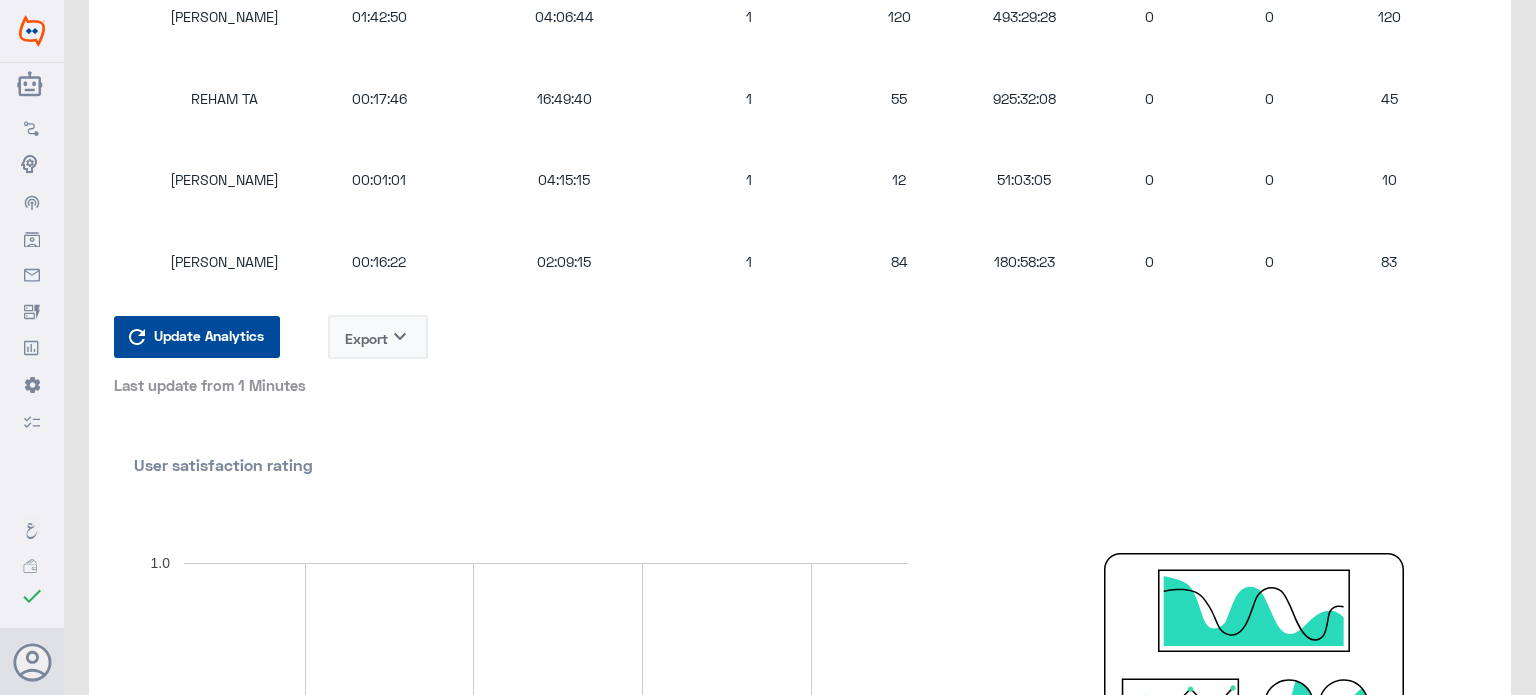 scroll, scrollTop: 1392, scrollLeft: 0, axis: vertical 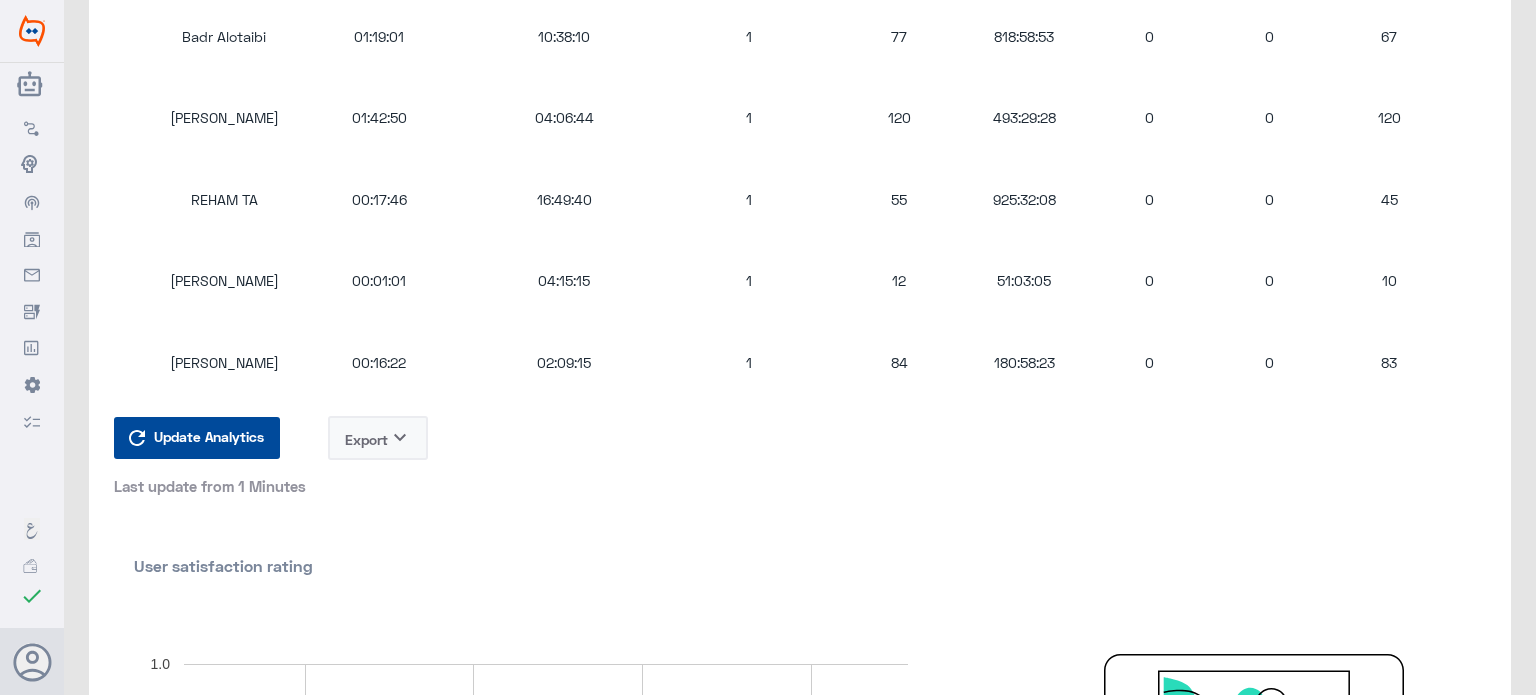 click on "keyboard_arrow_down" 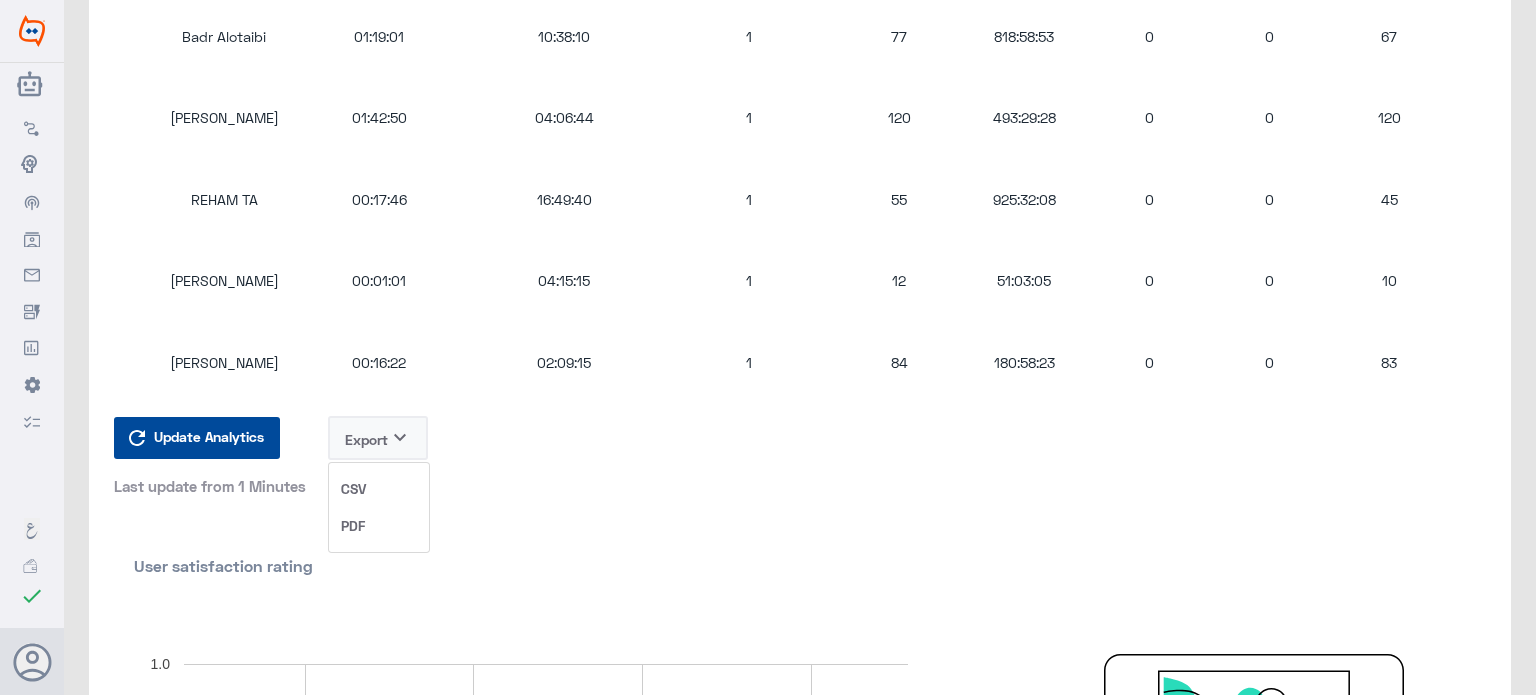 click on "PDF" 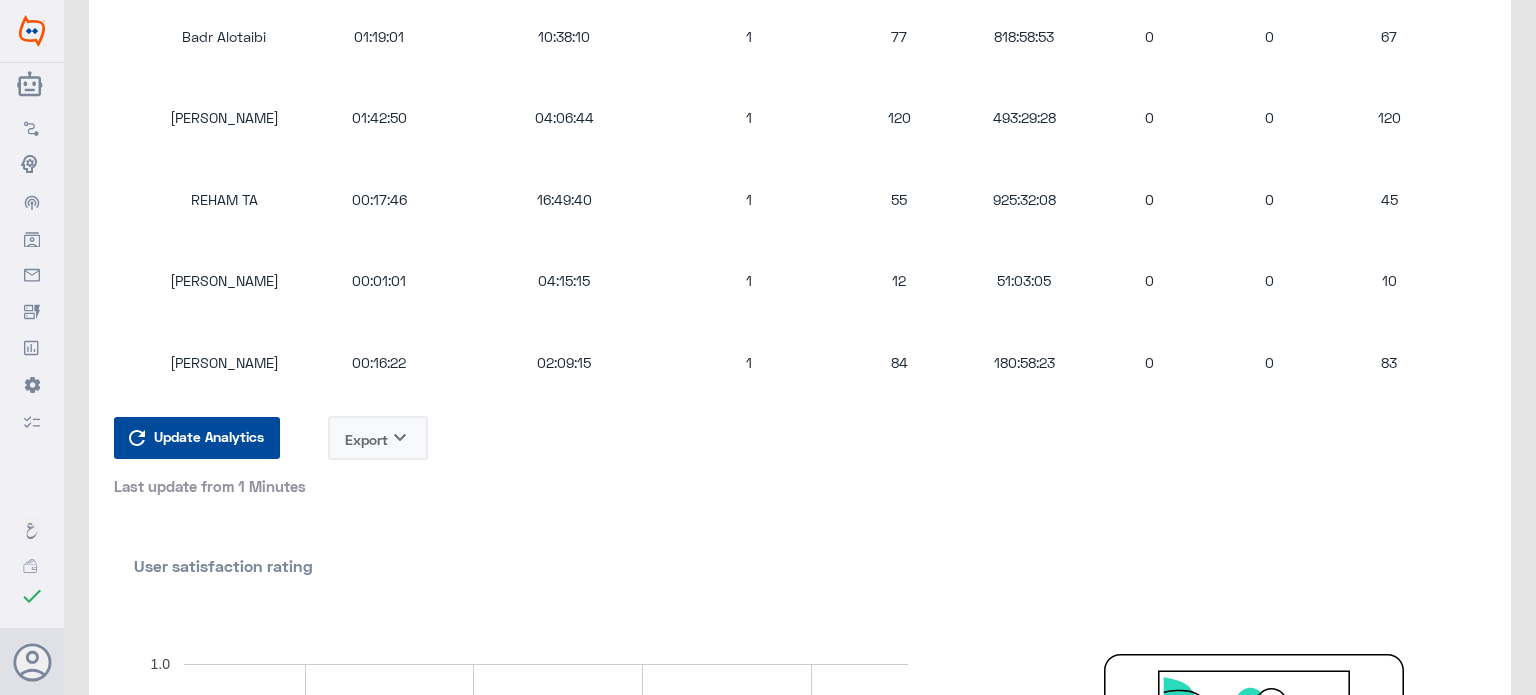 click on "User satisfaction rating Satisfied Neutral Dissatisfied 0.0 0.5 1.0 Date Satisfied Neutral Dissatisfied [DATE] 0 0 0 [DATE] 0 0 0 [DATE] 0 0 0 [DATE] 0 0 0 [DATE] 0 0 0 [DATE] 0 0 0 [DATE] 0 0 0 [DATE] 0 0 0 [DATE] 0 0 0 [DATE] 0 0 0 [DATE] 0 0 0 [DATE] 0 0 0 [DATE] 0 0 0 [DATE] 0 0 0 [DATE] 0 0 0 [DATE] 0 0 0 [DATE] 0 0 0 [DATE] 0 0 0 [DATE] 0 0 0 [DATE] 0 0 0 [DATE] 0 0 0 [DATE] 0 0 0 [DATE] 0 0 0 [DATE] 0 0 0 [DATE] 0 0 0 [DATE] 0 0 0 [DATE] 0 0 0 [DATE] 0 0 0 [DATE] 0 0 0 [DATE] 0 0 0 [DATE] 0 0 0 Dissatisfied Can’t find any results  Update Analytics  Export   keyboard_arrow_down Last update from 1 Minutes" 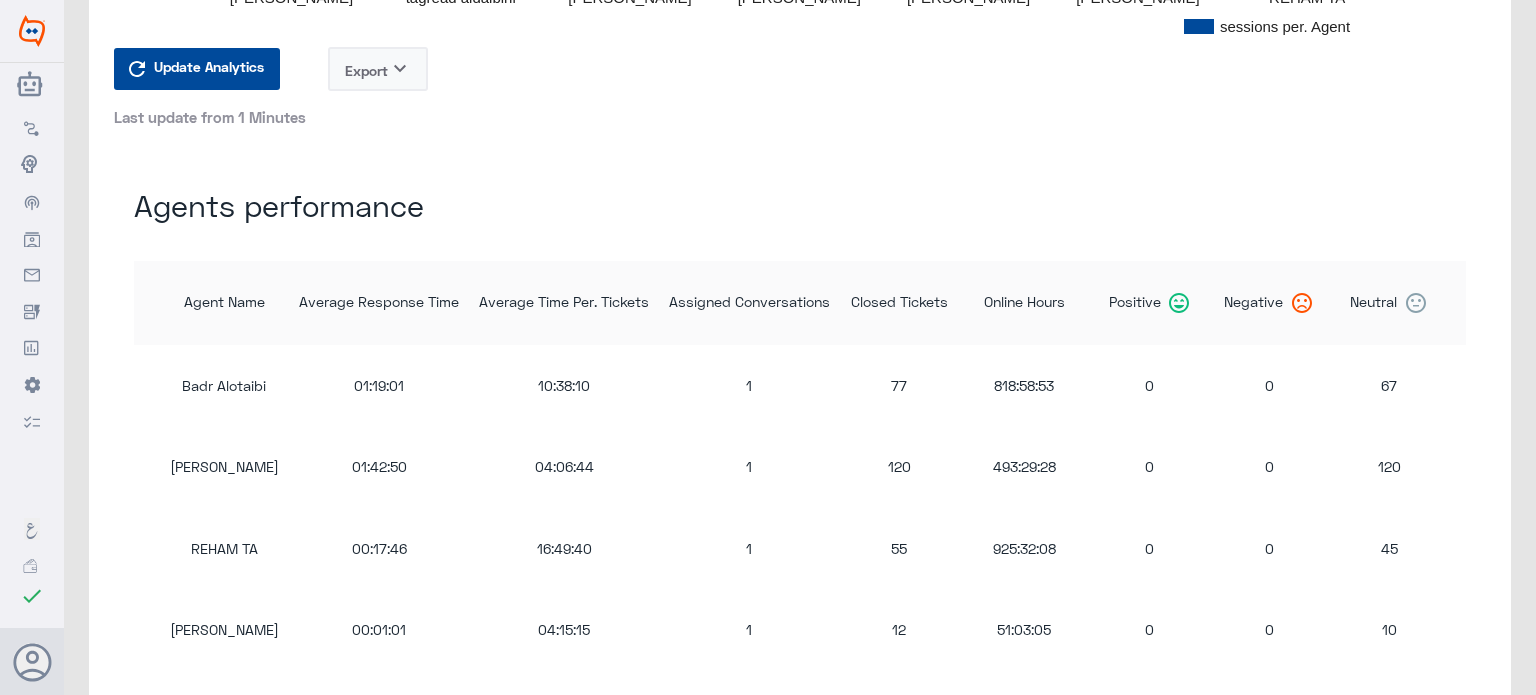 scroll, scrollTop: 1092, scrollLeft: 0, axis: vertical 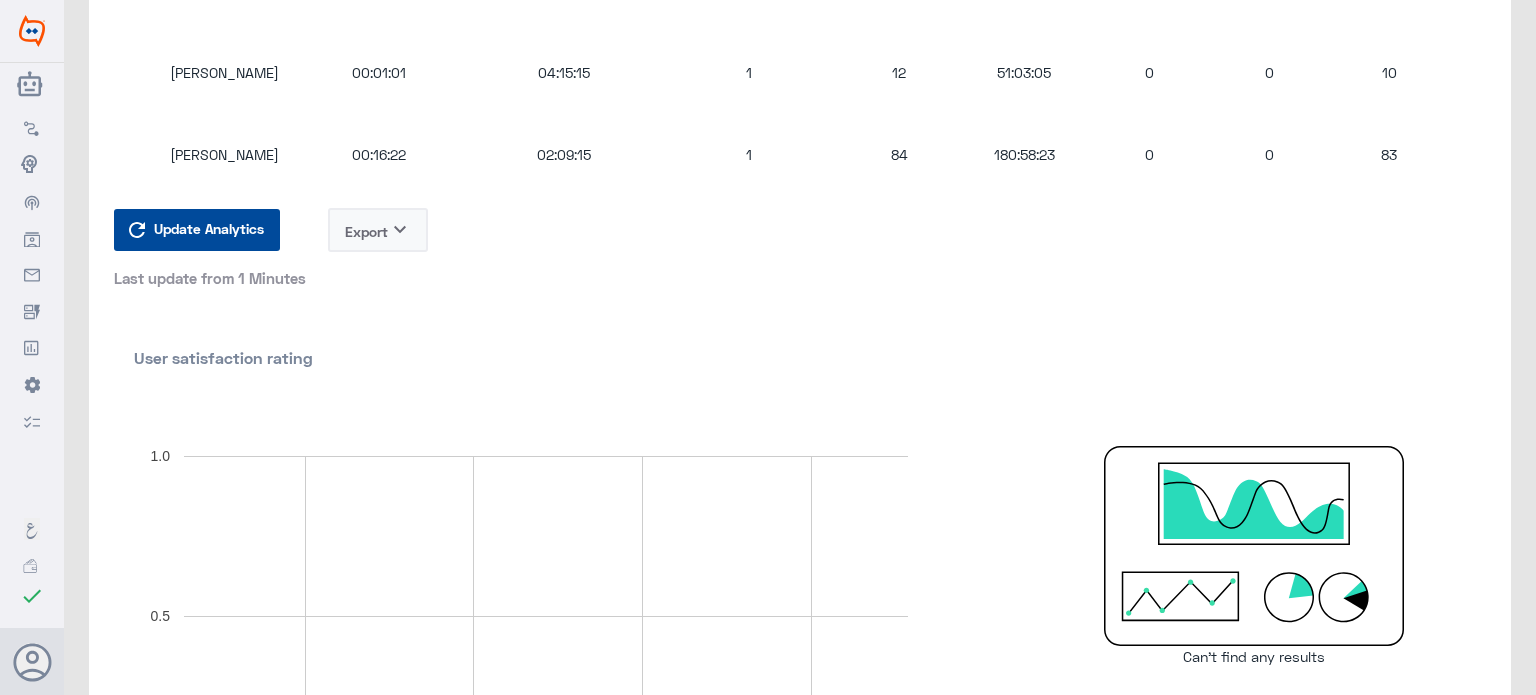 click on "keyboard_arrow_down" 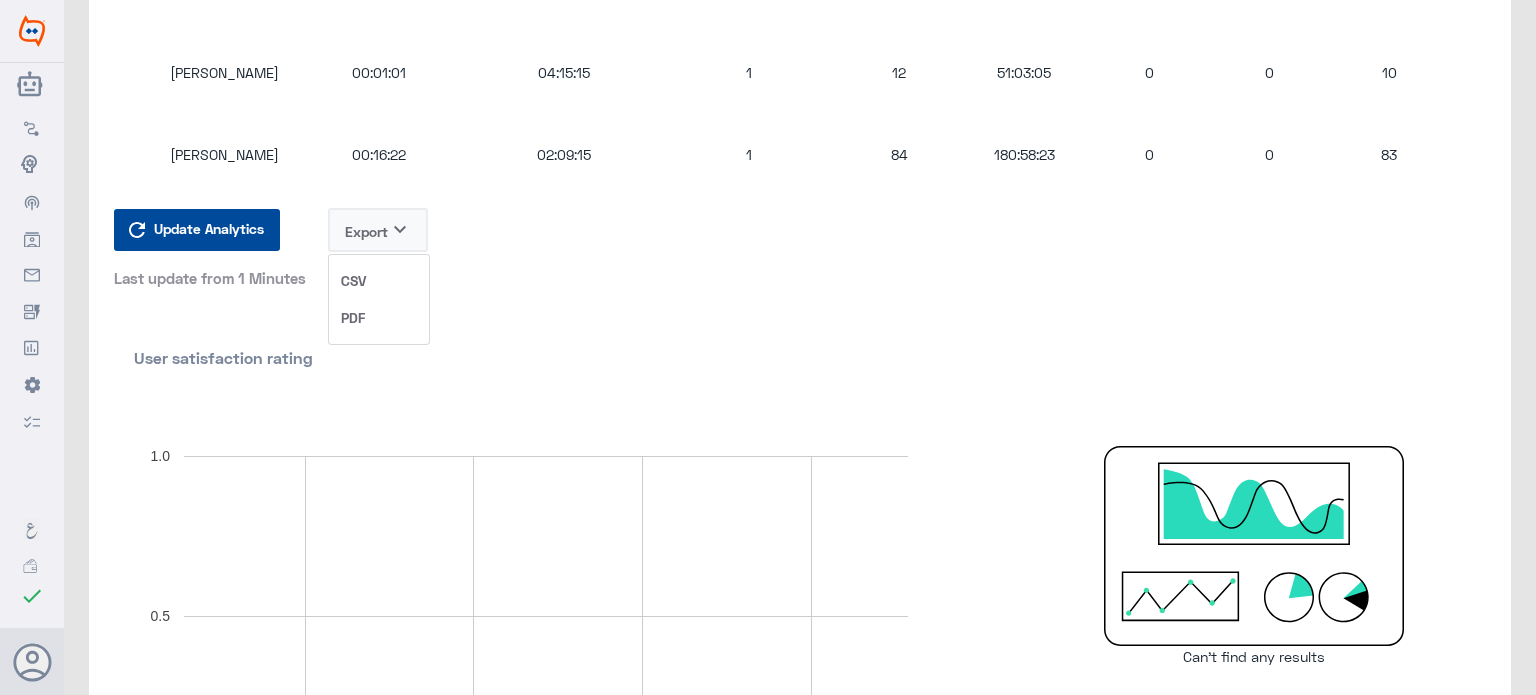 click on "CSV" 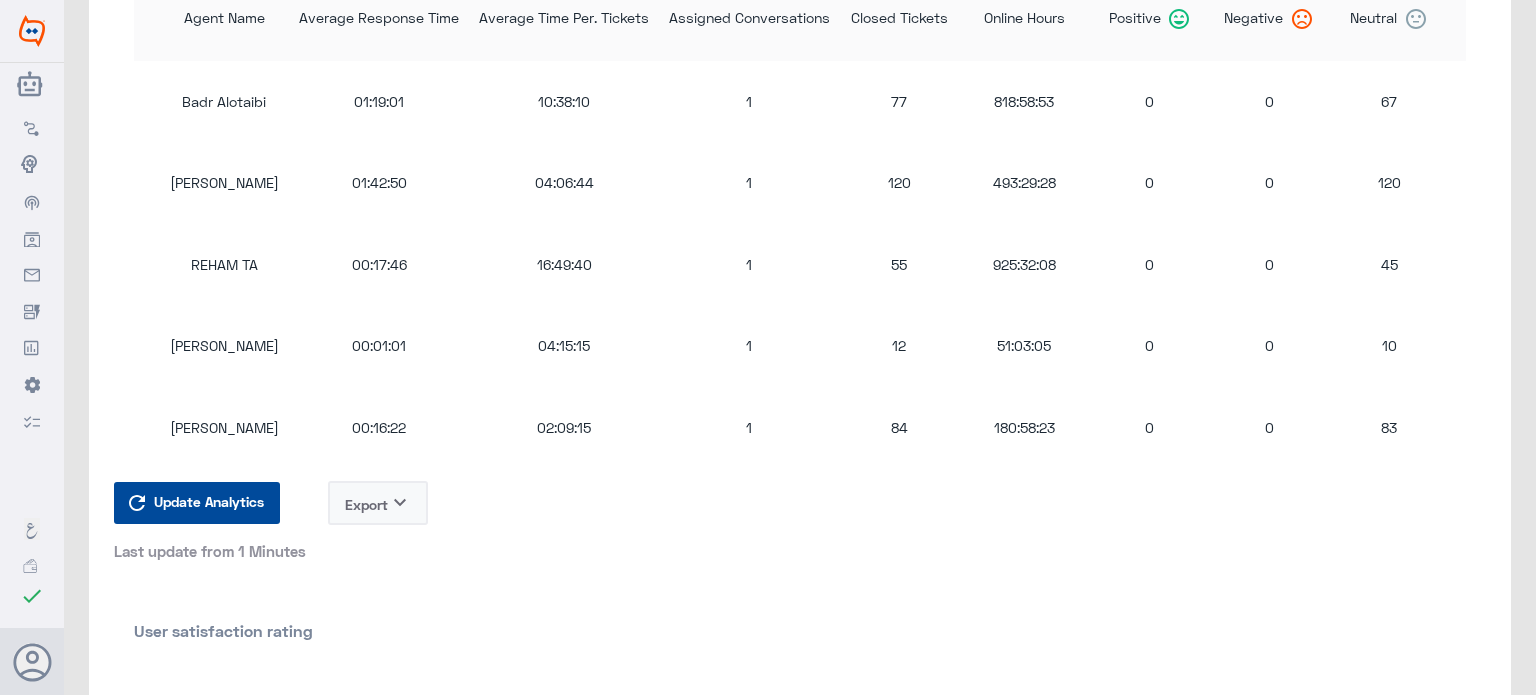 scroll, scrollTop: 1192, scrollLeft: 0, axis: vertical 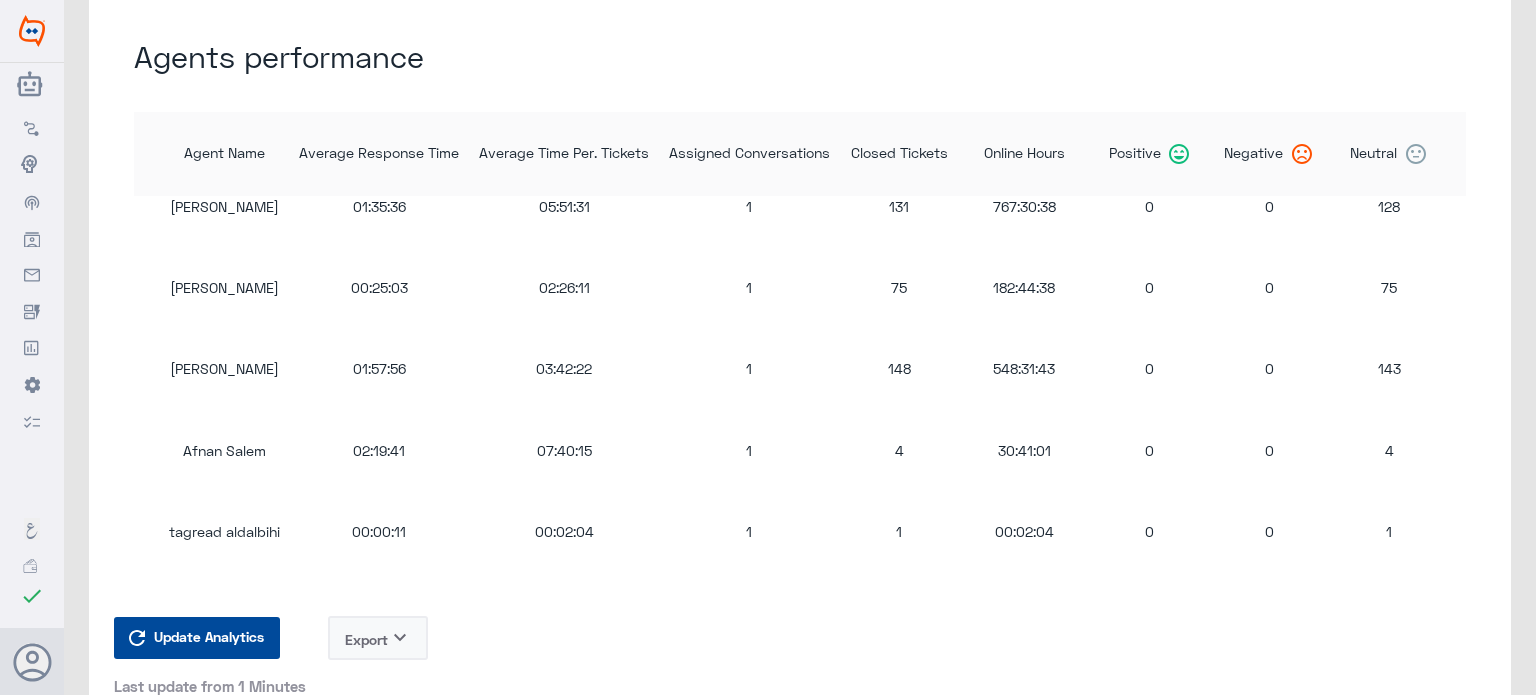 drag, startPoint x: 174, startPoint y: 375, endPoint x: 275, endPoint y: 374, distance: 101.00495 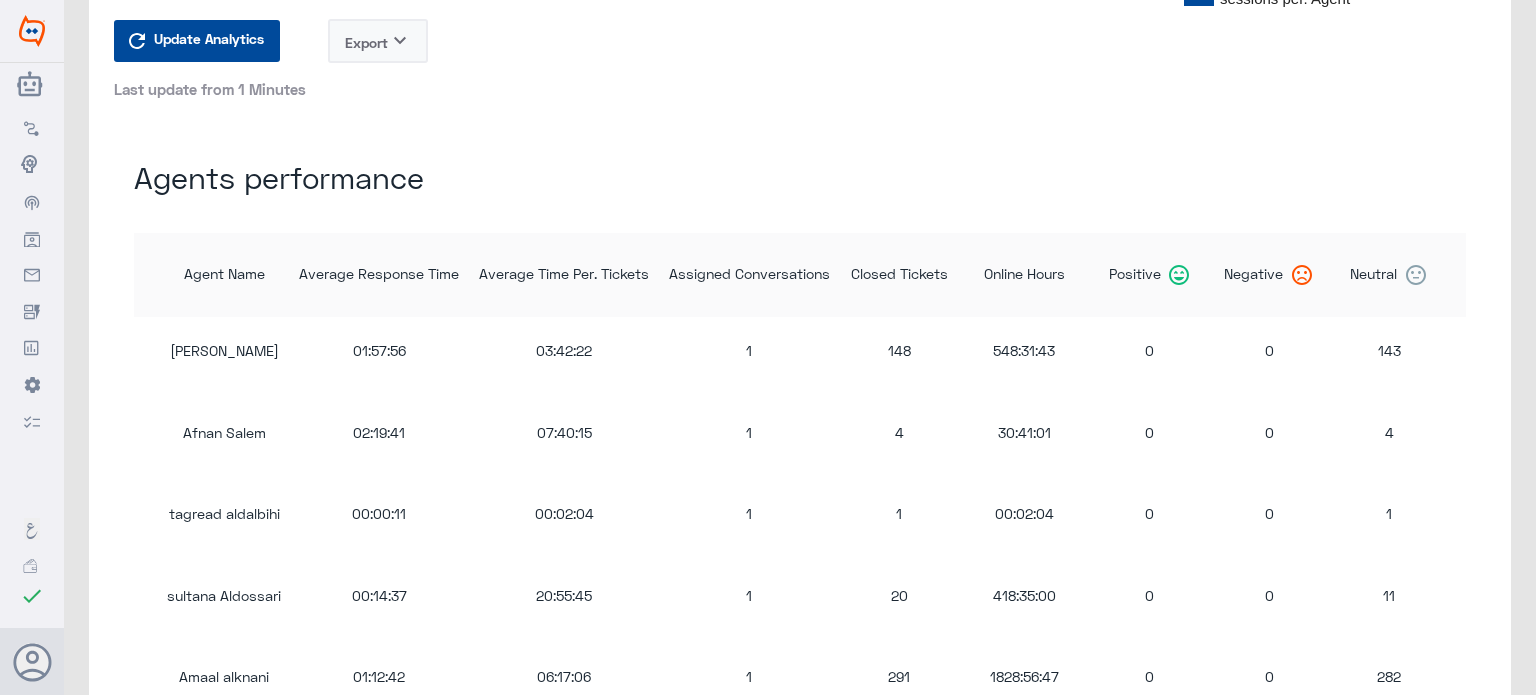 scroll, scrollTop: 1192, scrollLeft: 0, axis: vertical 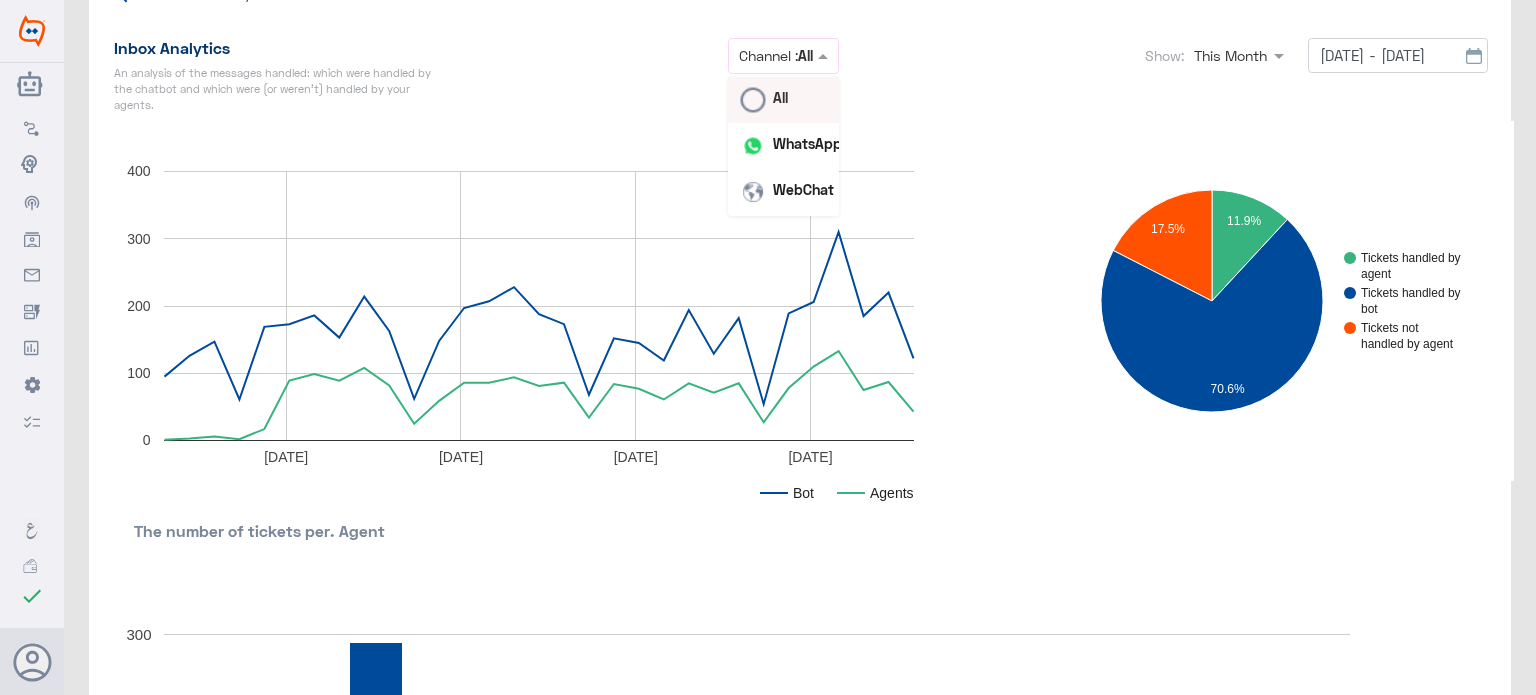 click on "Show:" 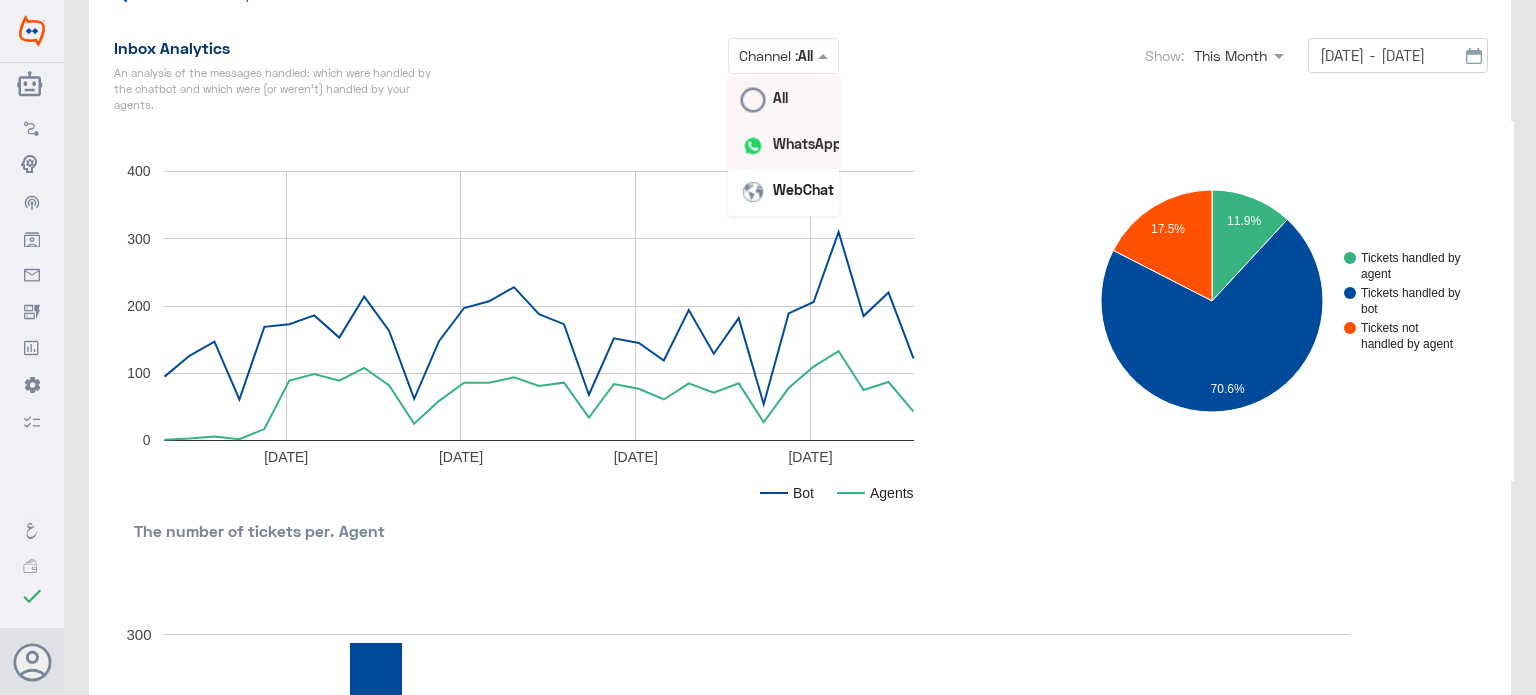 click on "WhatsApp" at bounding box center (807, 143) 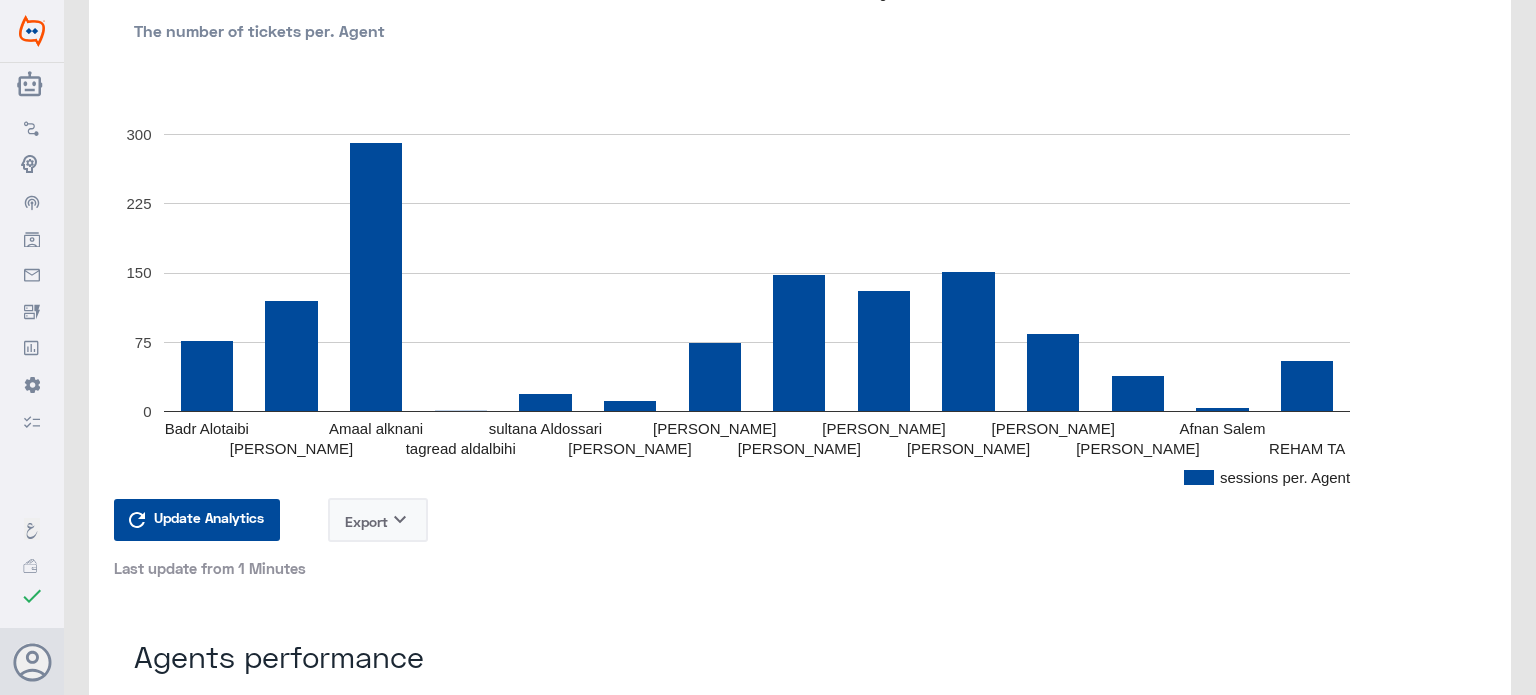 scroll, scrollTop: 692, scrollLeft: 0, axis: vertical 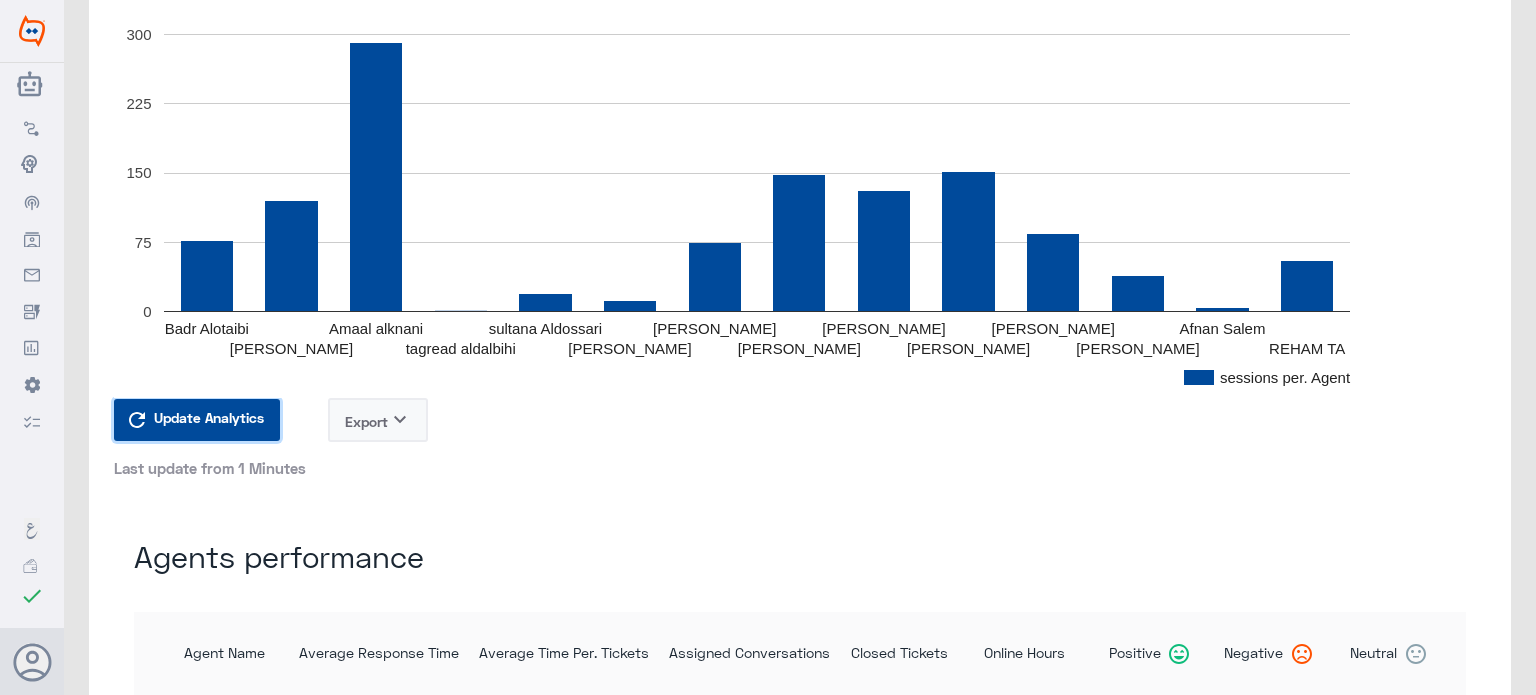 click on "Update Analytics" at bounding box center [209, 417] 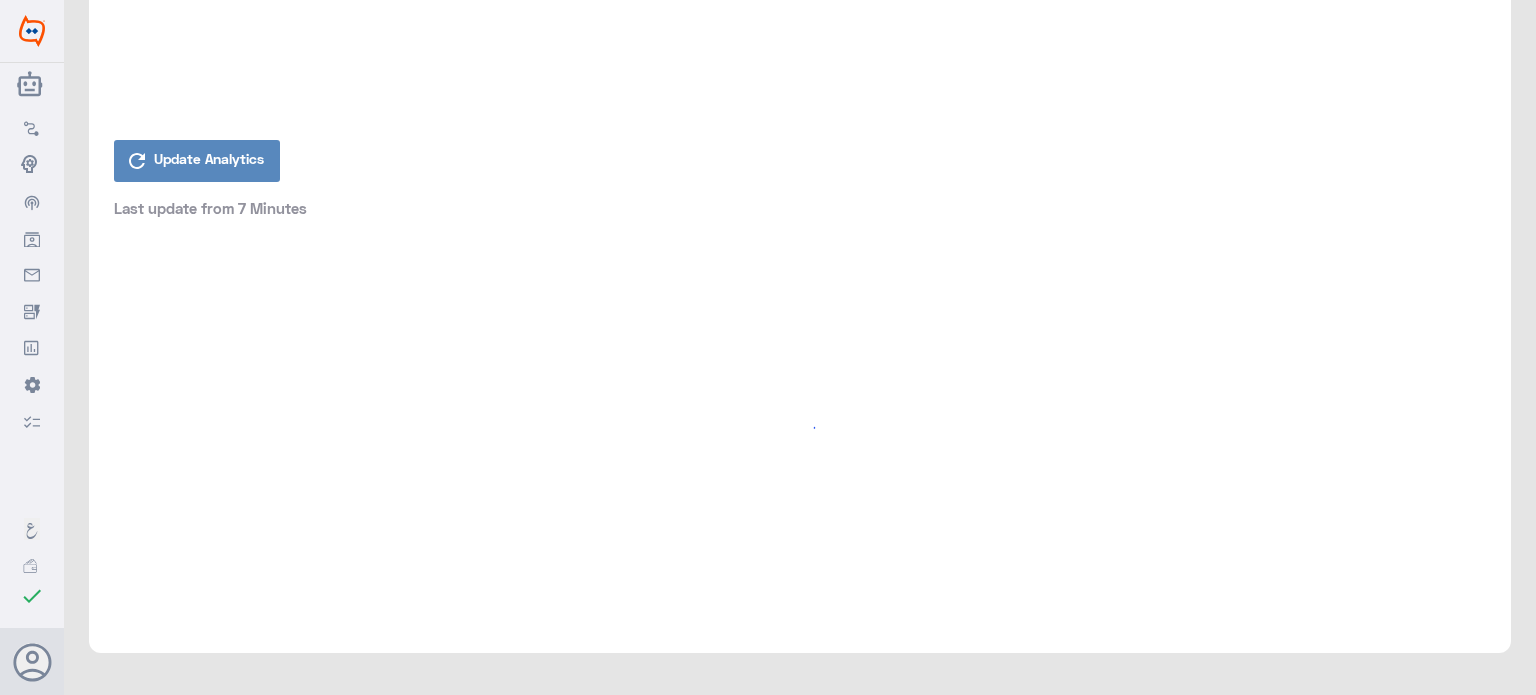 scroll, scrollTop: 692, scrollLeft: 0, axis: vertical 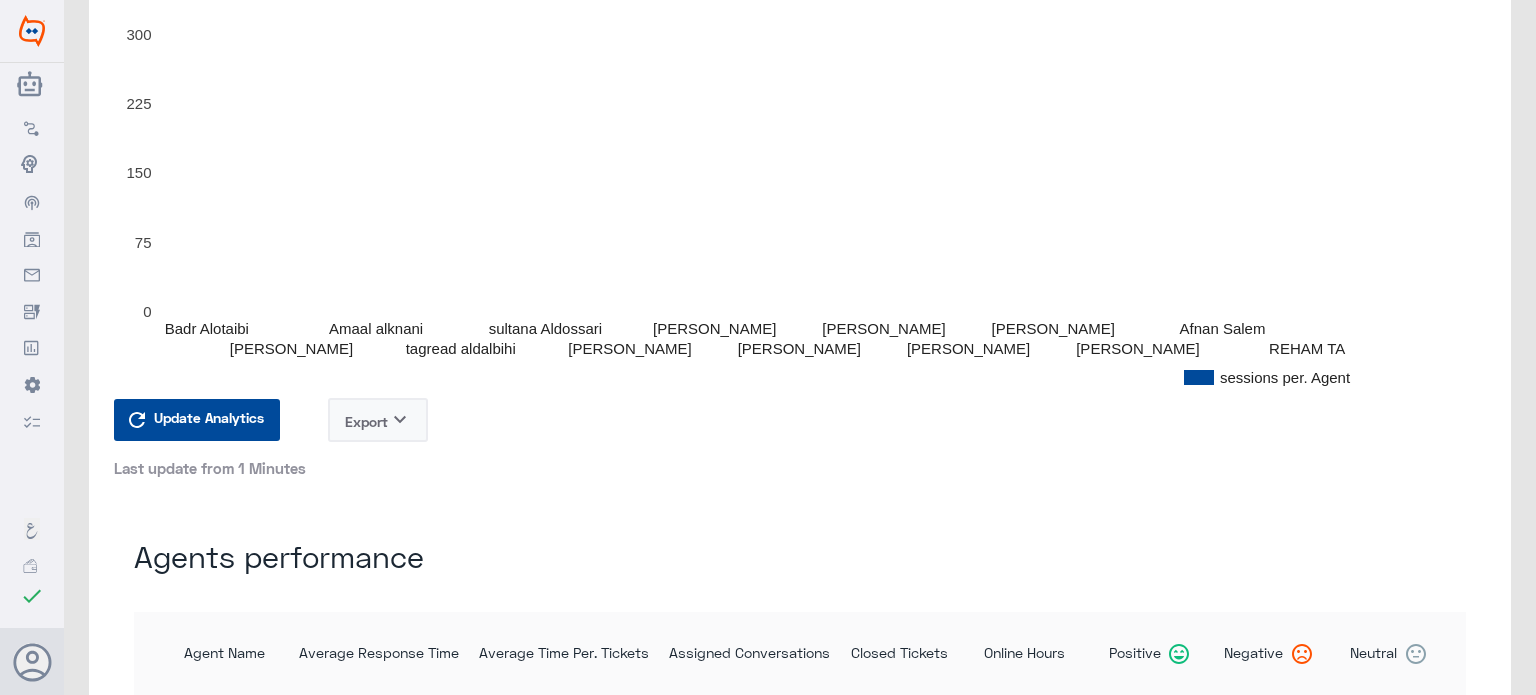 type on "[DATE] - [DATE]" 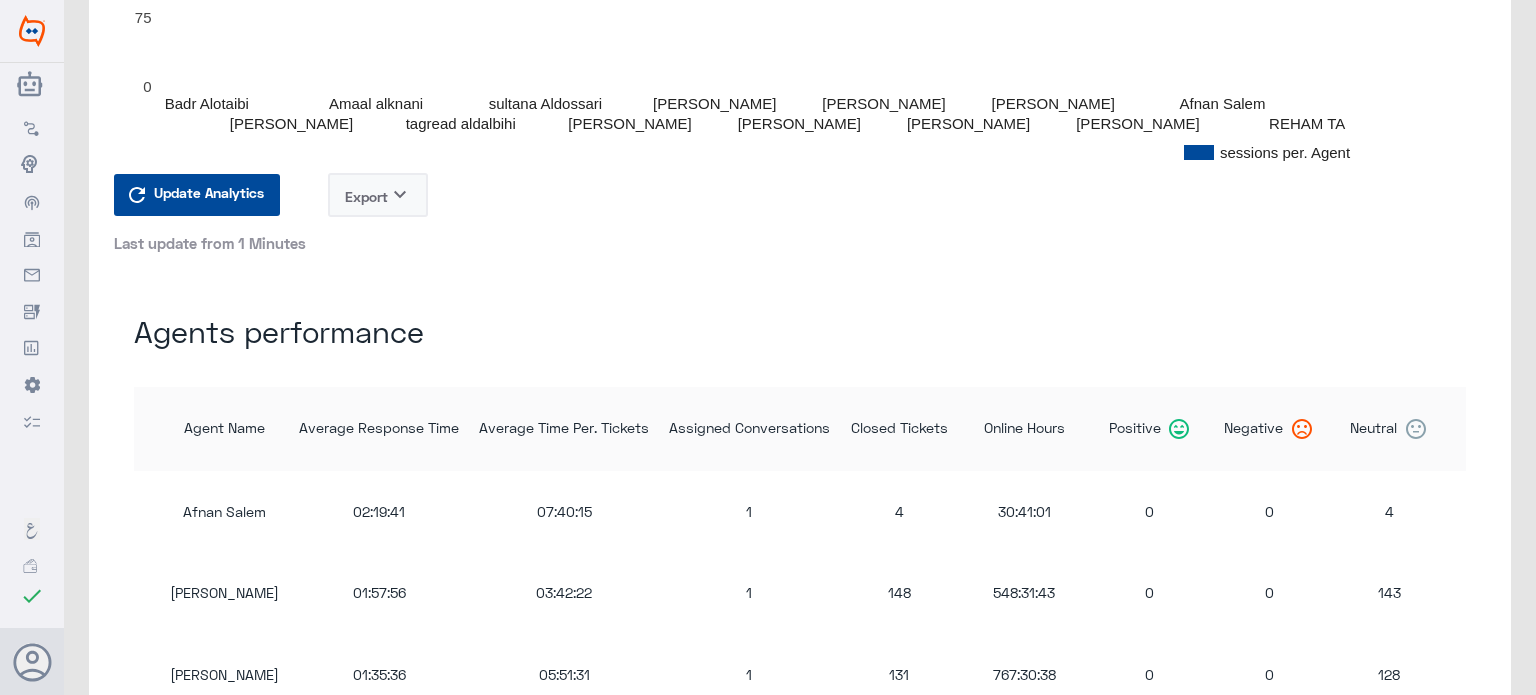 scroll, scrollTop: 1092, scrollLeft: 0, axis: vertical 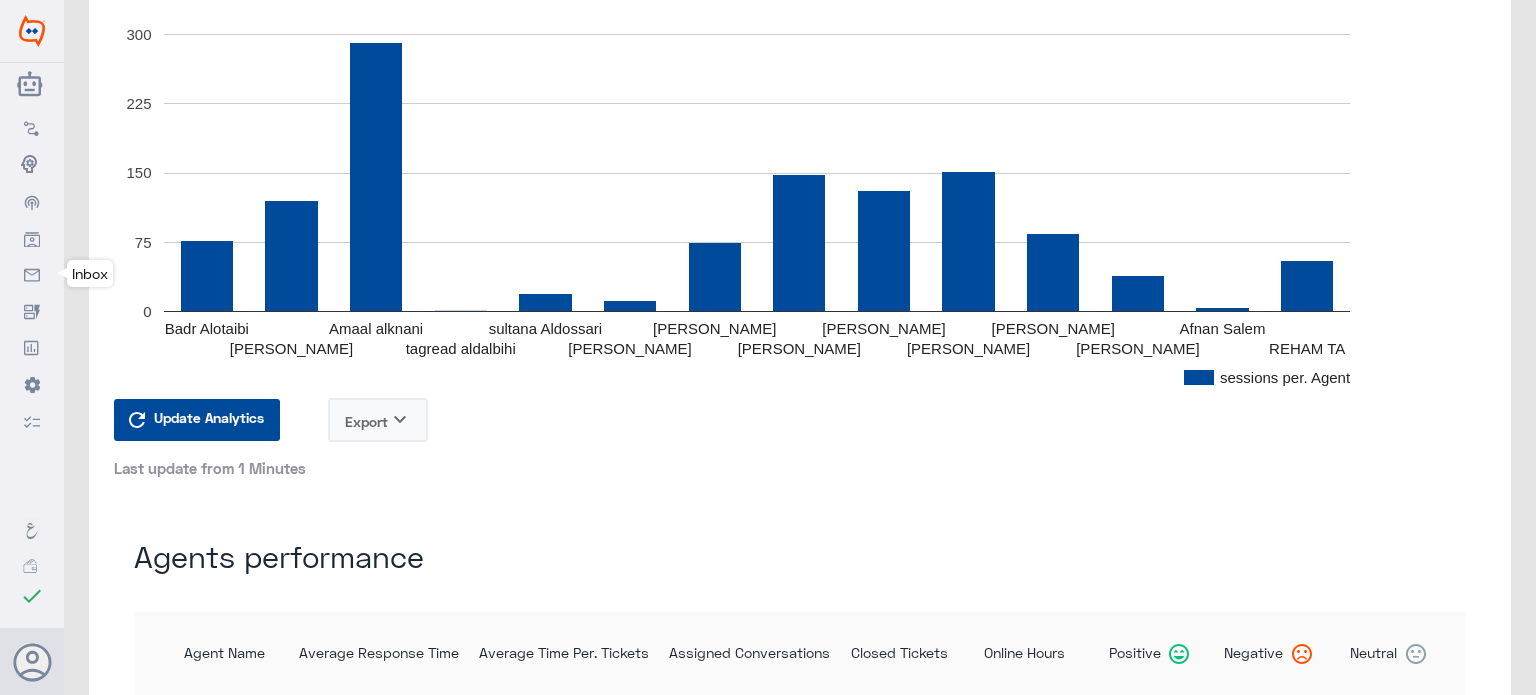 click at bounding box center (32, 273) 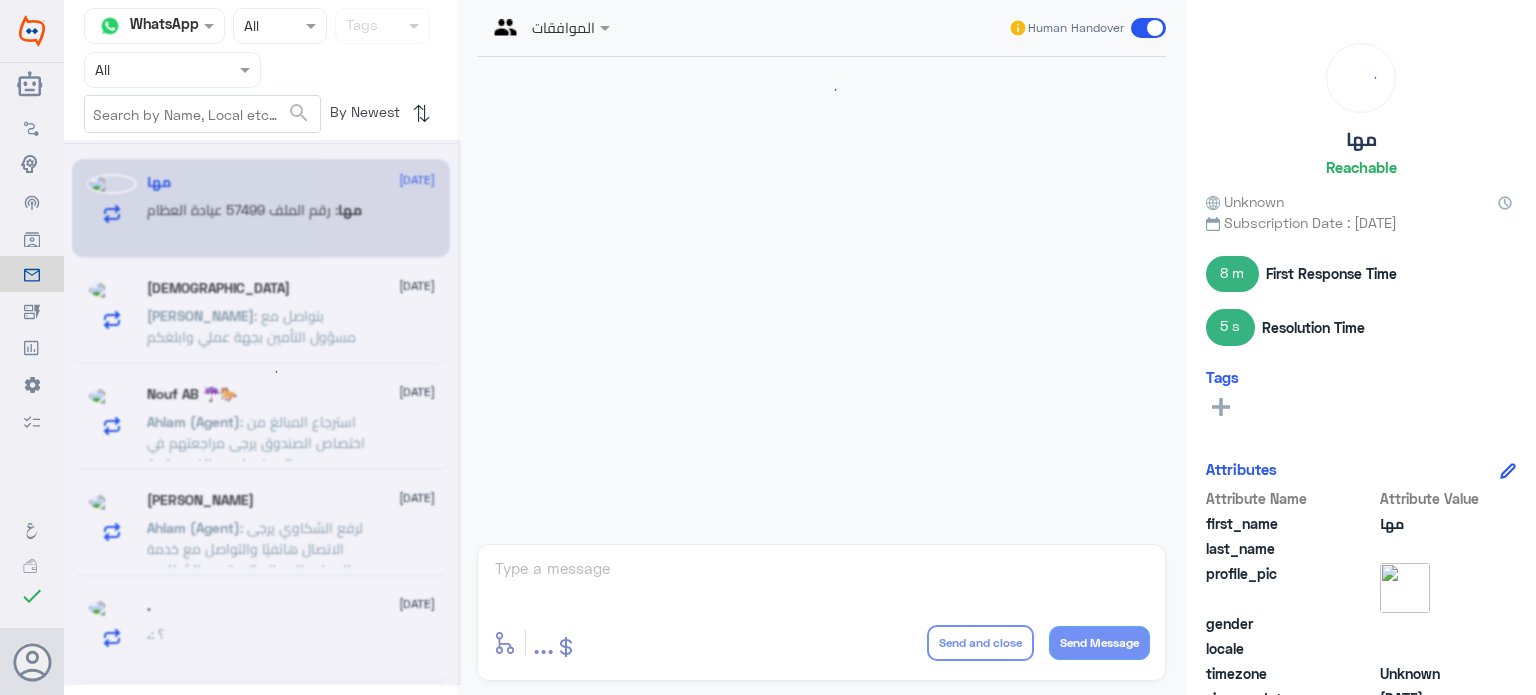 scroll, scrollTop: 954, scrollLeft: 0, axis: vertical 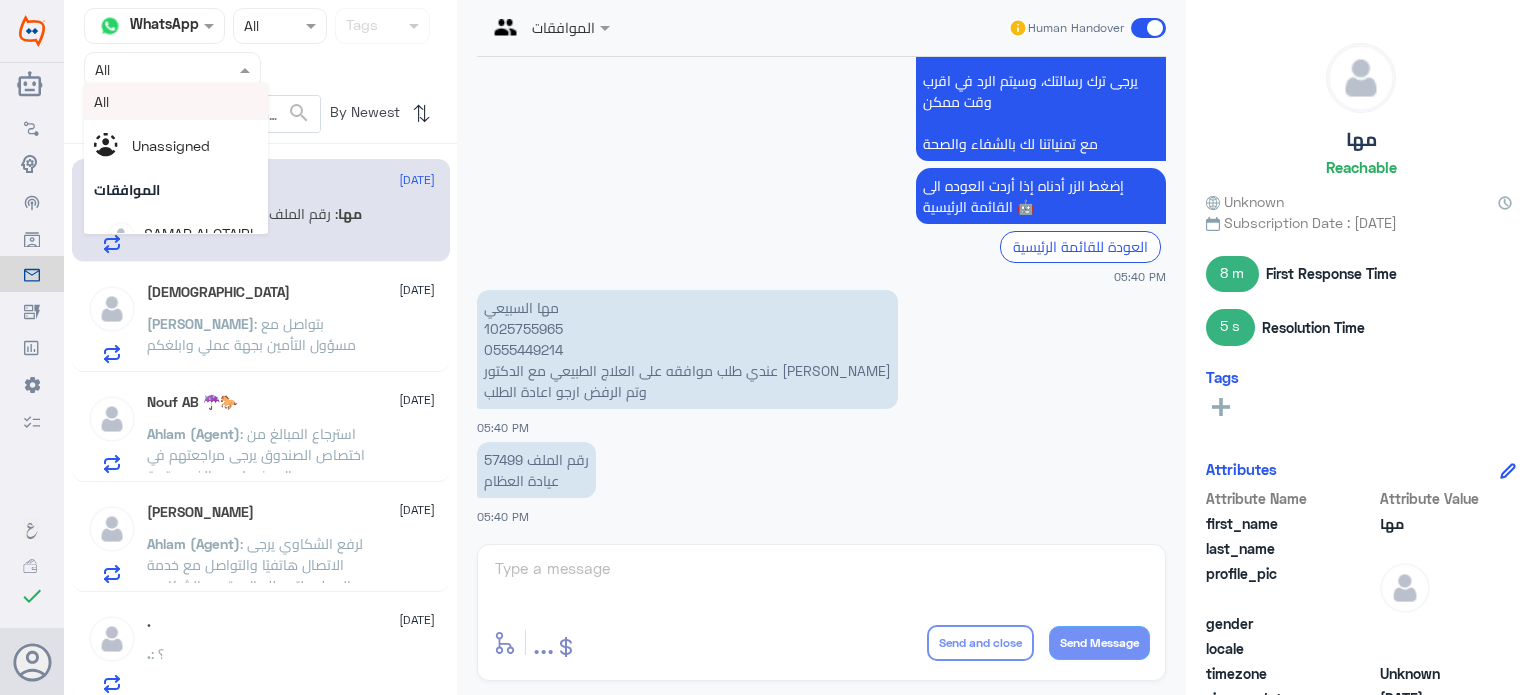 drag, startPoint x: 164, startPoint y: 70, endPoint x: 158, endPoint y: 119, distance: 49.365982 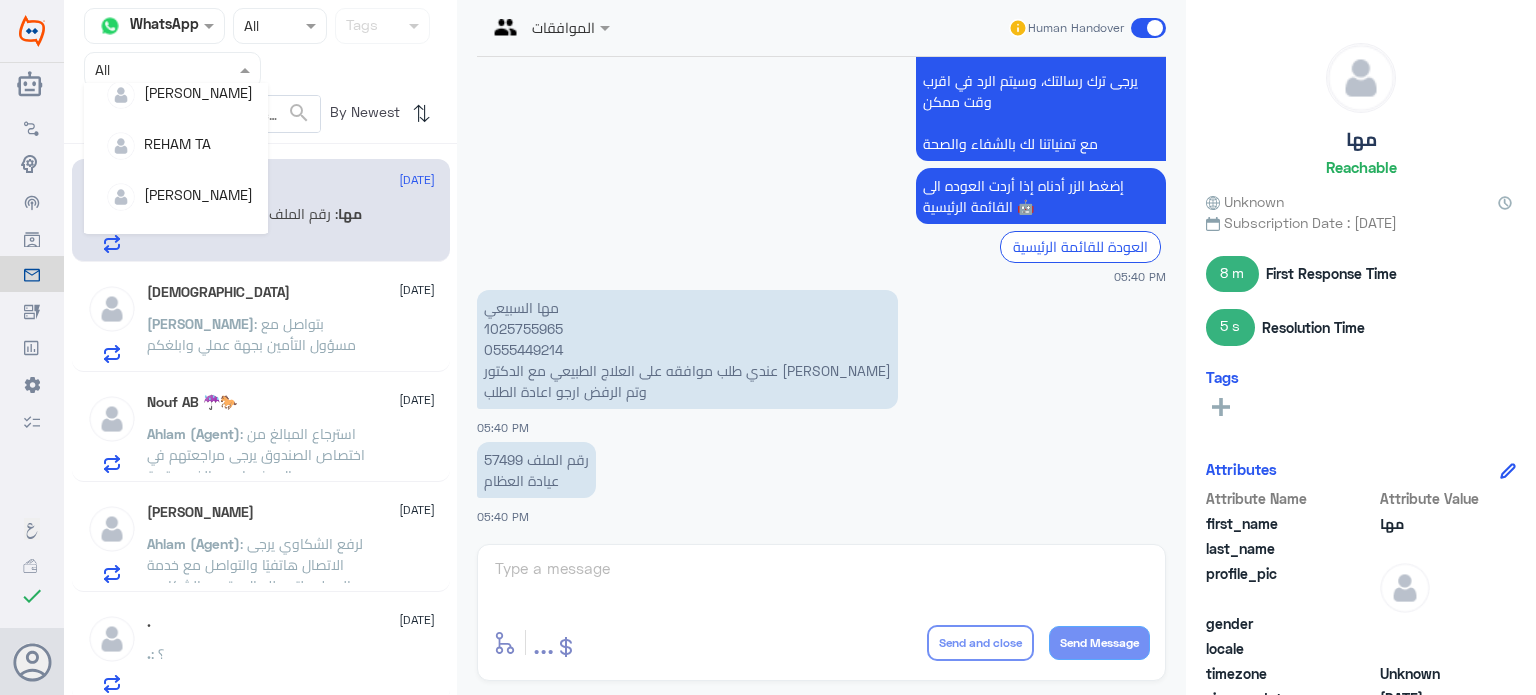 scroll, scrollTop: 800, scrollLeft: 0, axis: vertical 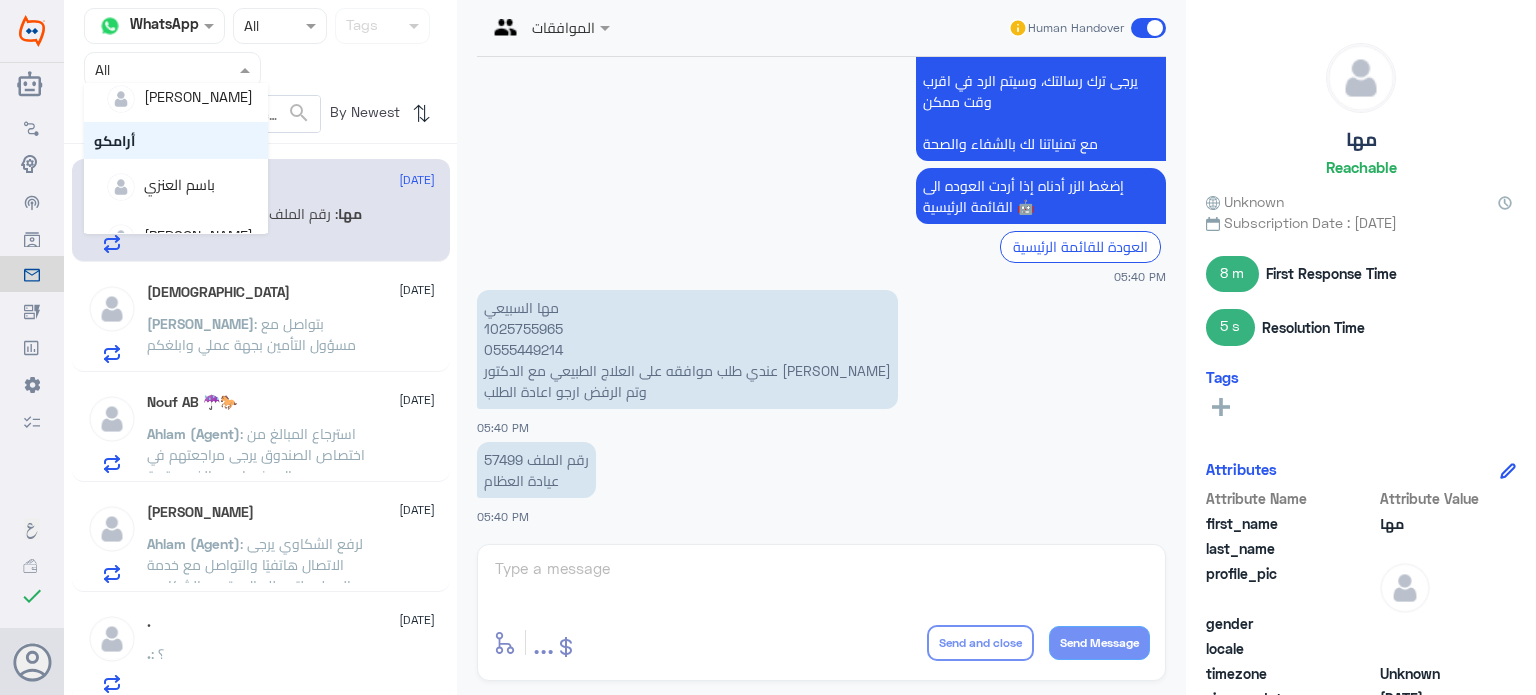 click on "أرامكو" at bounding box center [176, 140] 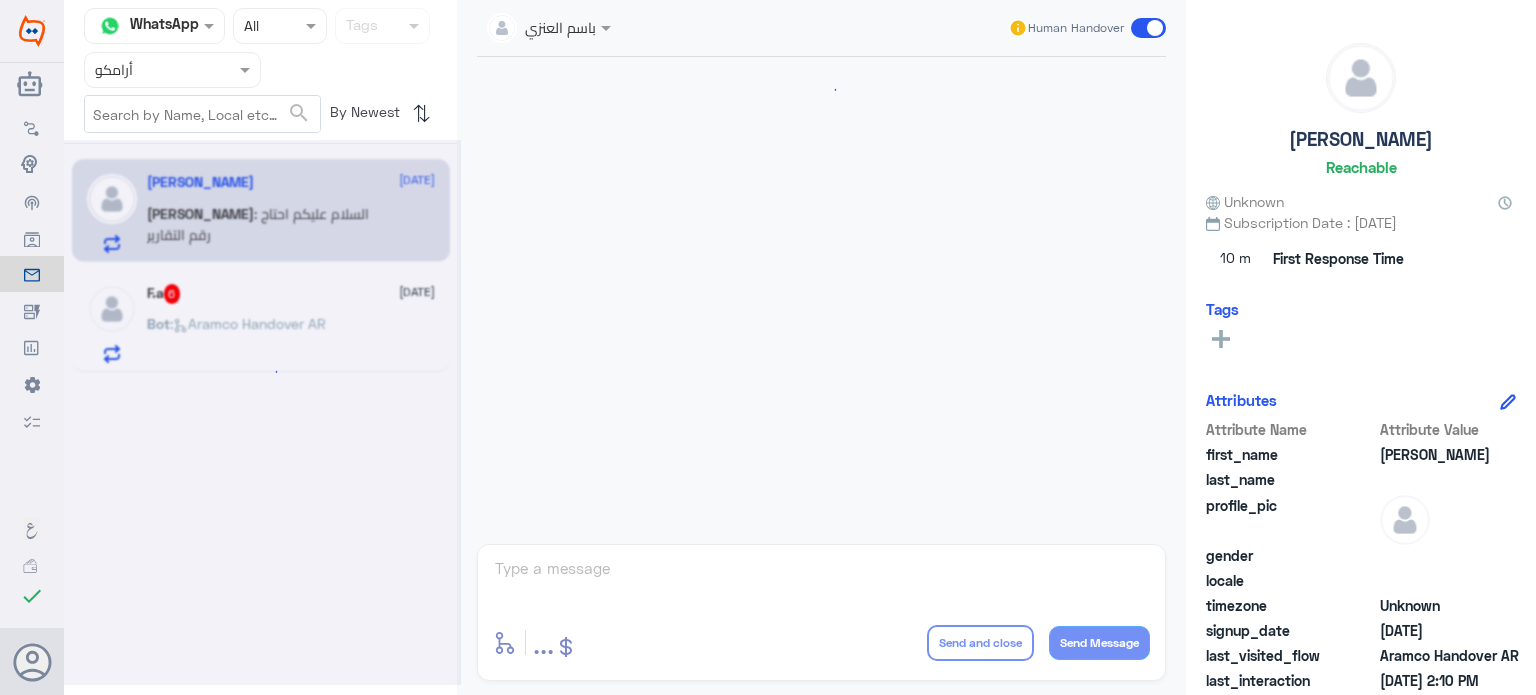scroll, scrollTop: 656, scrollLeft: 0, axis: vertical 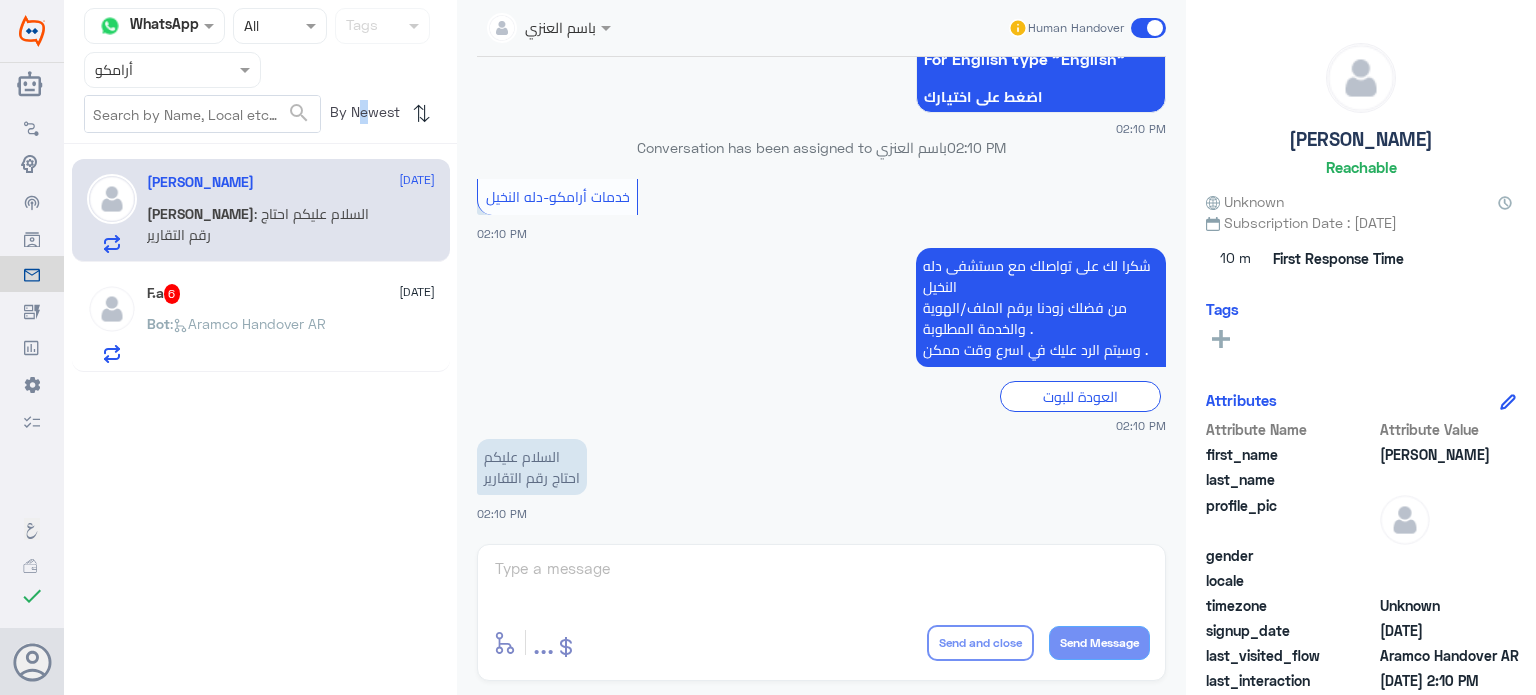 click on "By Newest" 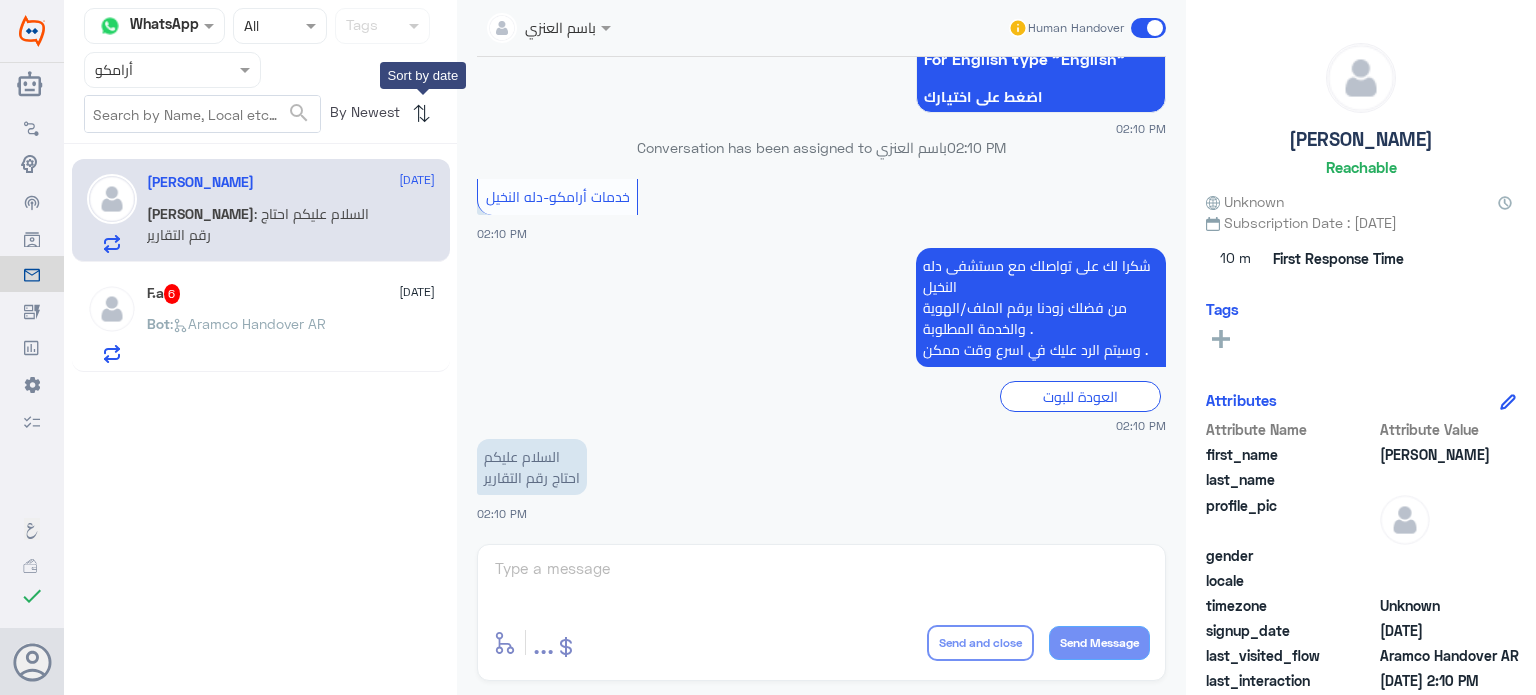 click on "⇅" 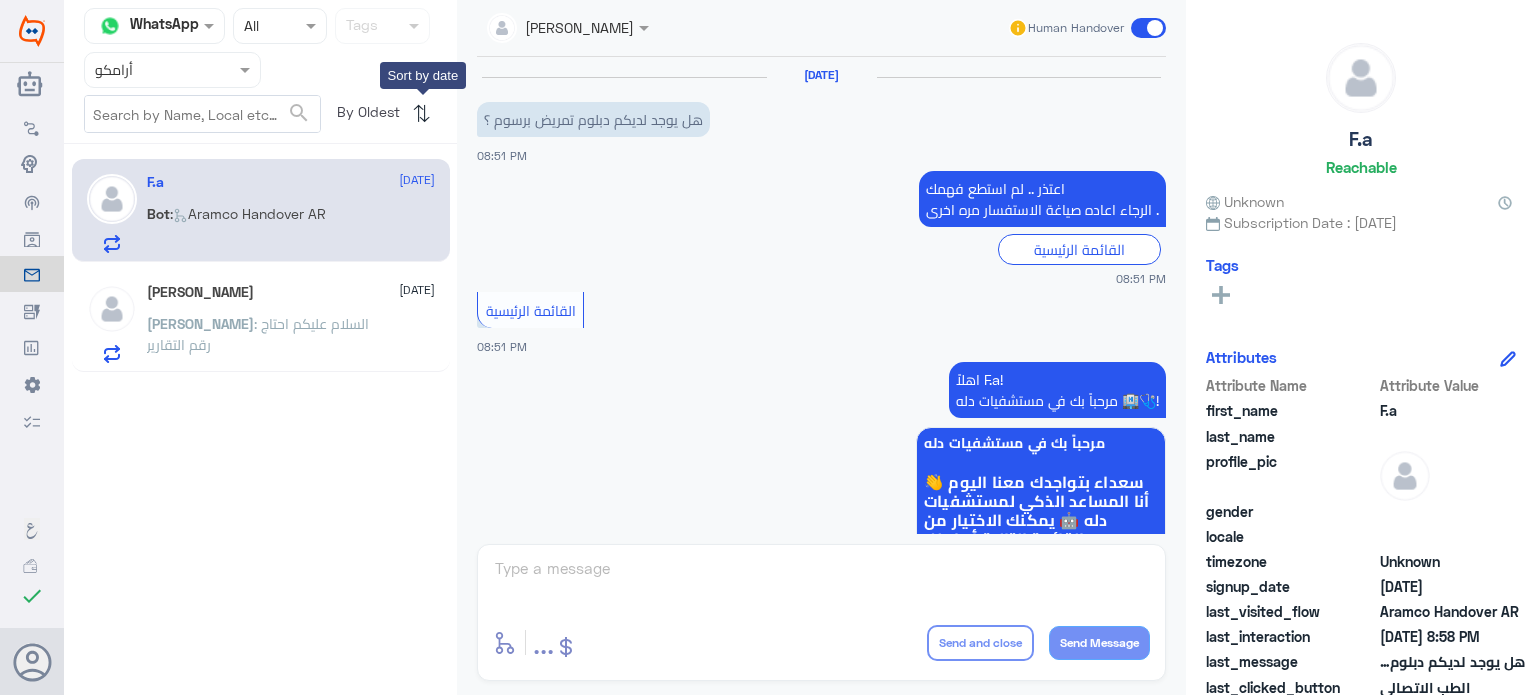 scroll, scrollTop: 524, scrollLeft: 0, axis: vertical 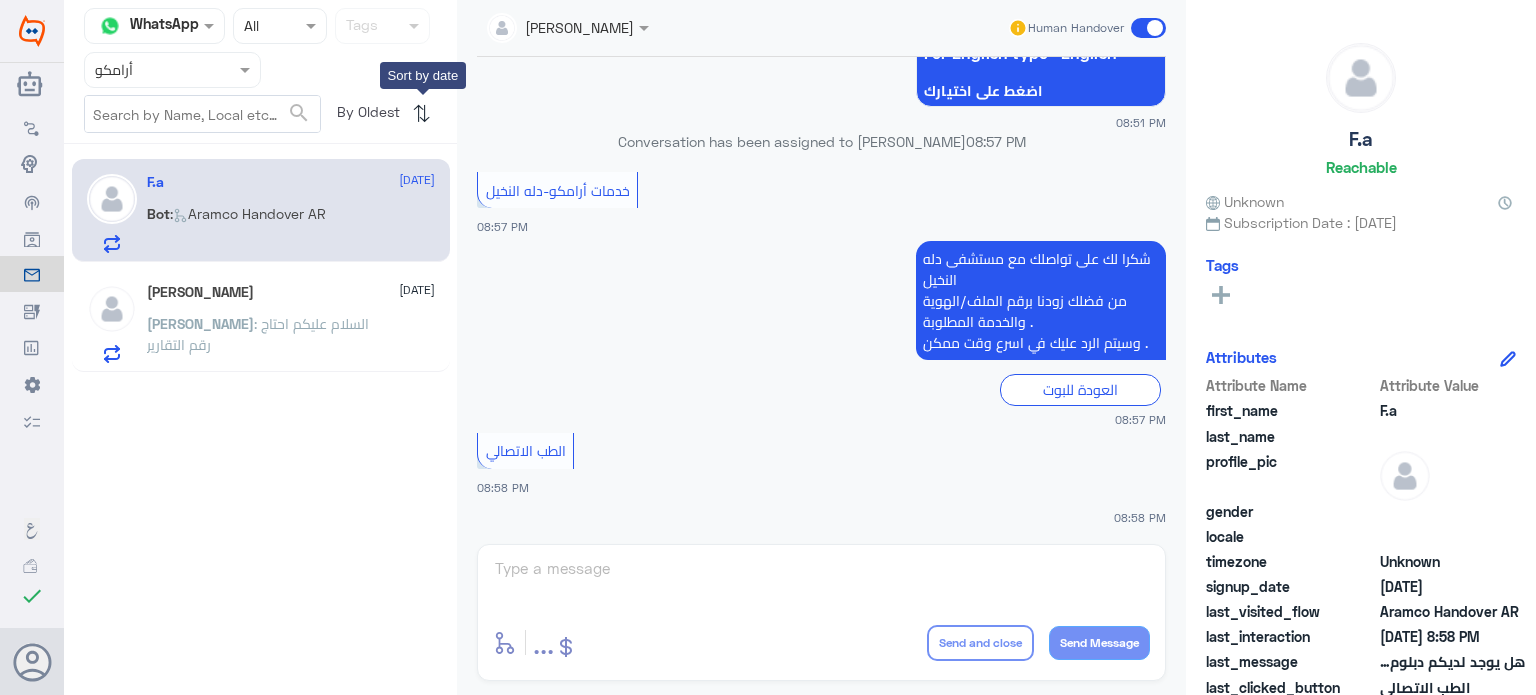 click on "⇅" 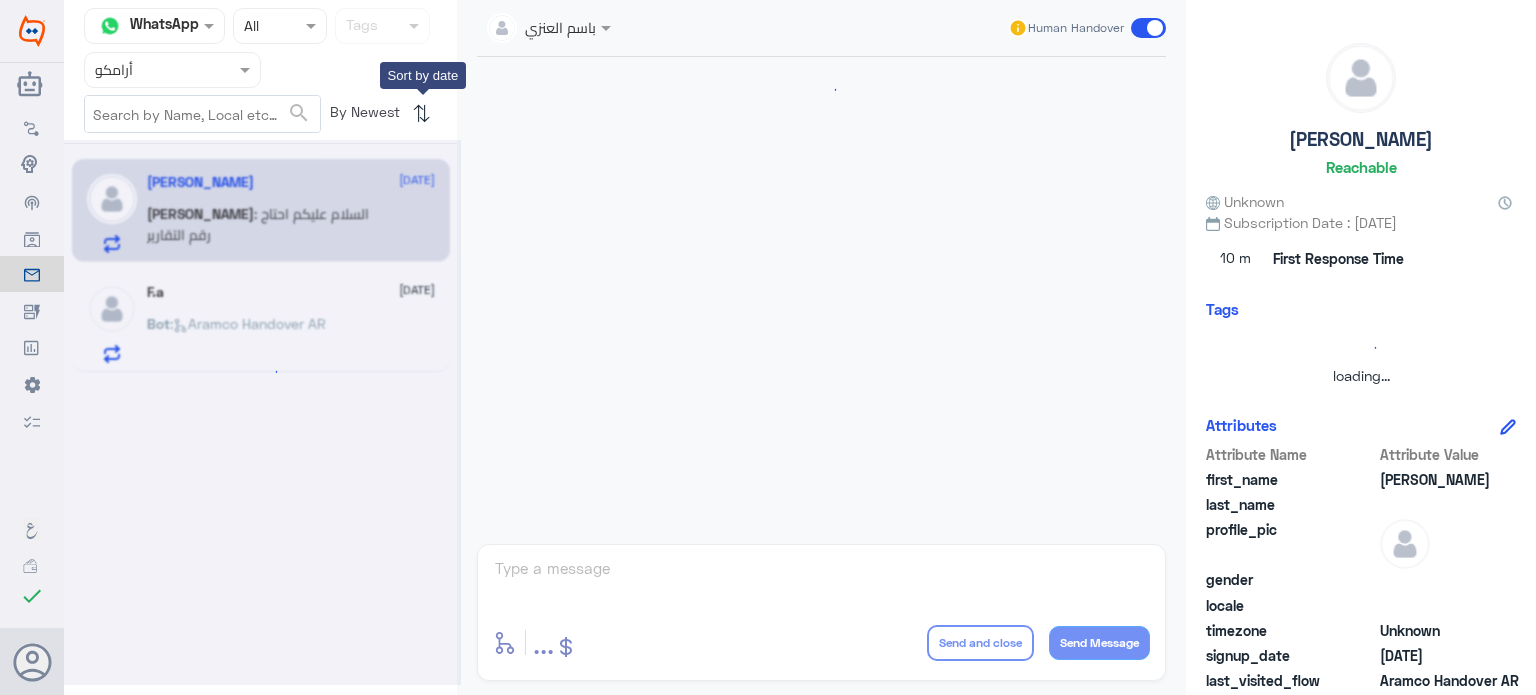 scroll, scrollTop: 656, scrollLeft: 0, axis: vertical 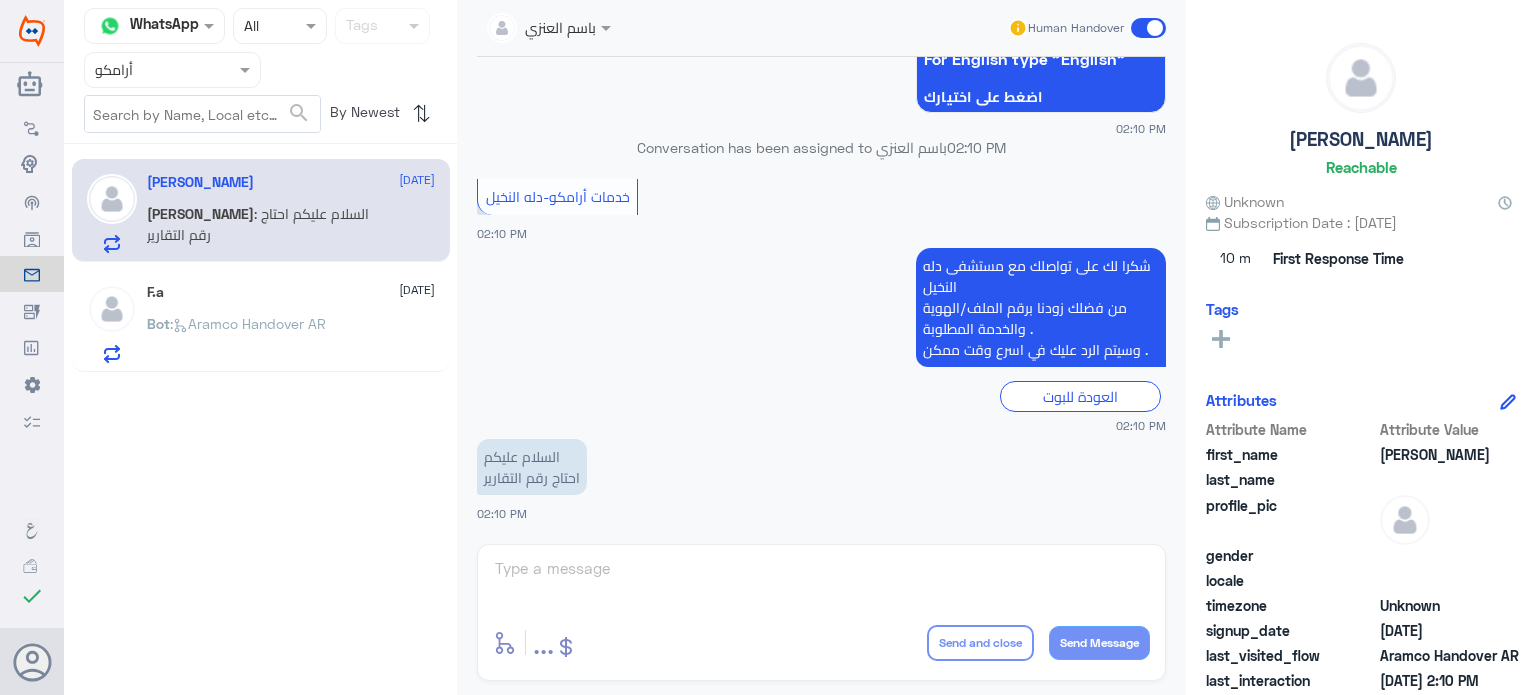 click on "F.a   [DATE] Bot :   Aramco Handover AR" 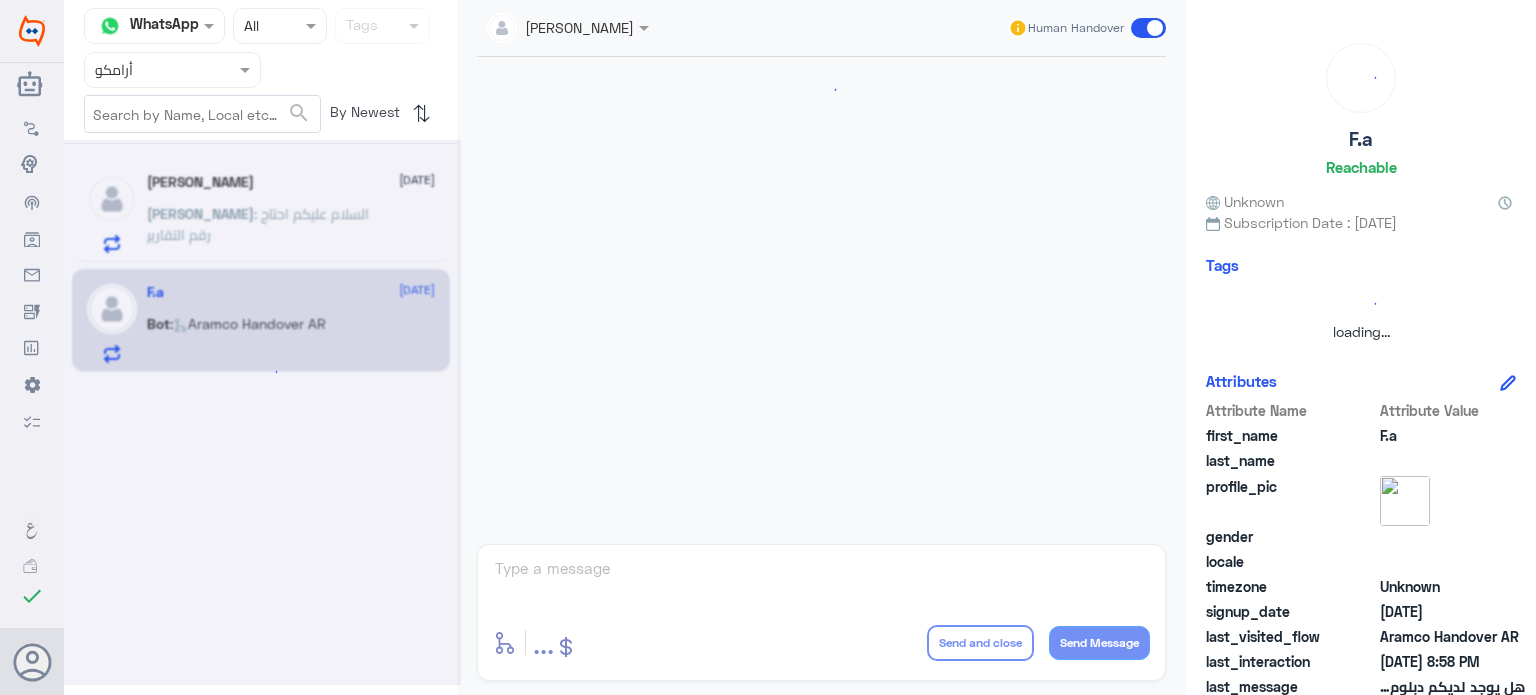 scroll, scrollTop: 524, scrollLeft: 0, axis: vertical 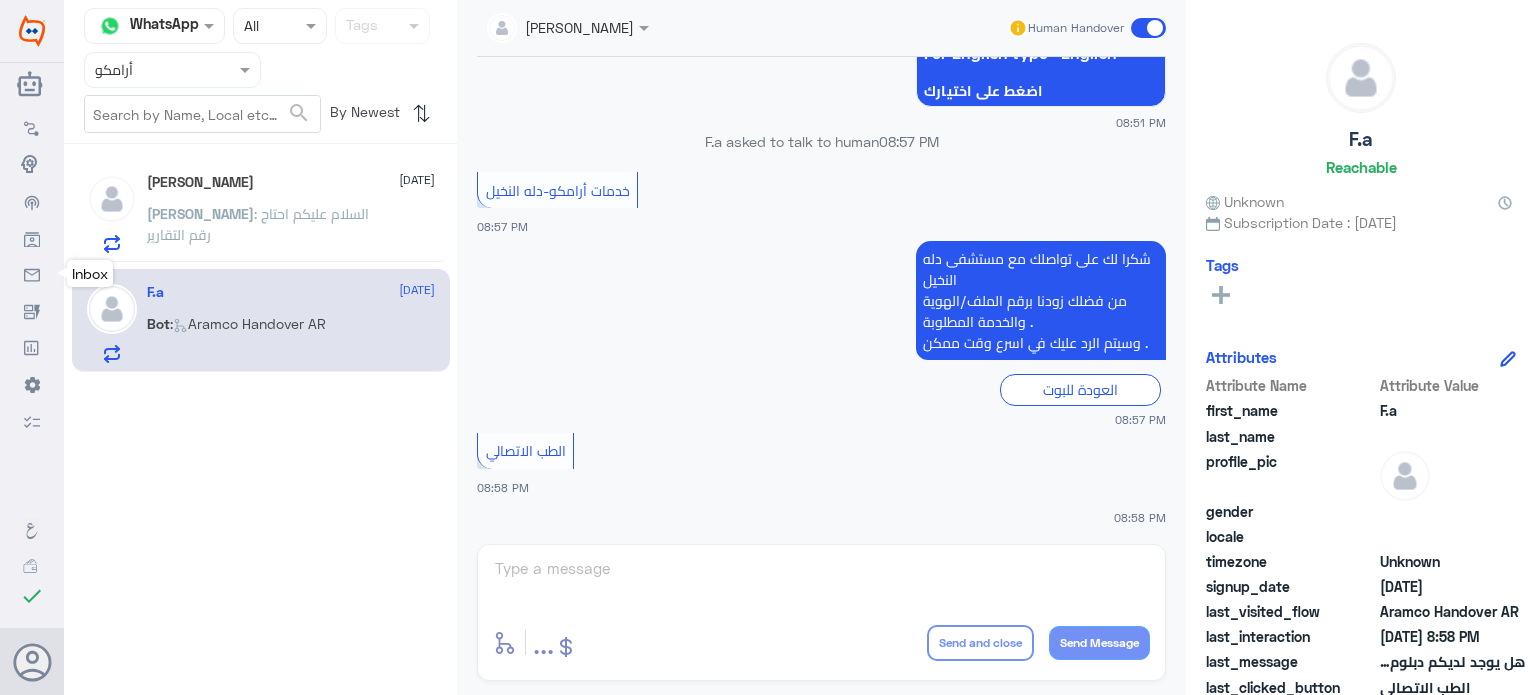 click 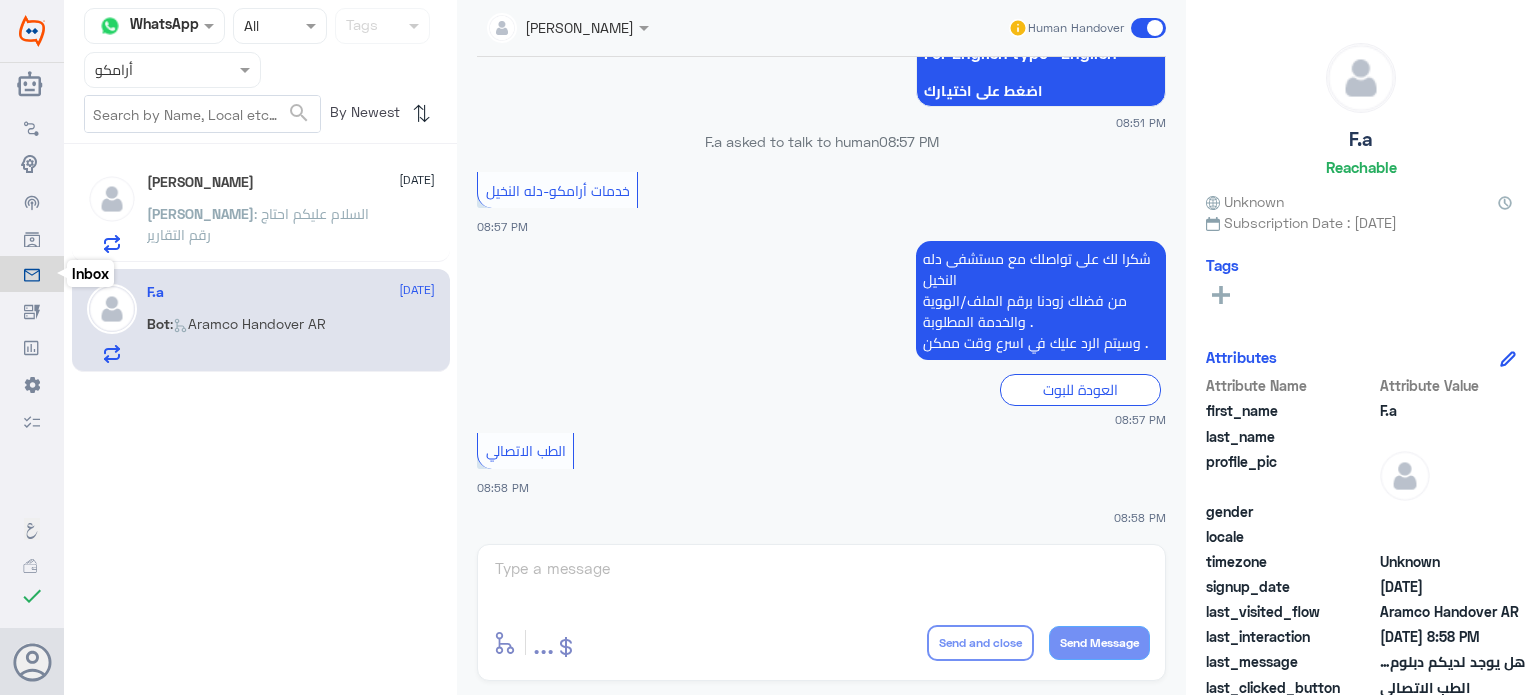 click on "Inbox" at bounding box center (32, 274) 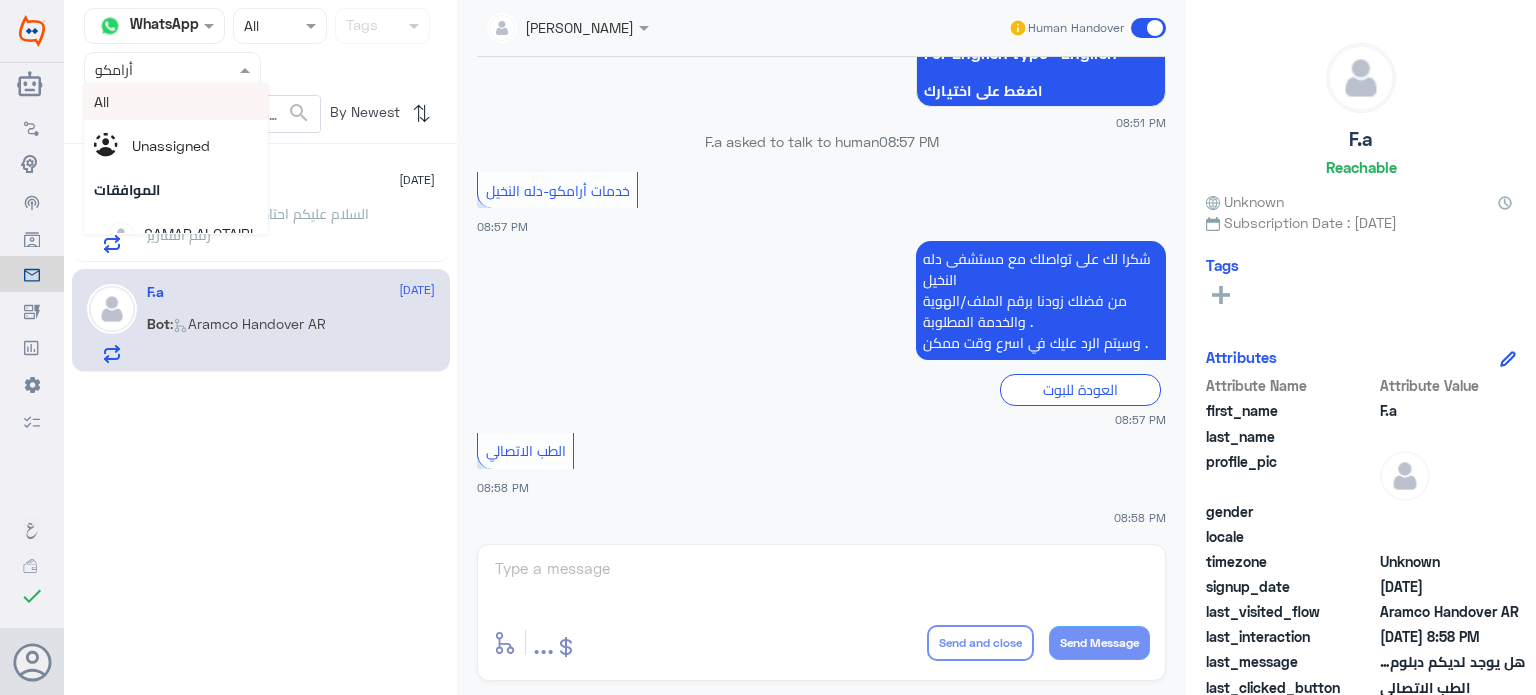 click at bounding box center [148, 69] 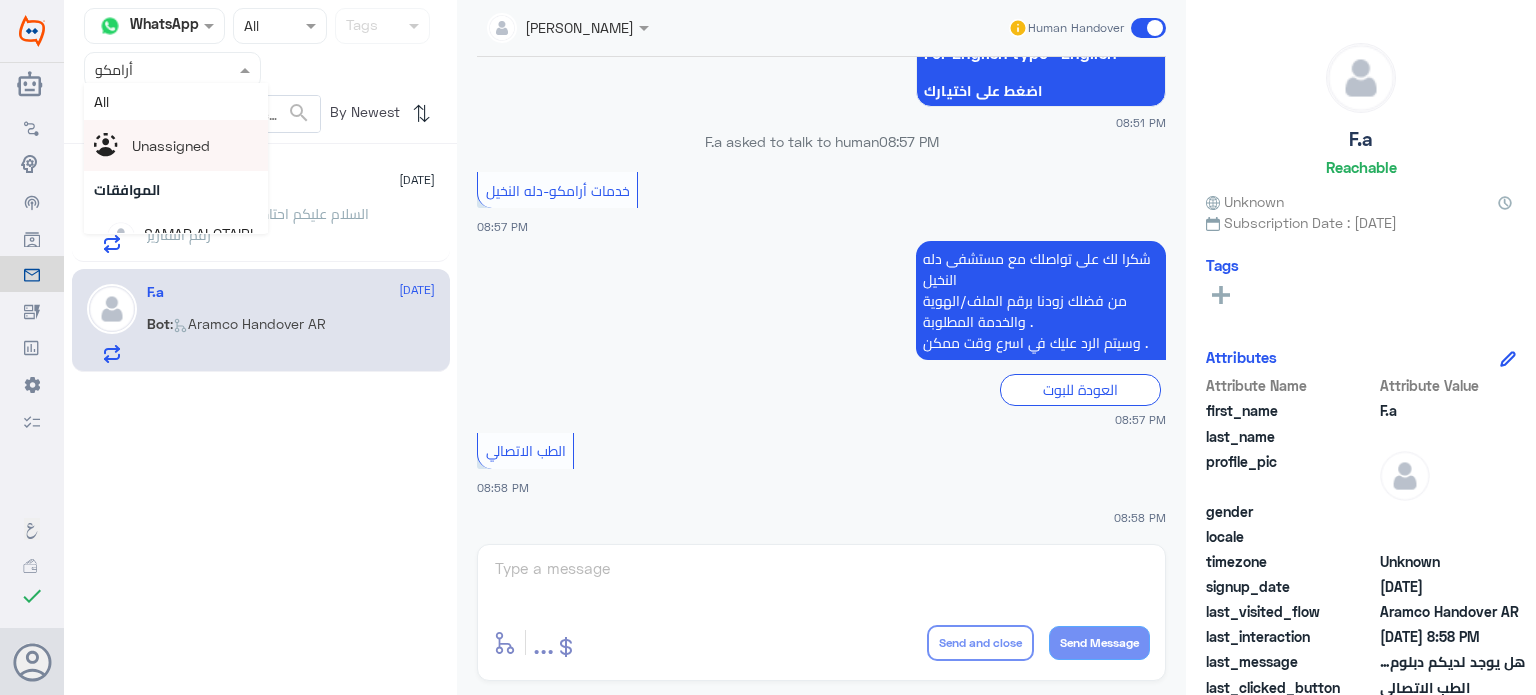 click on "Unassigned" at bounding box center (171, 145) 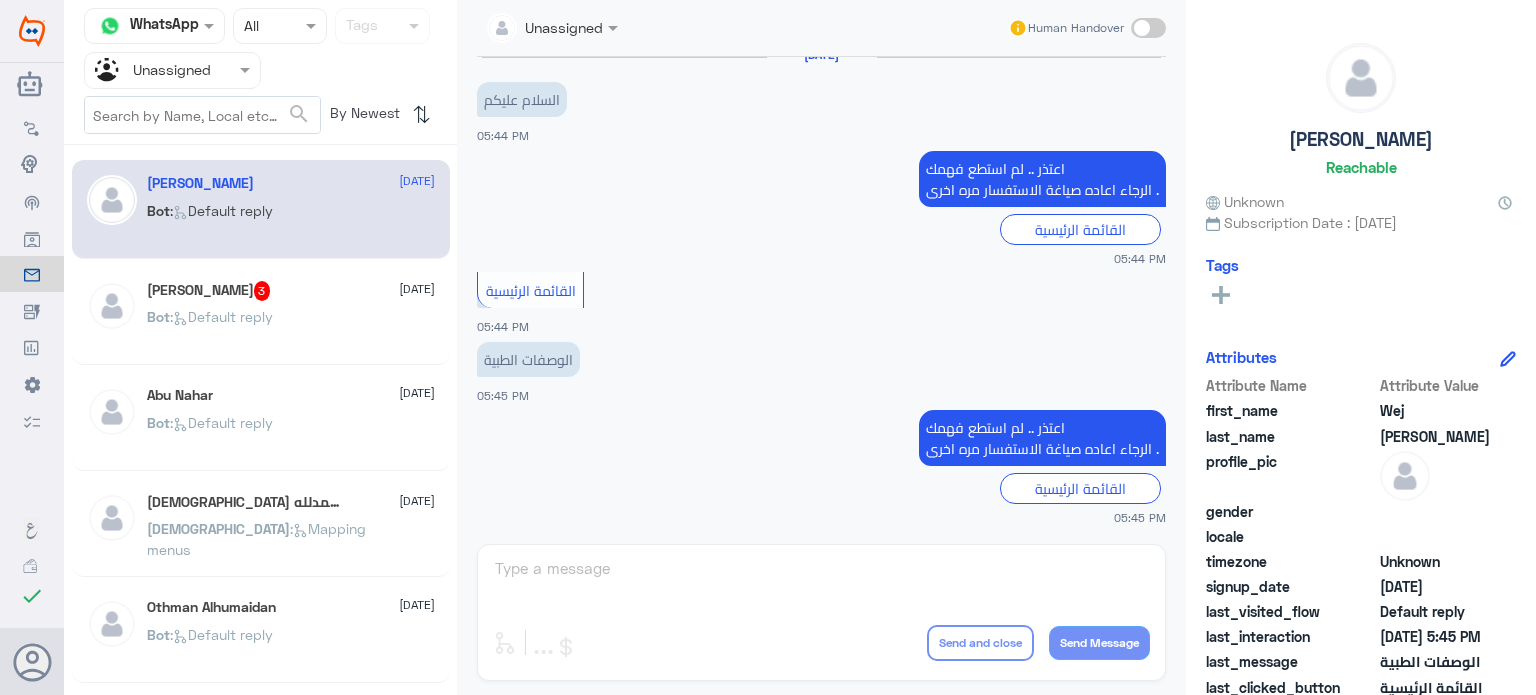 scroll, scrollTop: 388, scrollLeft: 0, axis: vertical 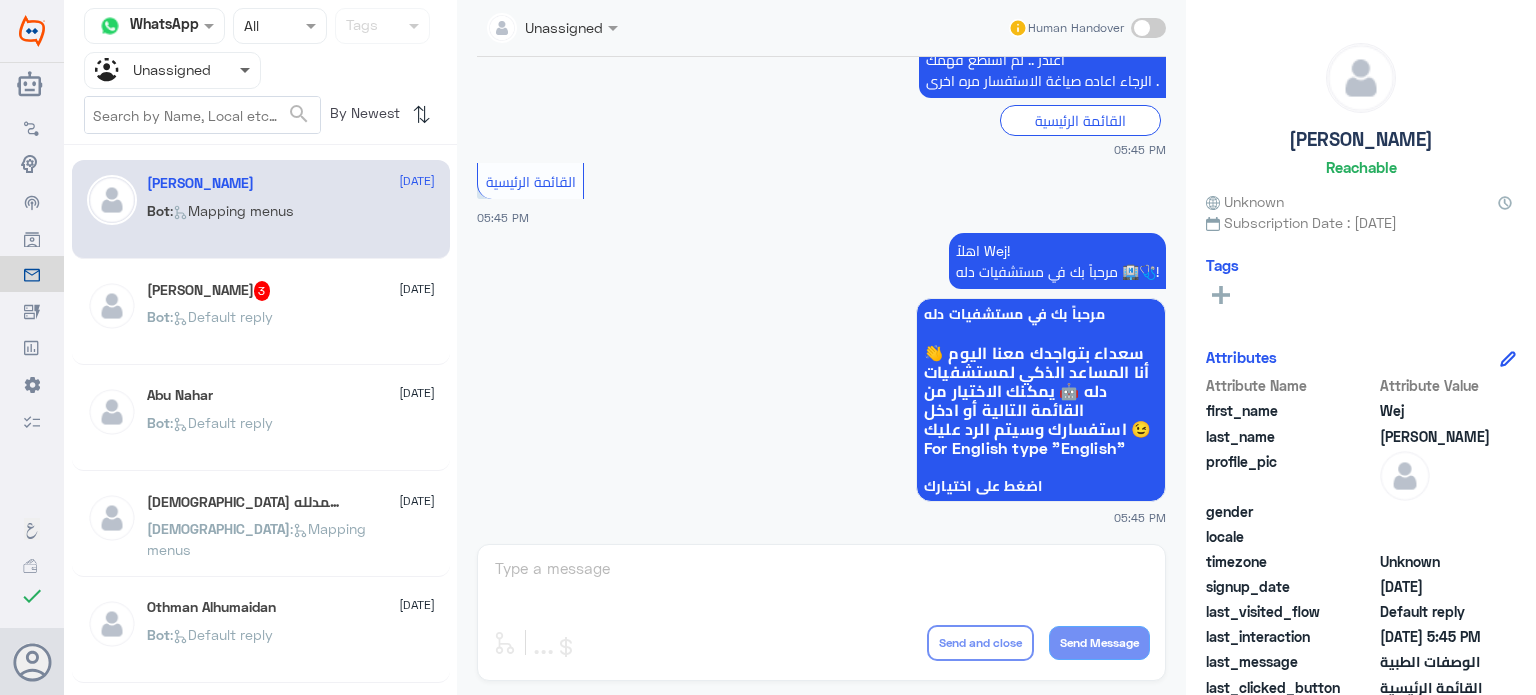 click 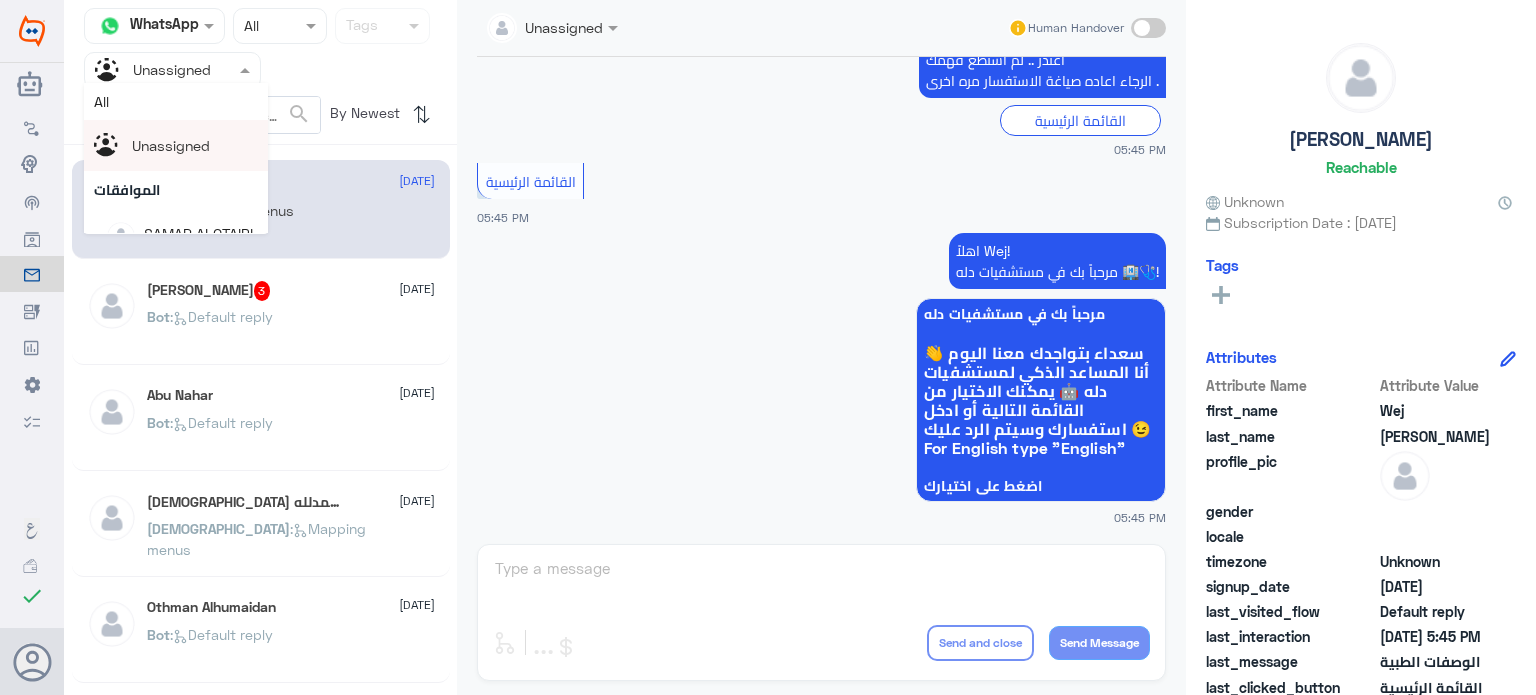 click on "الموافقات" at bounding box center [176, 189] 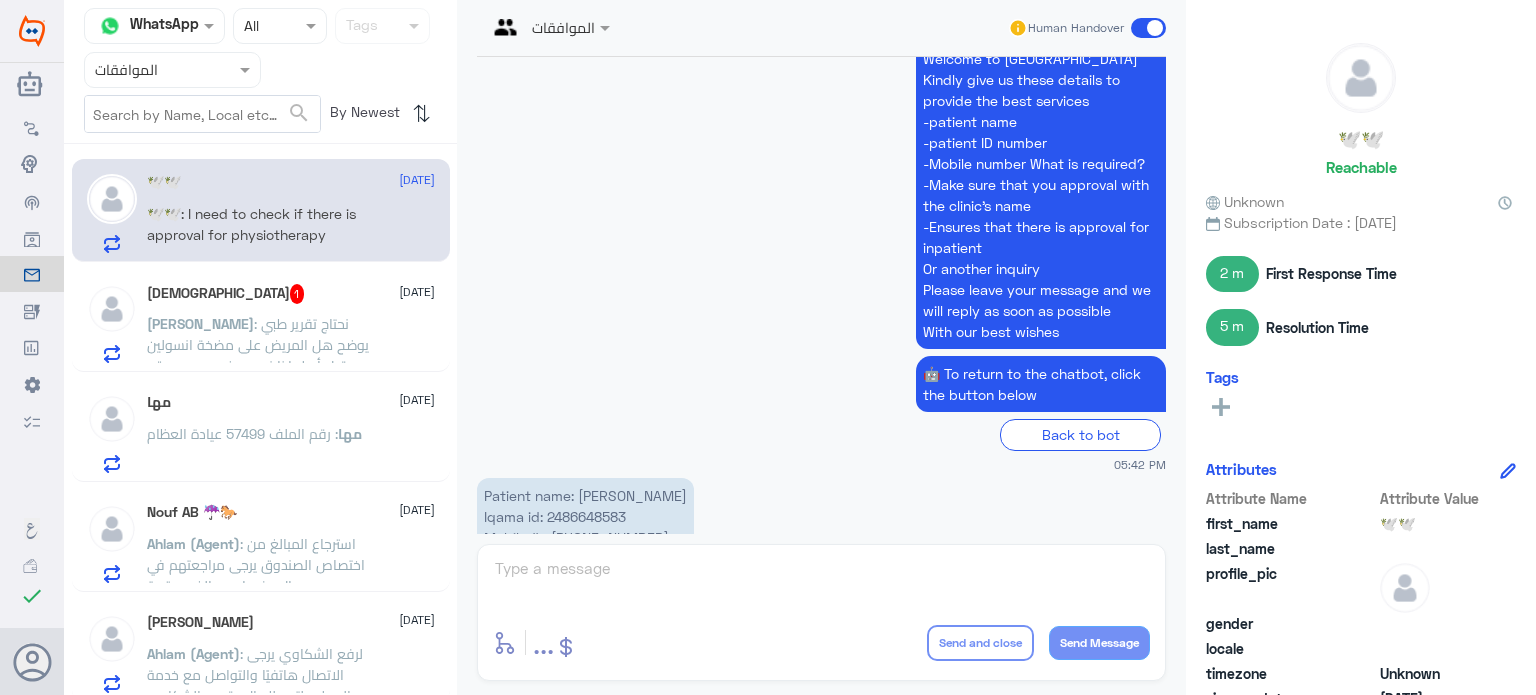 scroll, scrollTop: 786, scrollLeft: 0, axis: vertical 